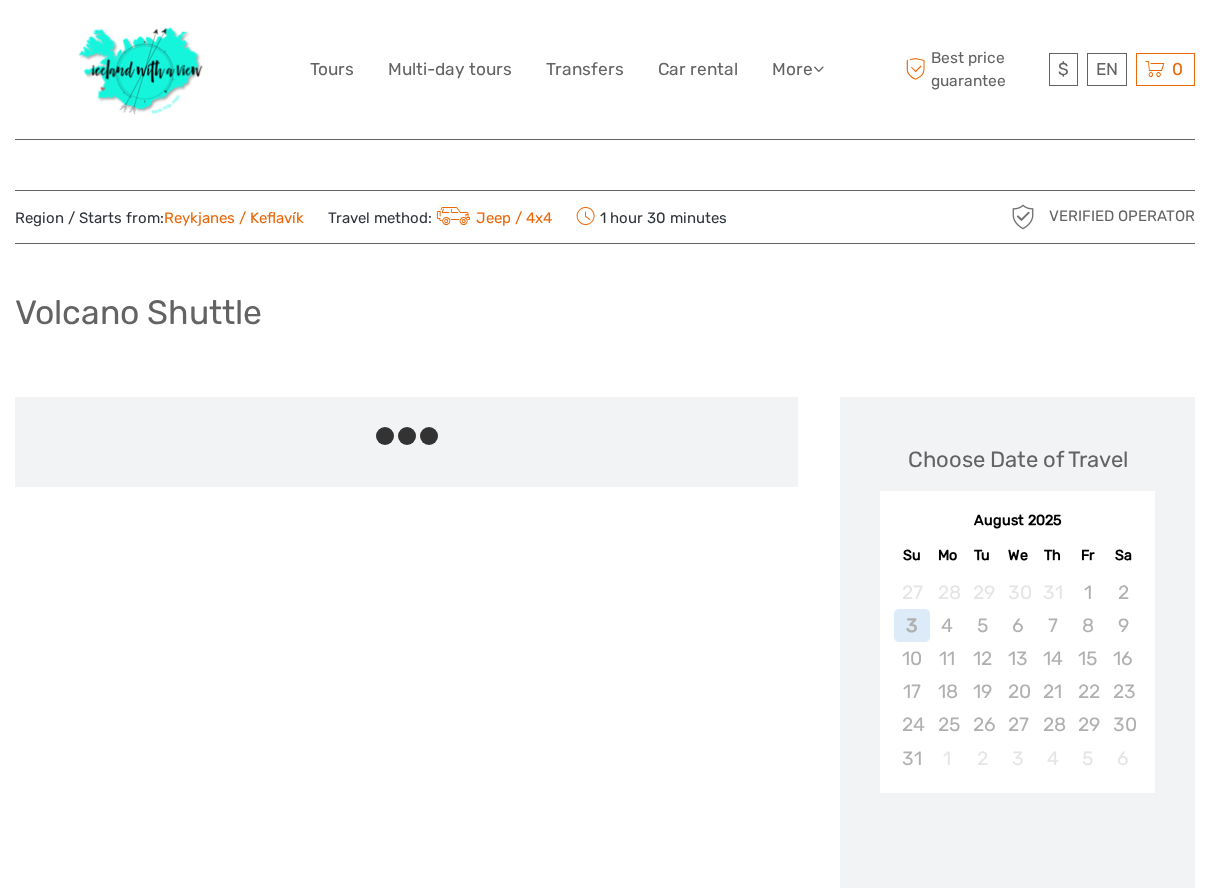 scroll, scrollTop: 0, scrollLeft: 0, axis: both 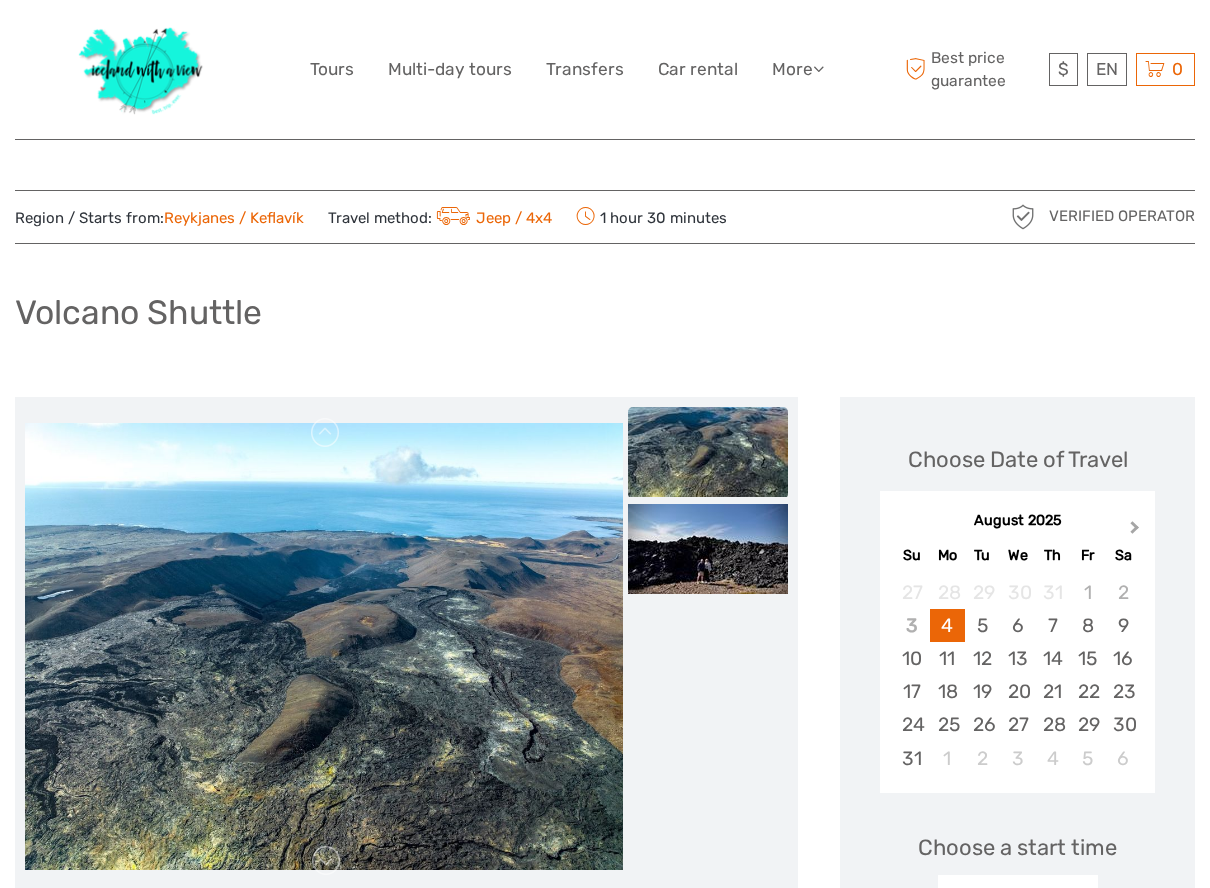 click on "Next Month" at bounding box center [1135, 531] 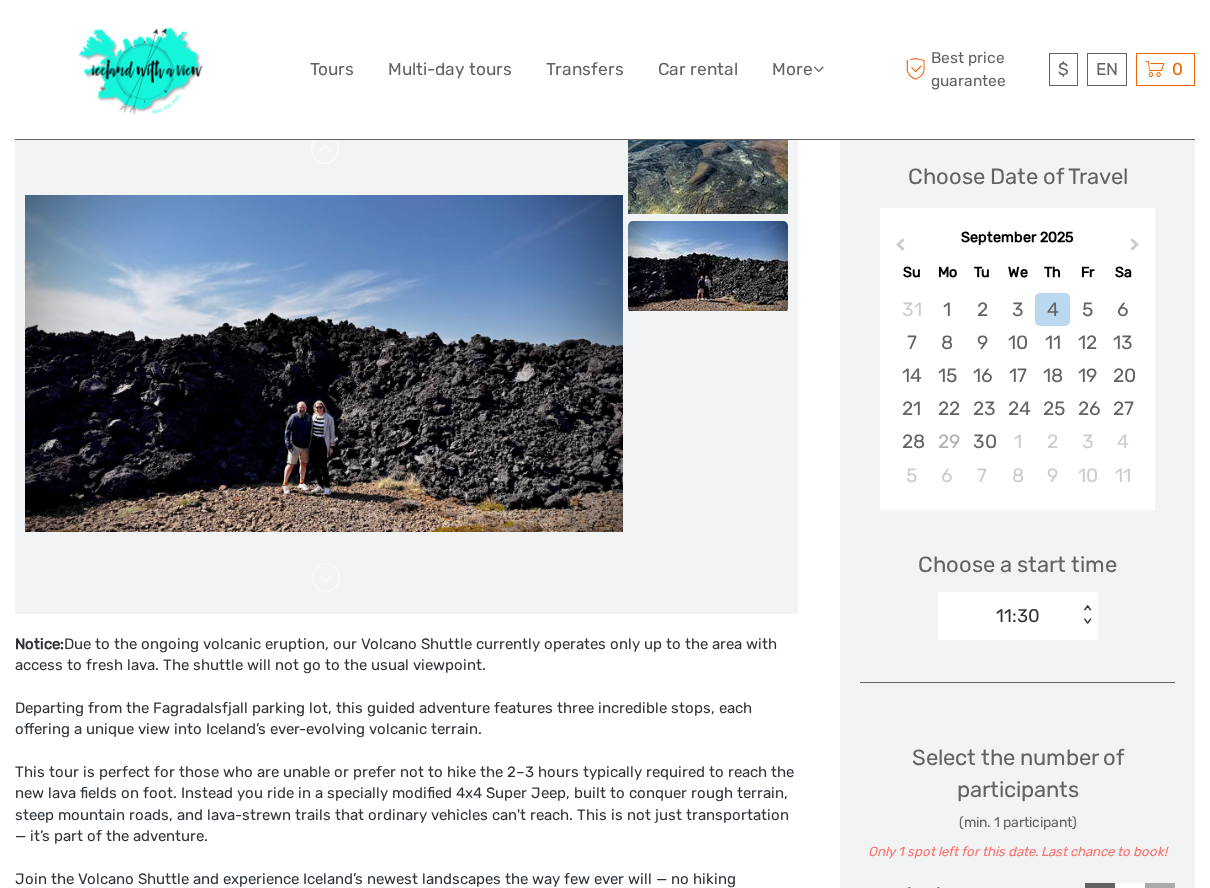 scroll, scrollTop: 283, scrollLeft: 0, axis: vertical 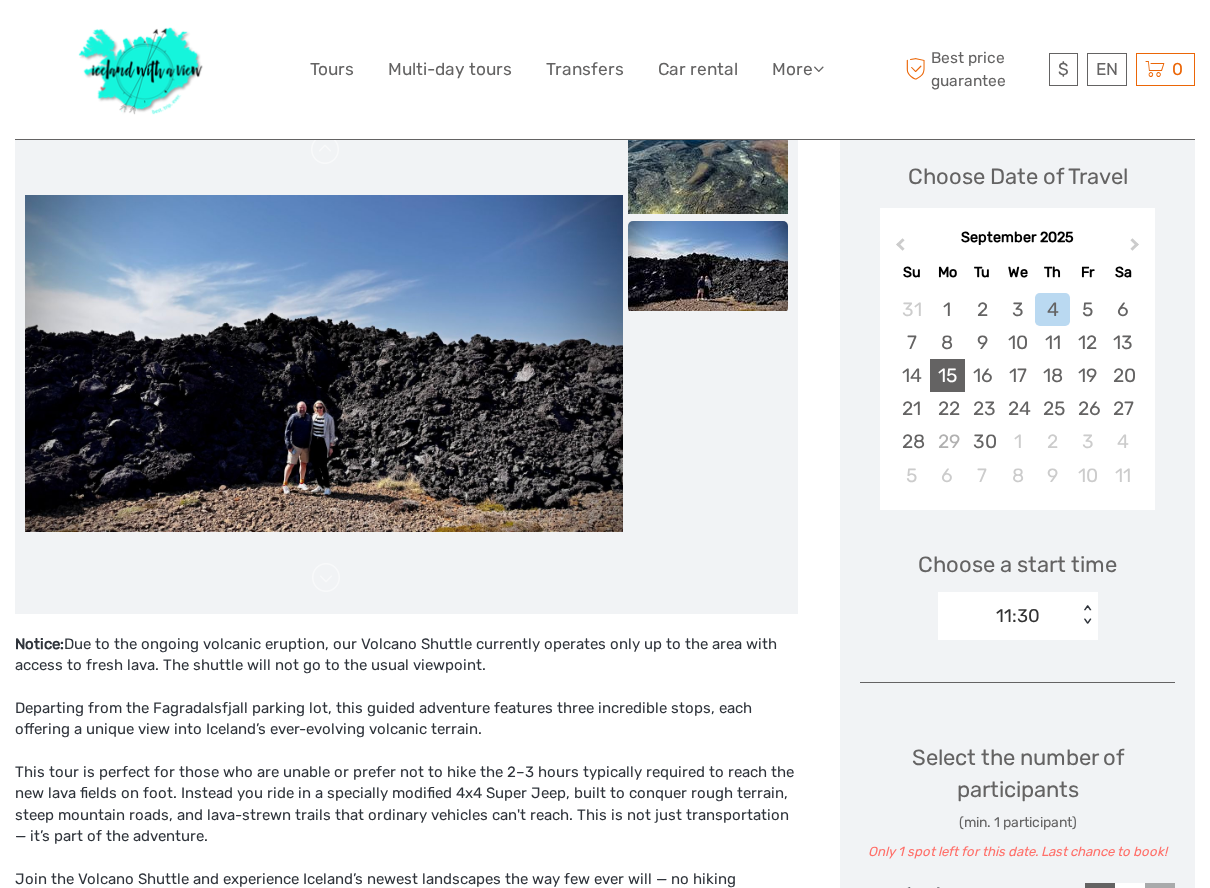 click on "15" at bounding box center [947, 375] 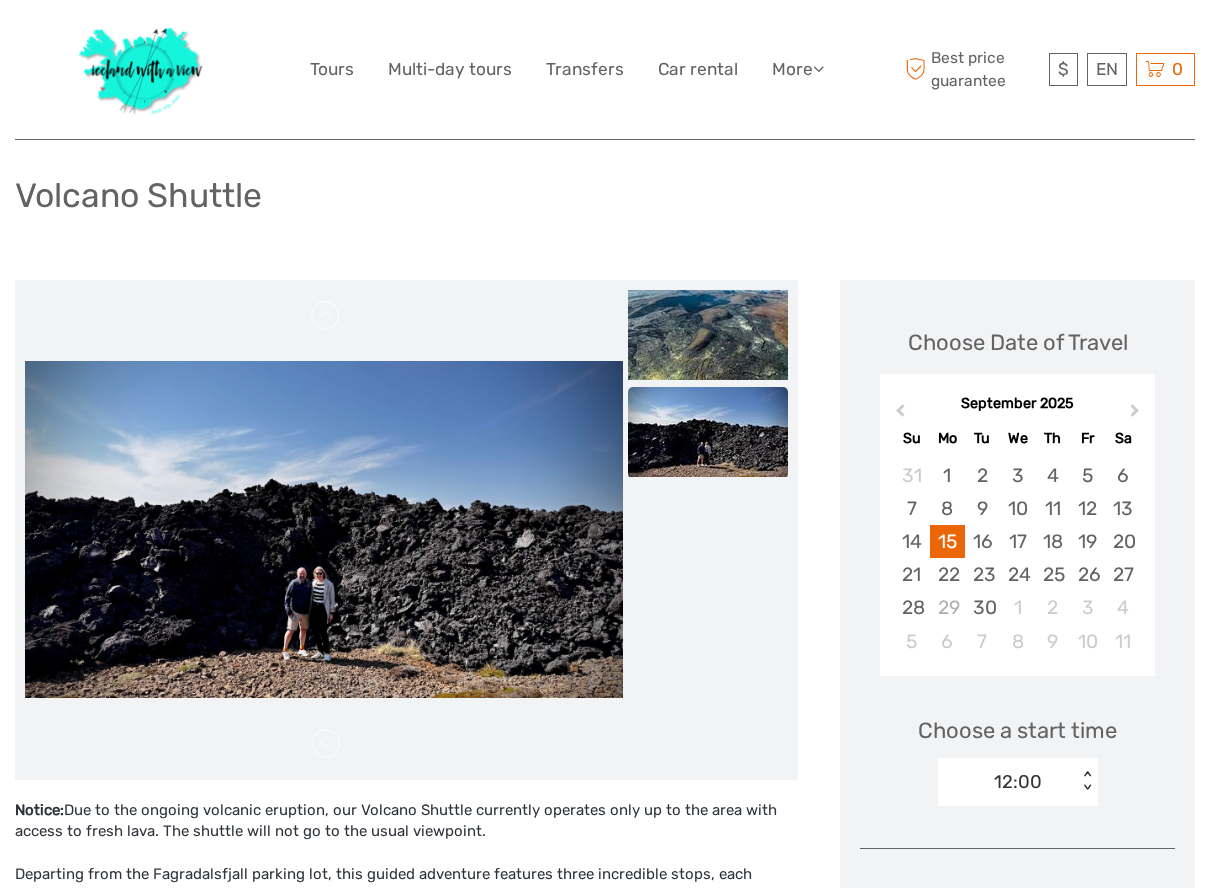 scroll, scrollTop: 118, scrollLeft: 0, axis: vertical 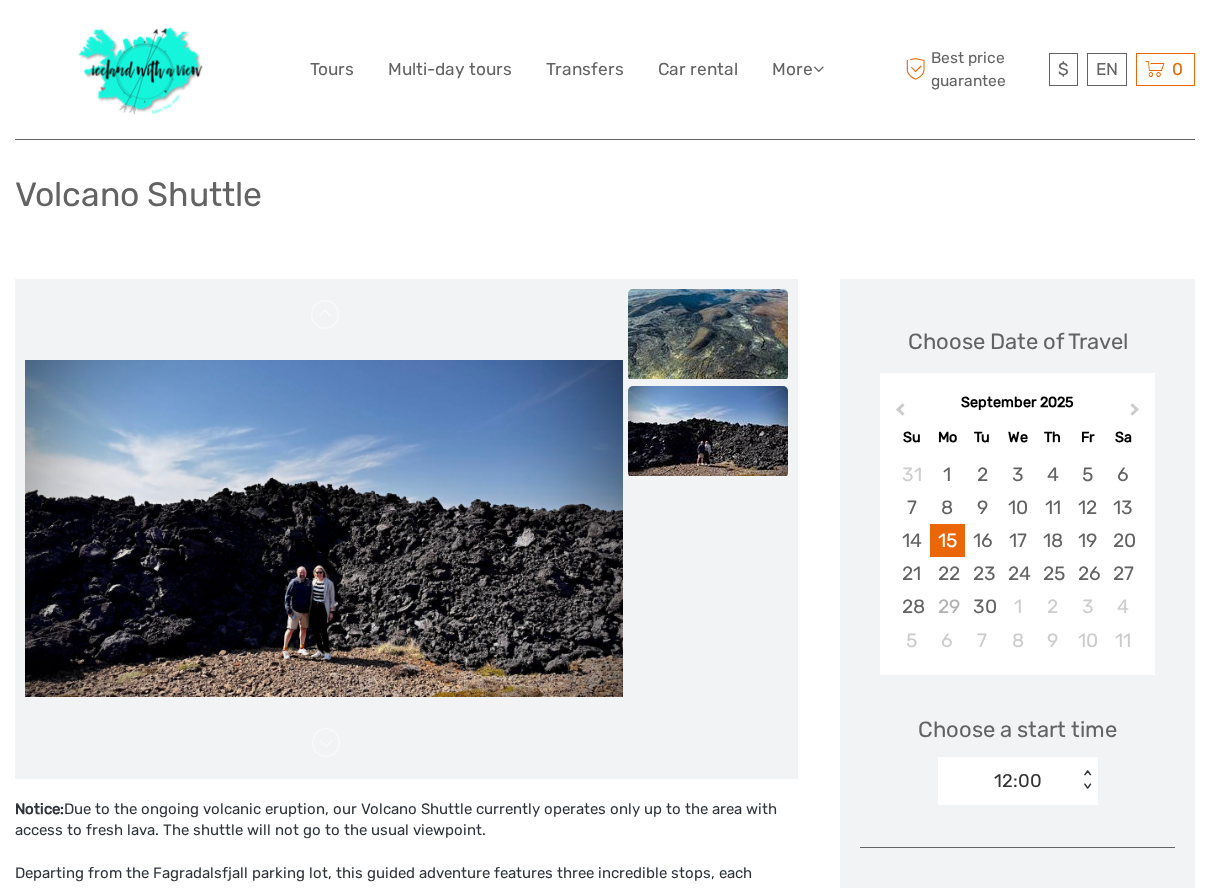 click at bounding box center (708, 334) 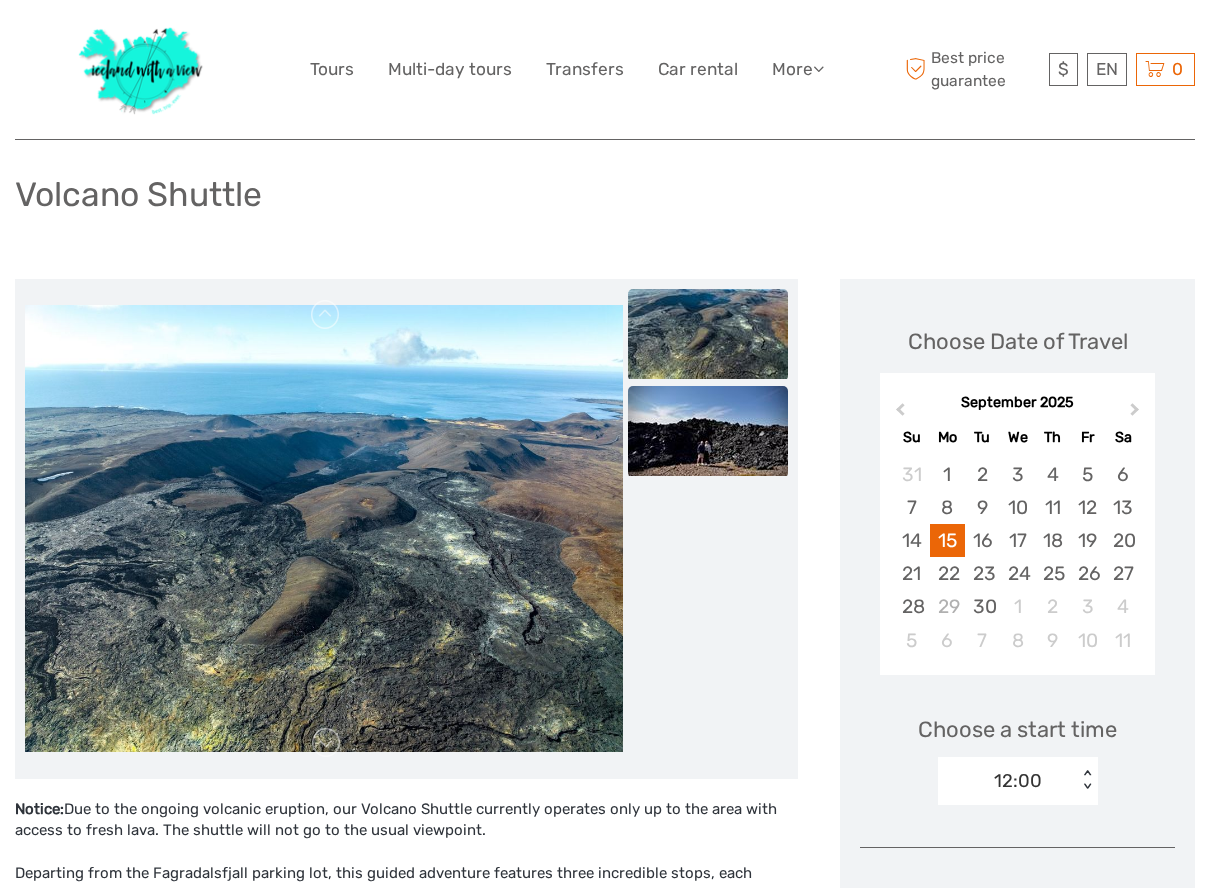 click at bounding box center [708, 431] 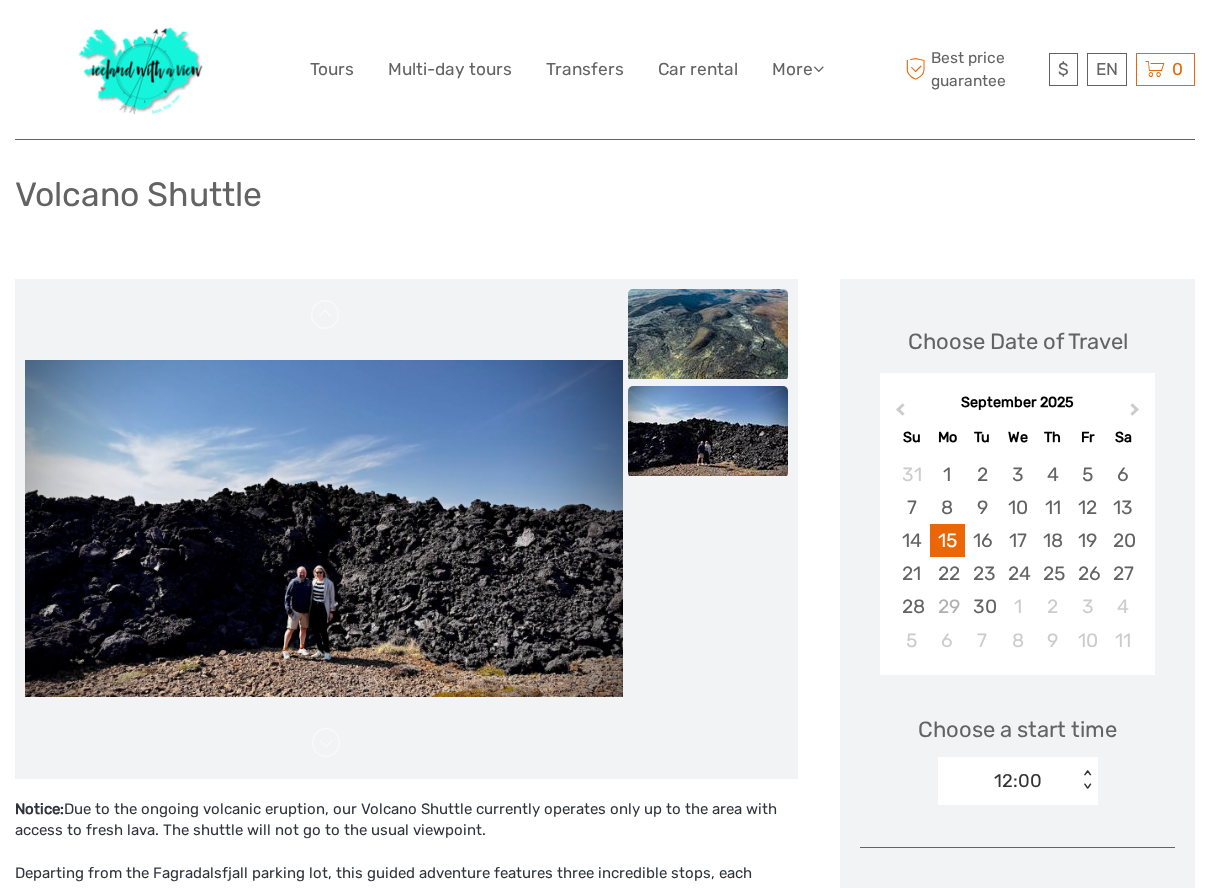 click at bounding box center [708, 334] 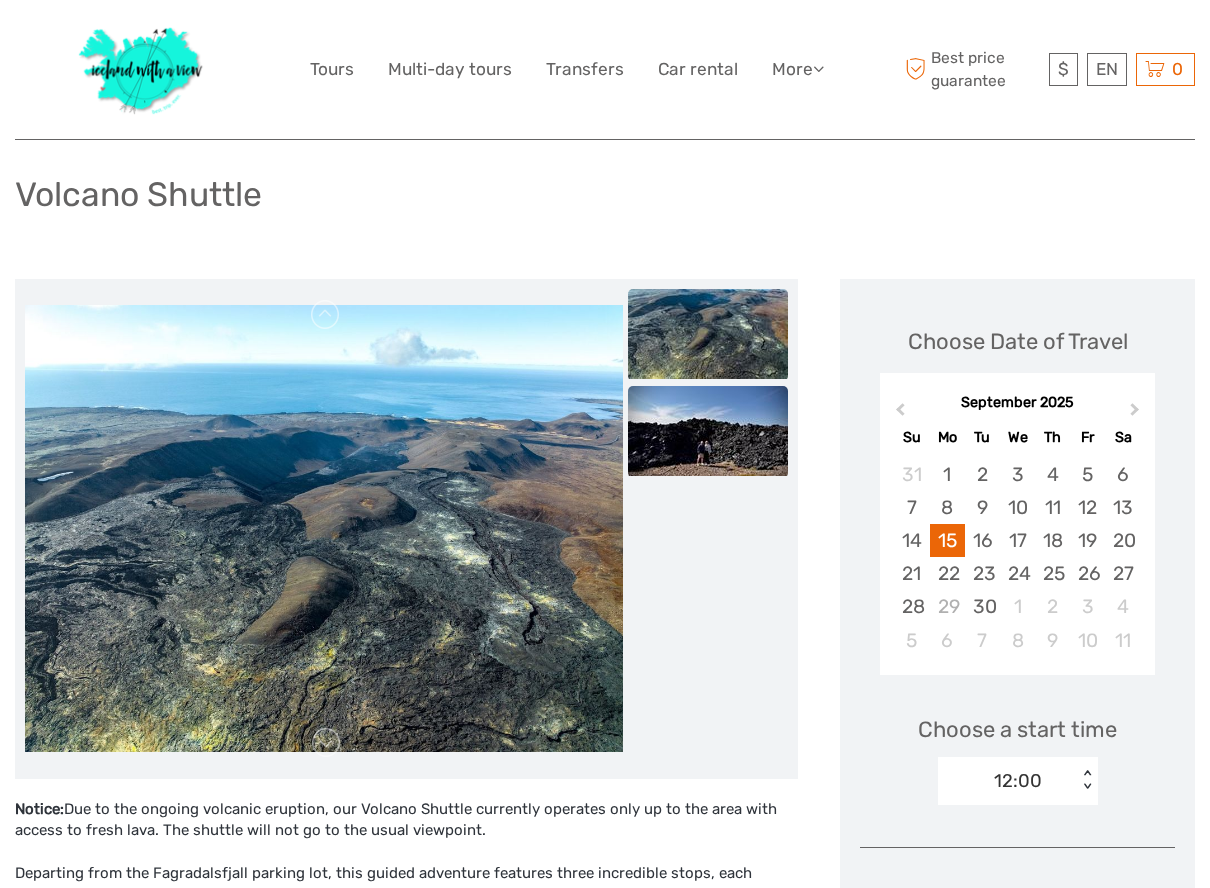 click at bounding box center (708, 431) 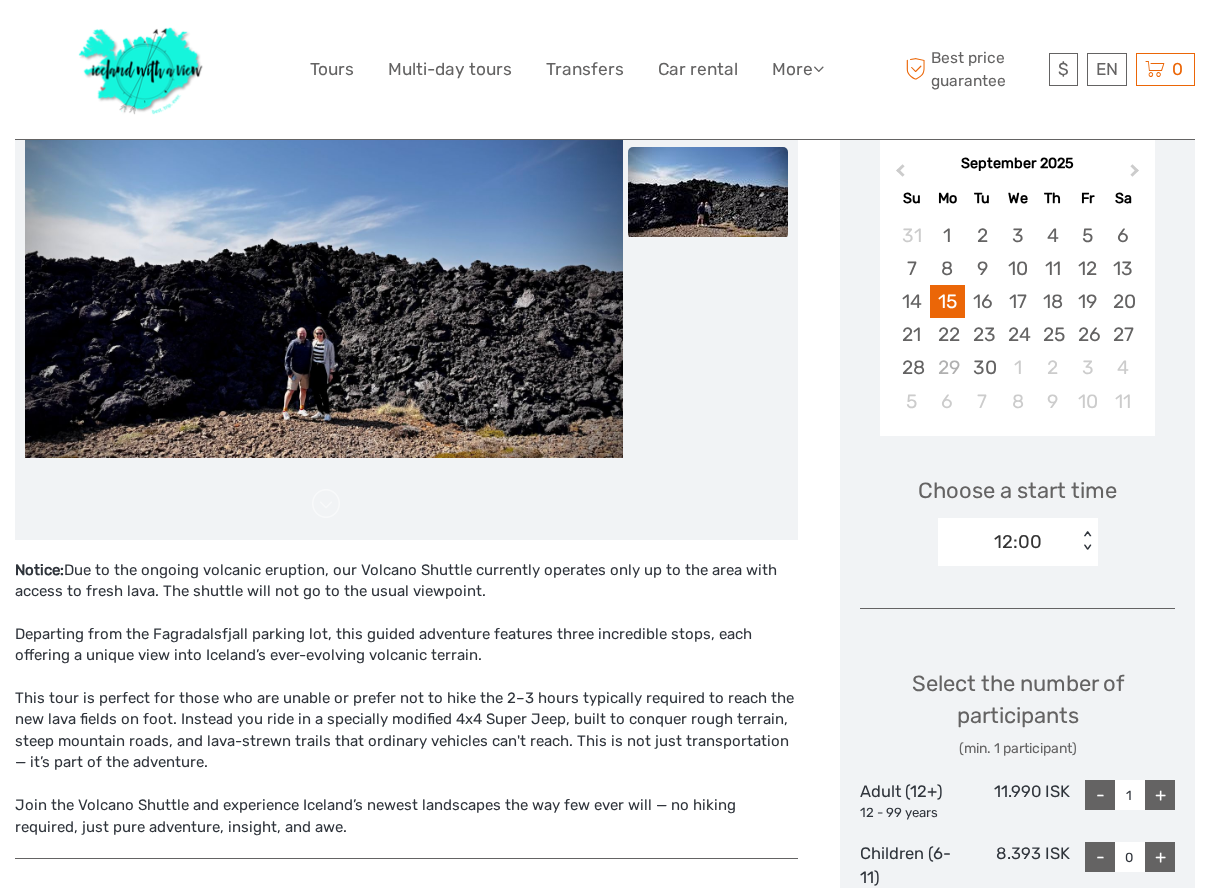 scroll, scrollTop: 114, scrollLeft: 0, axis: vertical 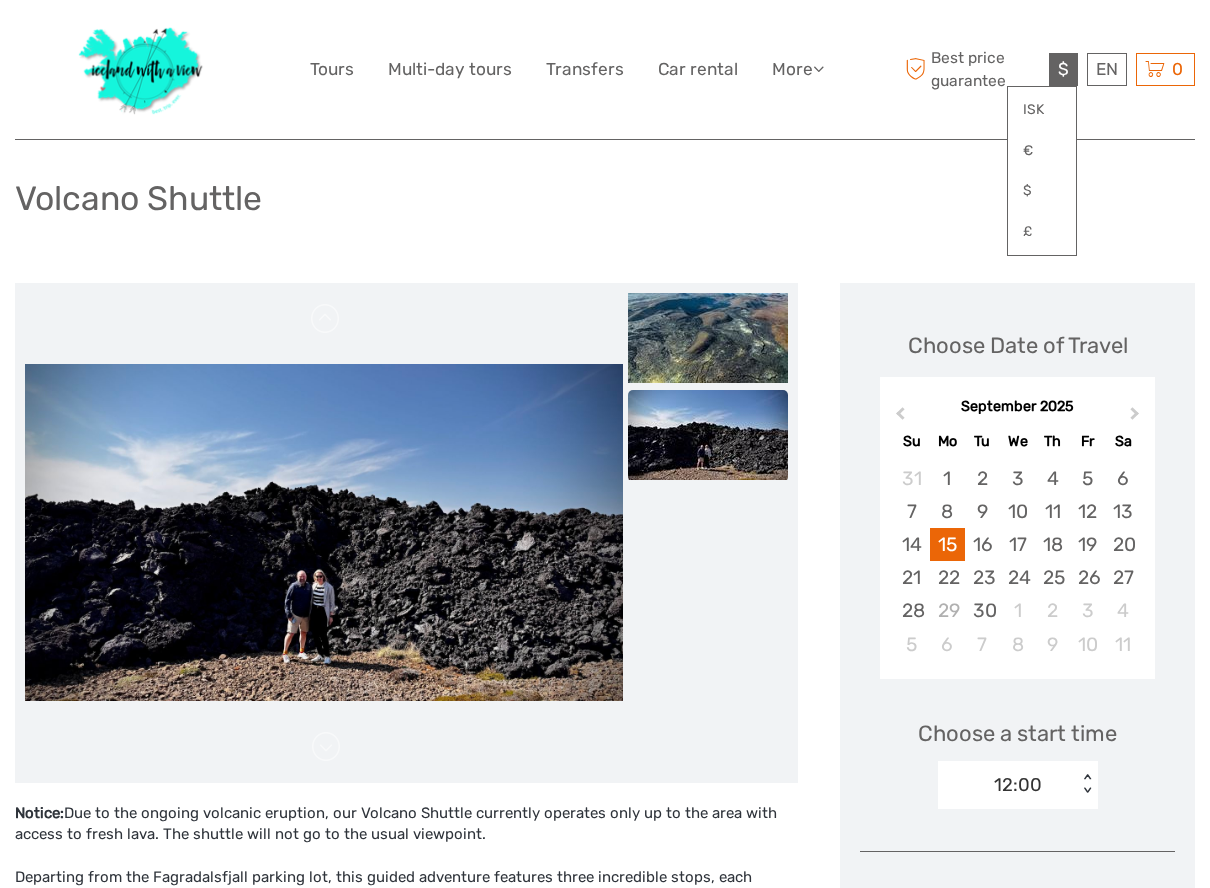 click on "$" at bounding box center (1063, 69) 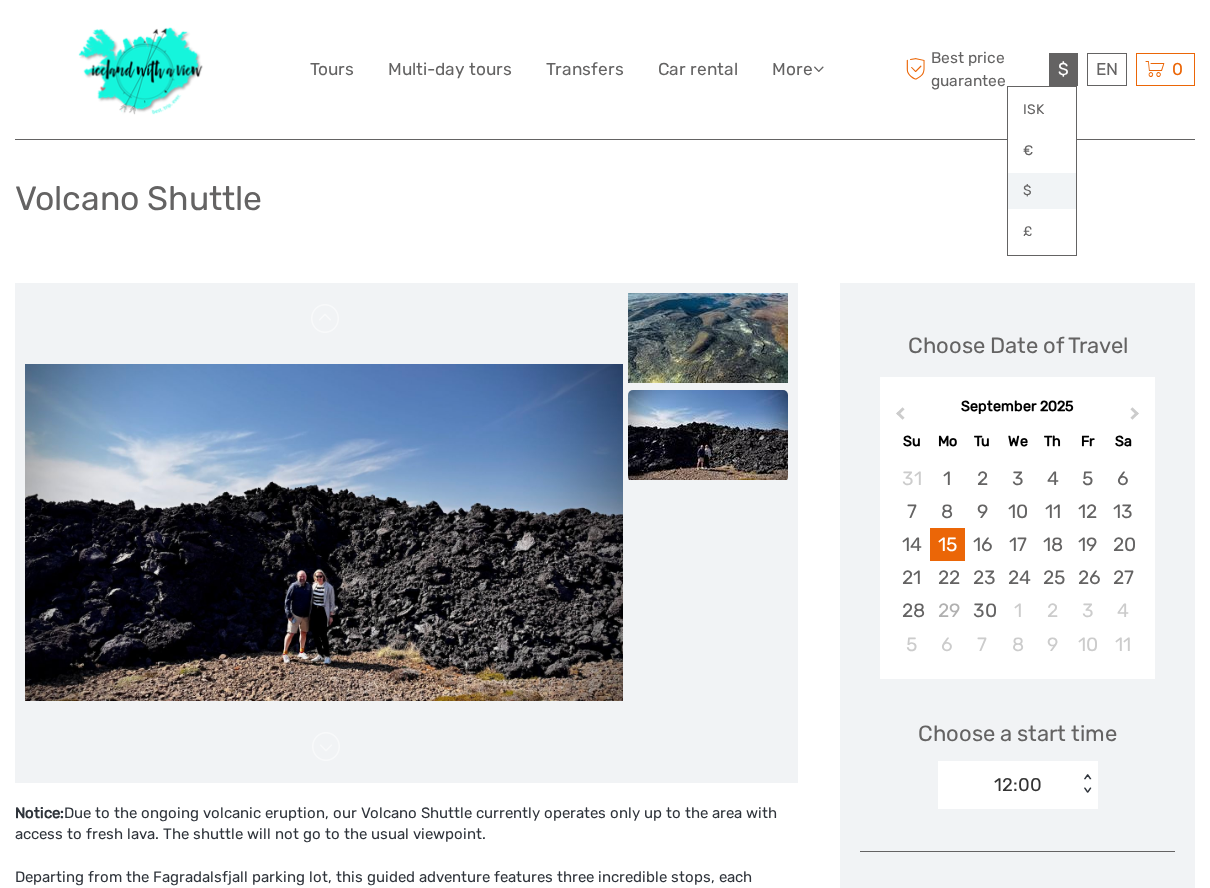 click on "$" at bounding box center [1042, 191] 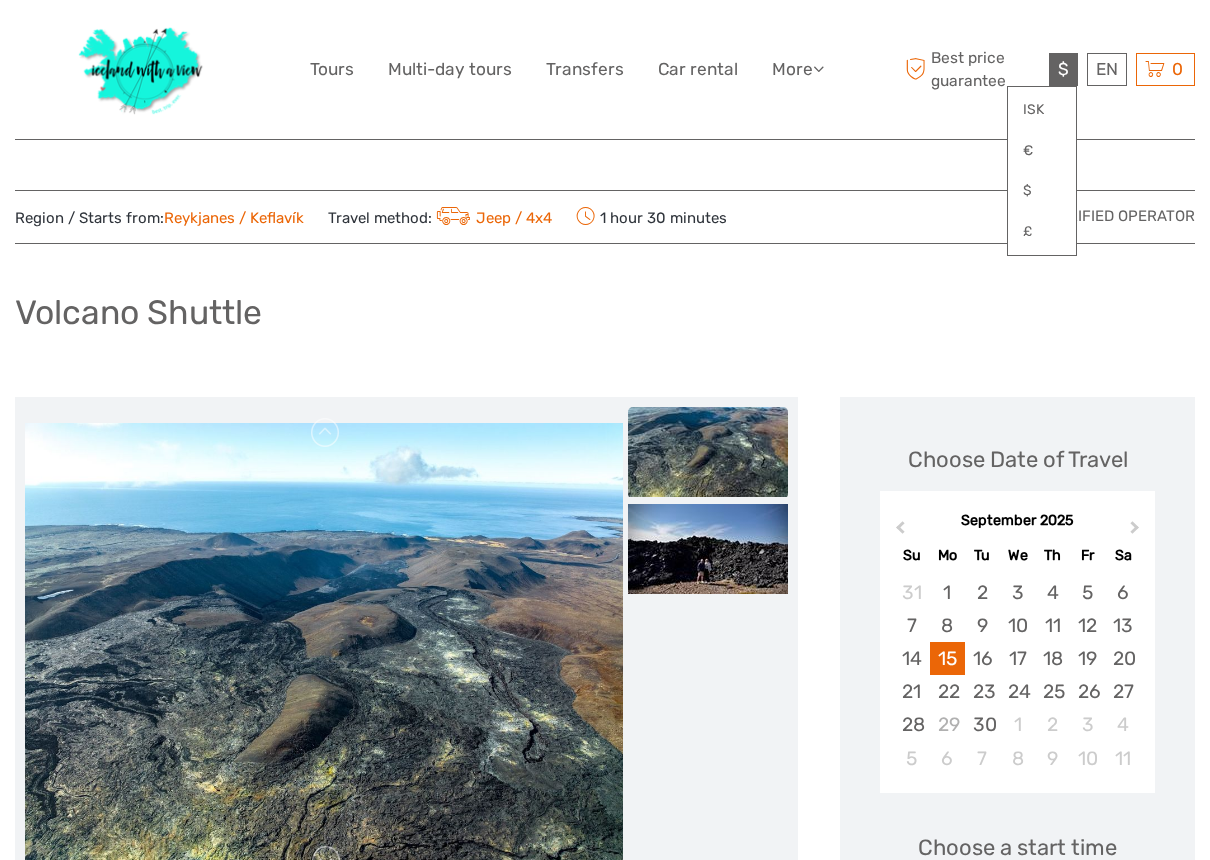 scroll, scrollTop: 0, scrollLeft: 0, axis: both 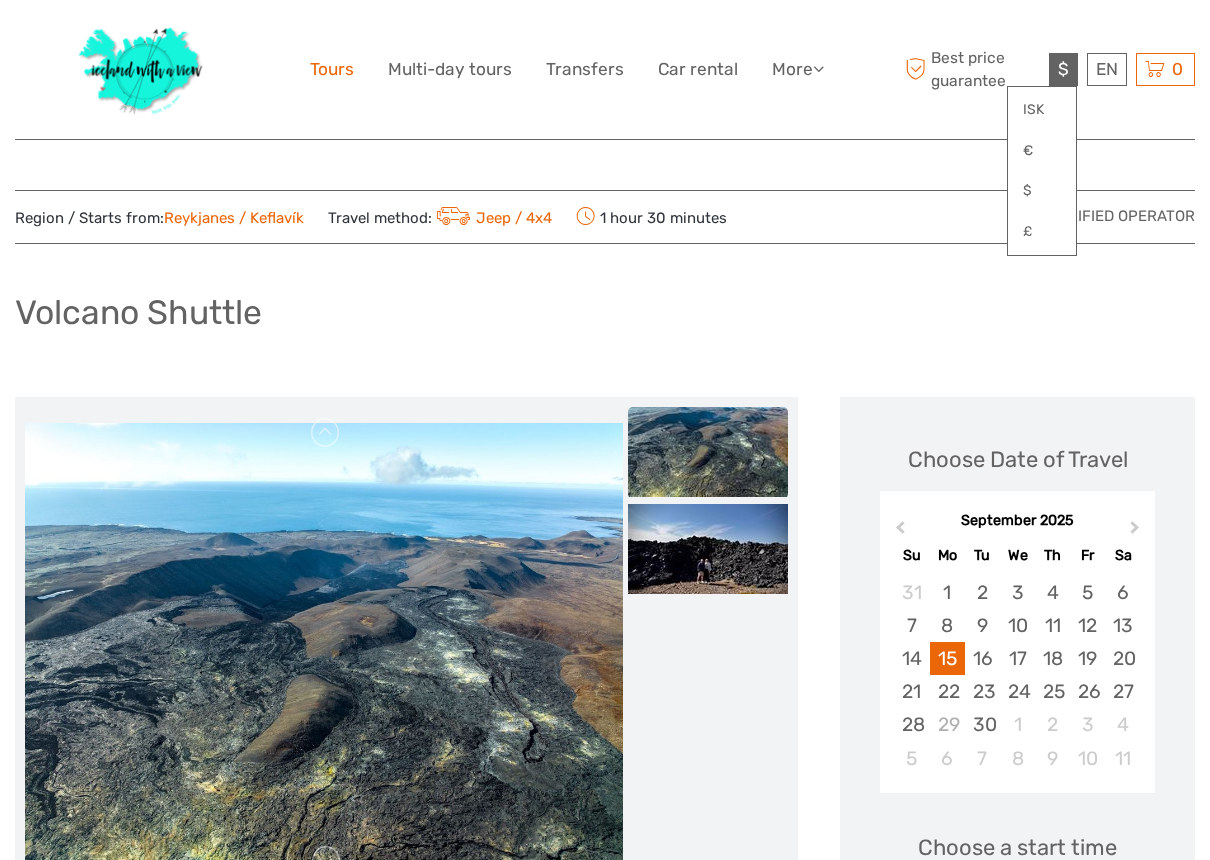 click on "Tours" at bounding box center [332, 69] 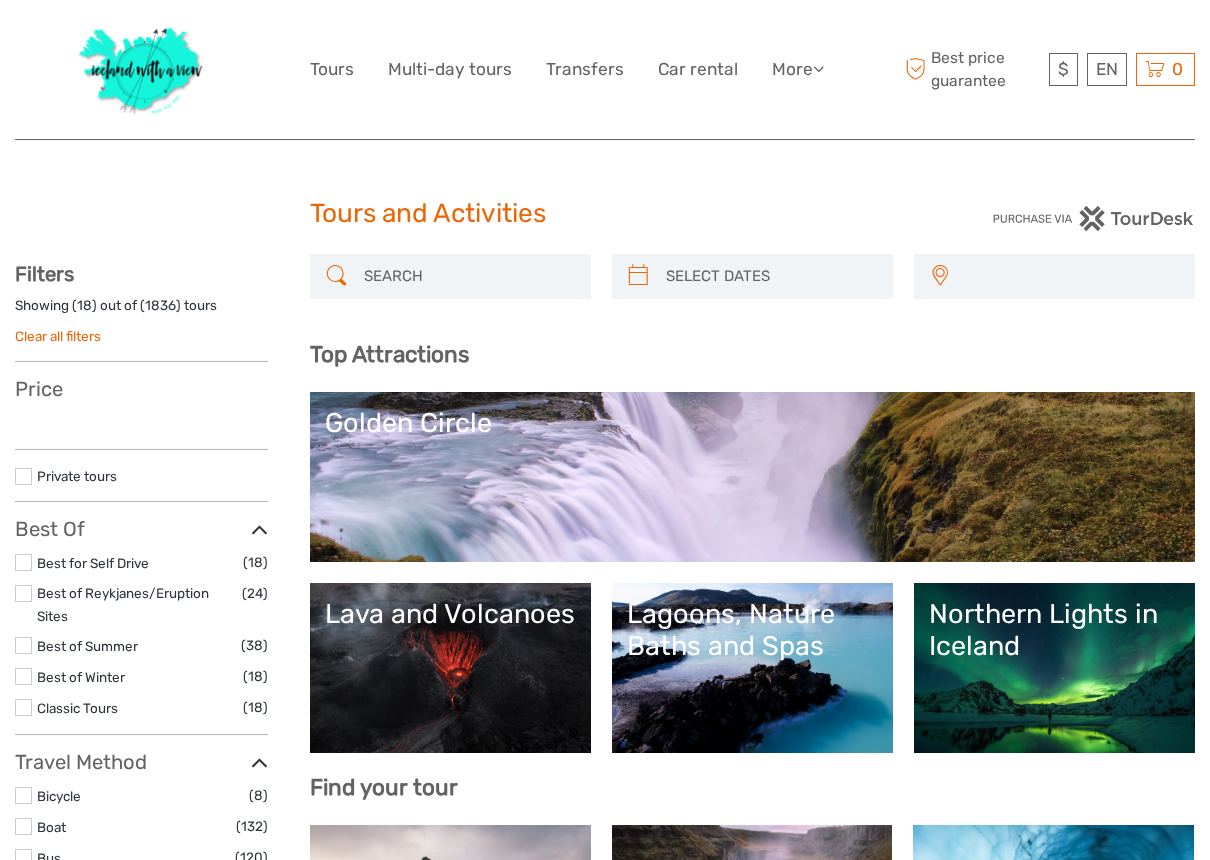 select 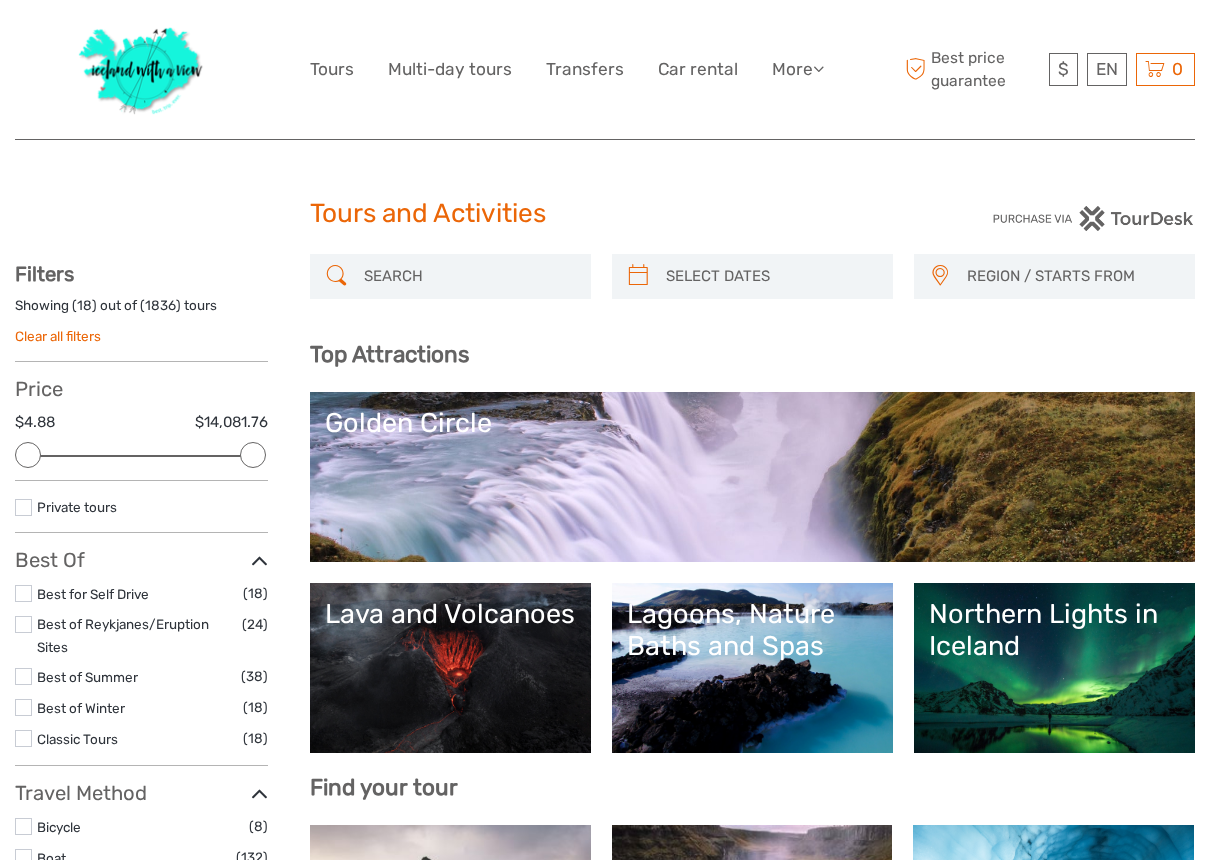 scroll, scrollTop: 0, scrollLeft: 0, axis: both 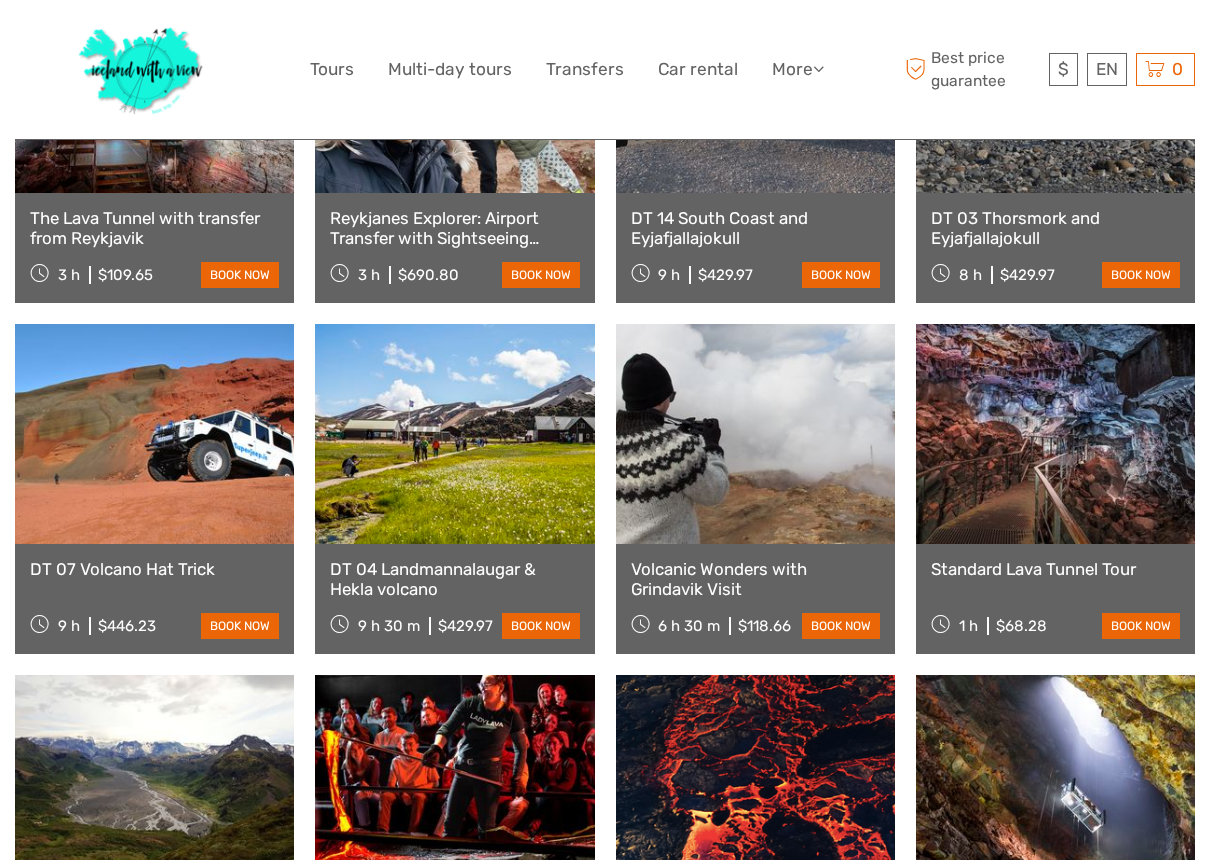 click on "DT 07 Volcano Hat Trick" at bounding box center (154, 569) 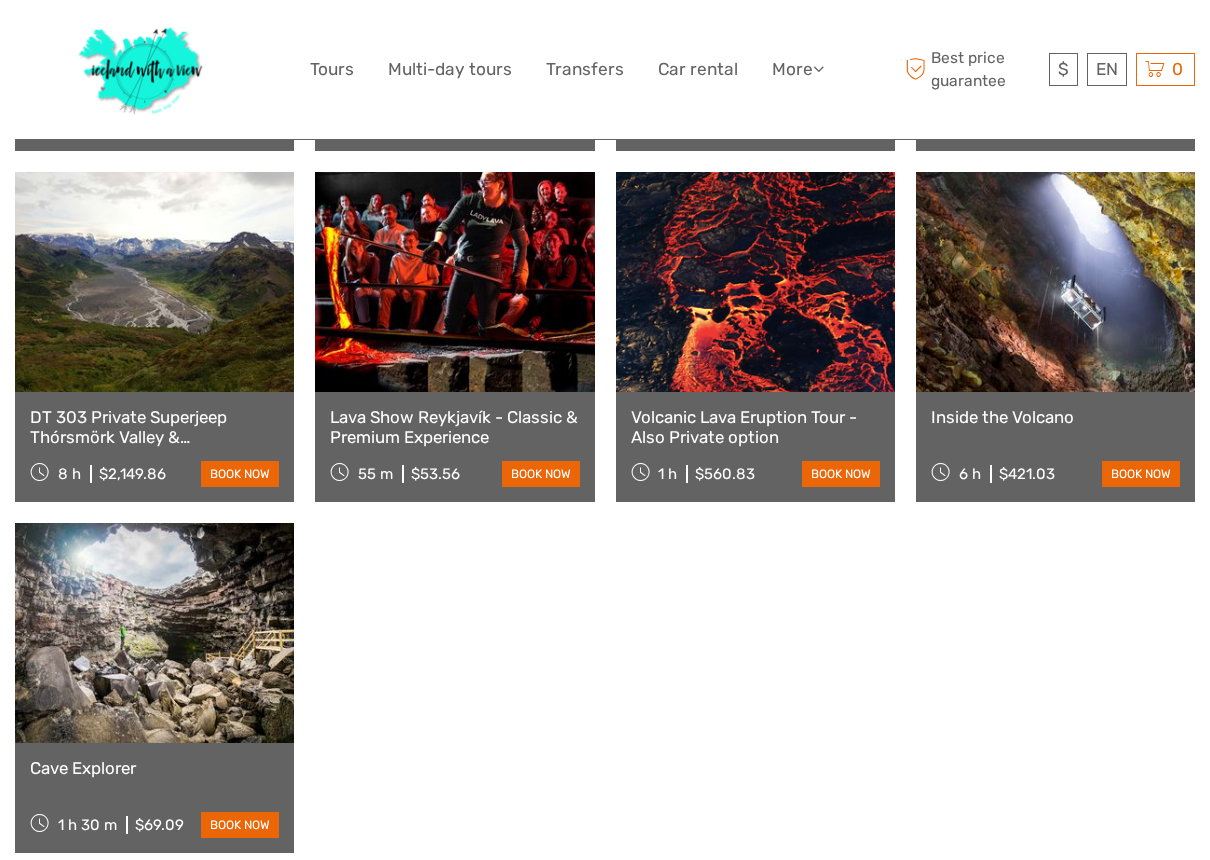 scroll, scrollTop: 1488, scrollLeft: 0, axis: vertical 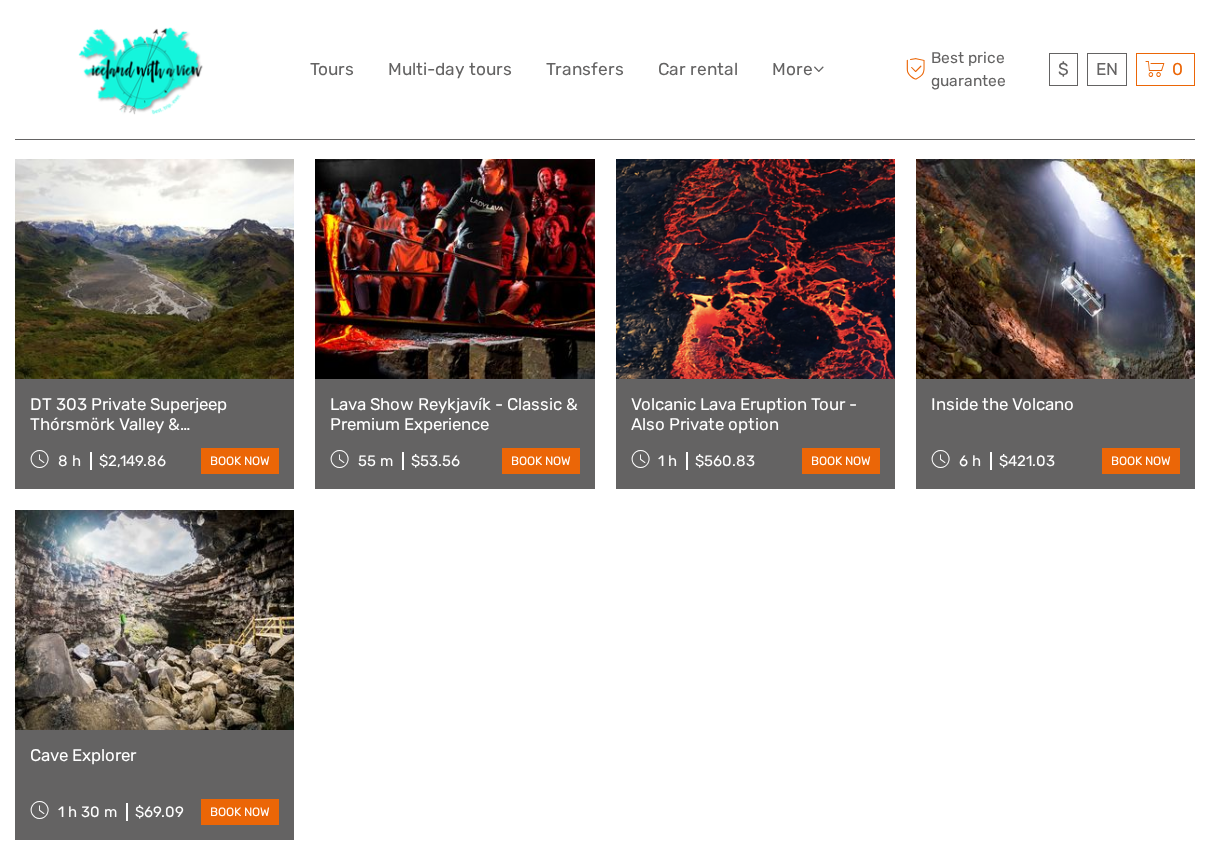 click on "Volcanic Lava Eruption Tour - Also Private option" at bounding box center (755, 414) 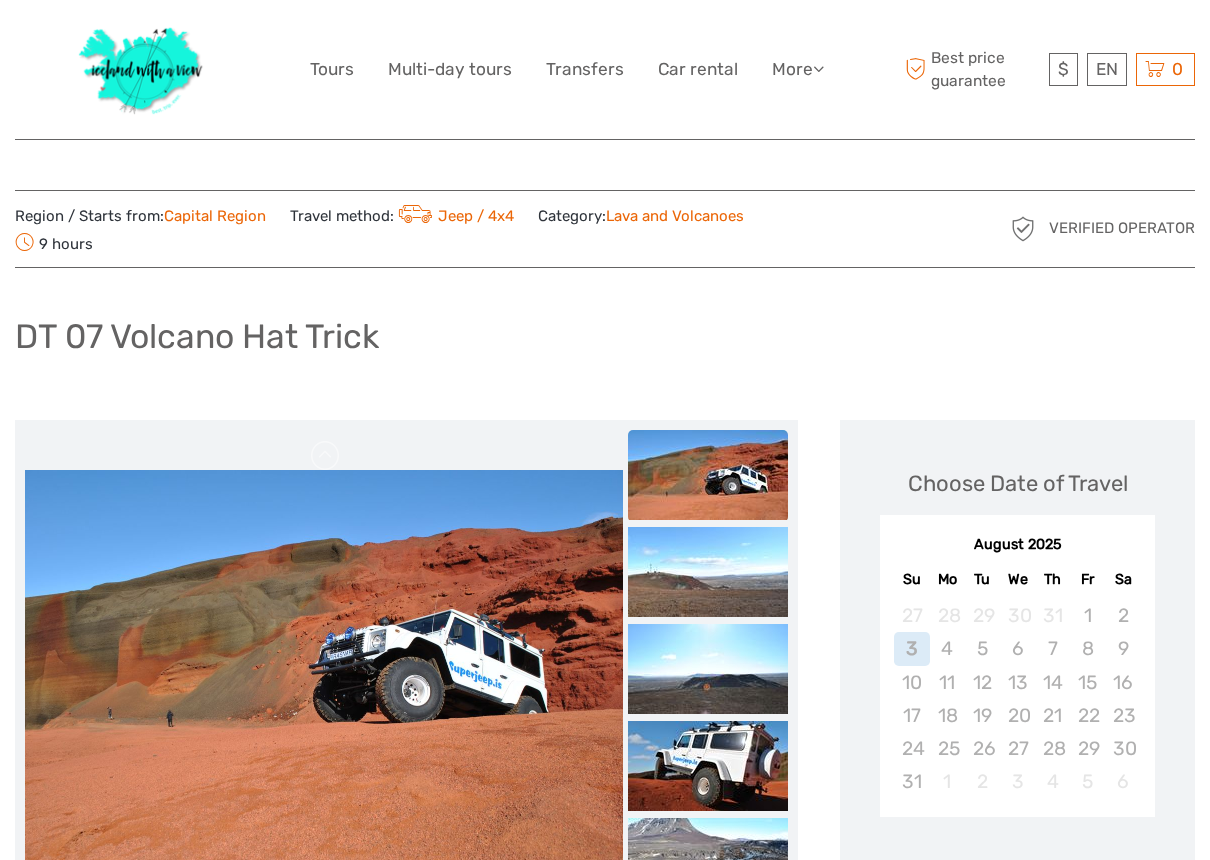scroll, scrollTop: 0, scrollLeft: 0, axis: both 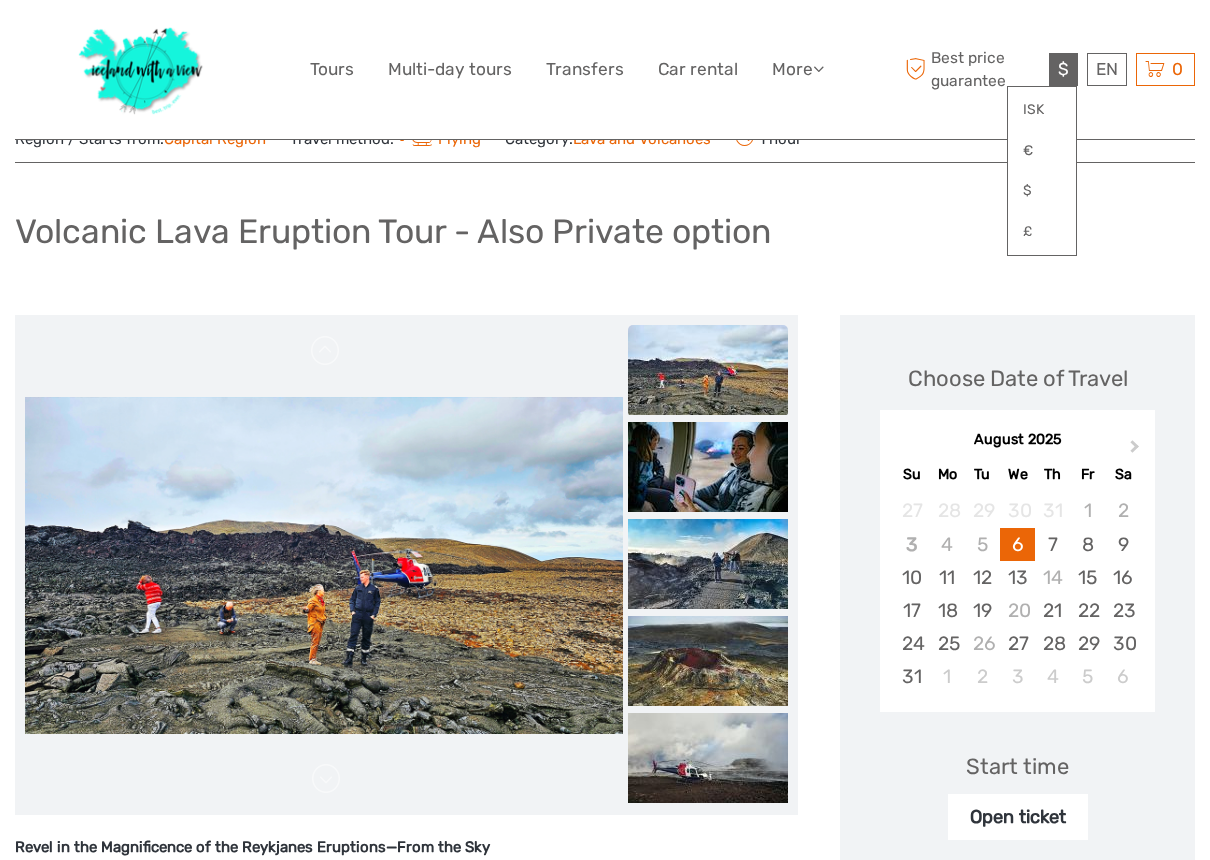 click on "$" at bounding box center [1063, 69] 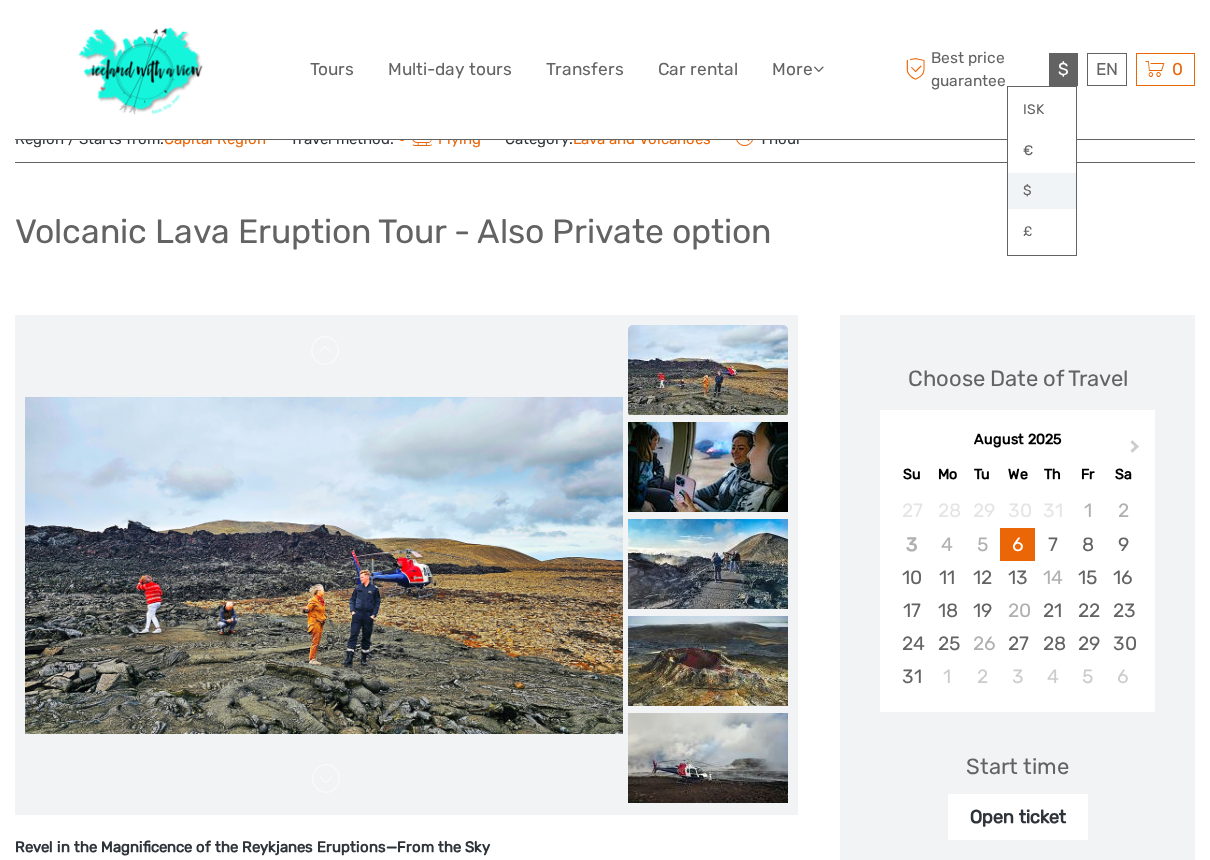 click on "$" at bounding box center (1042, 191) 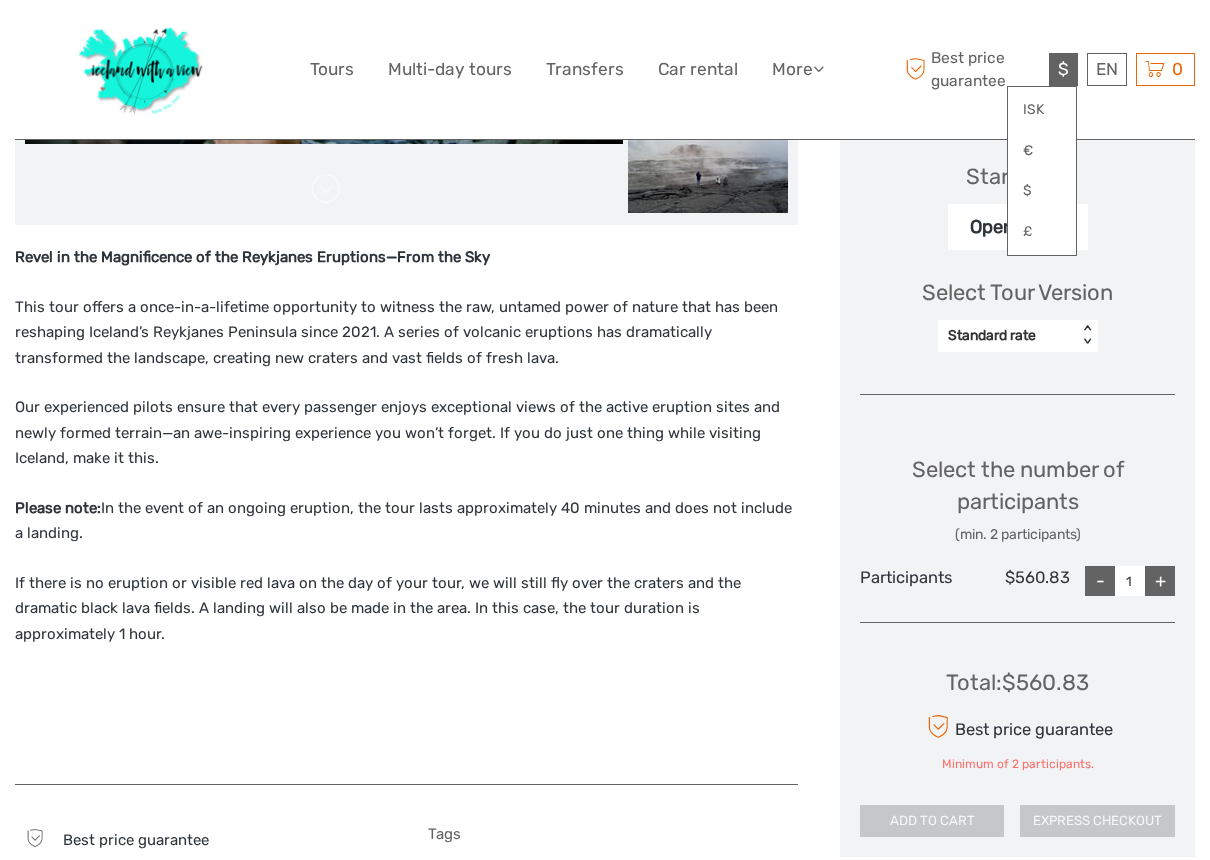 scroll, scrollTop: 674, scrollLeft: 0, axis: vertical 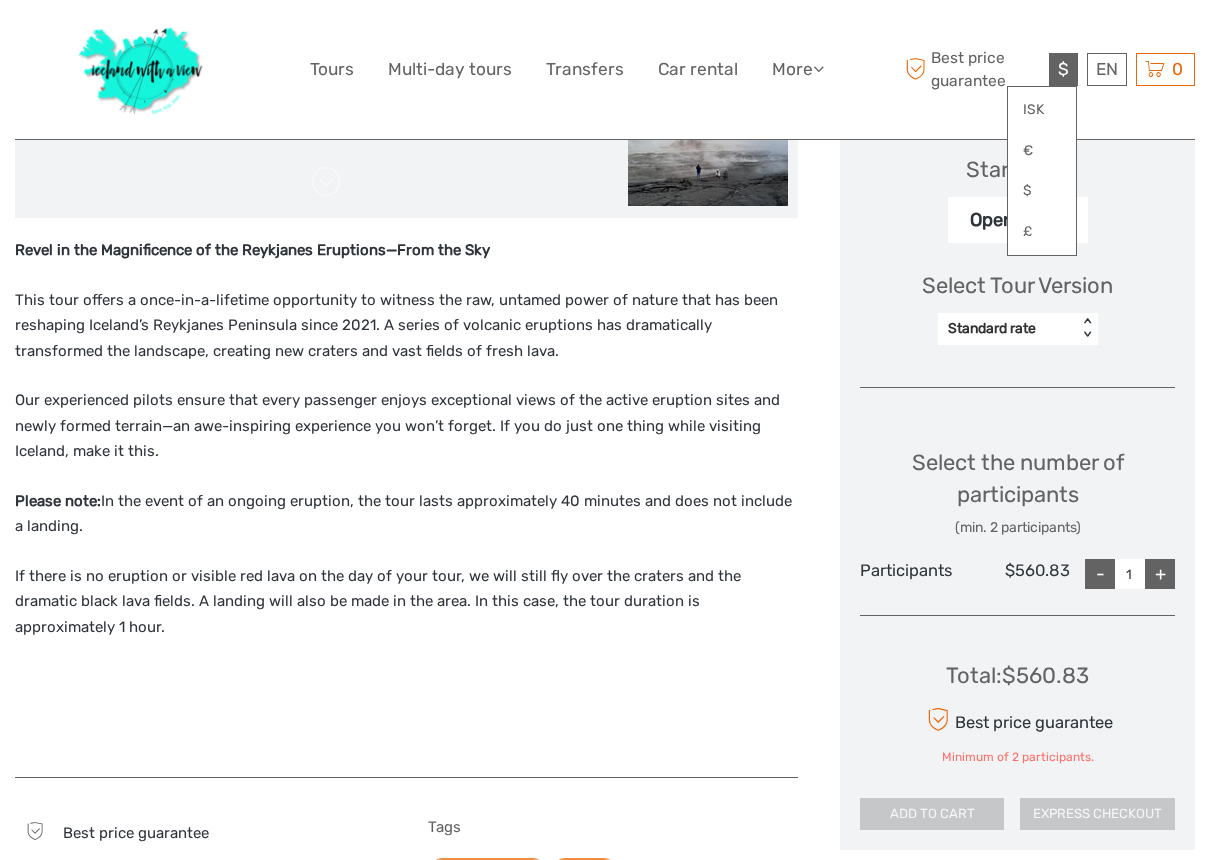 click on "+" at bounding box center (1160, 574) 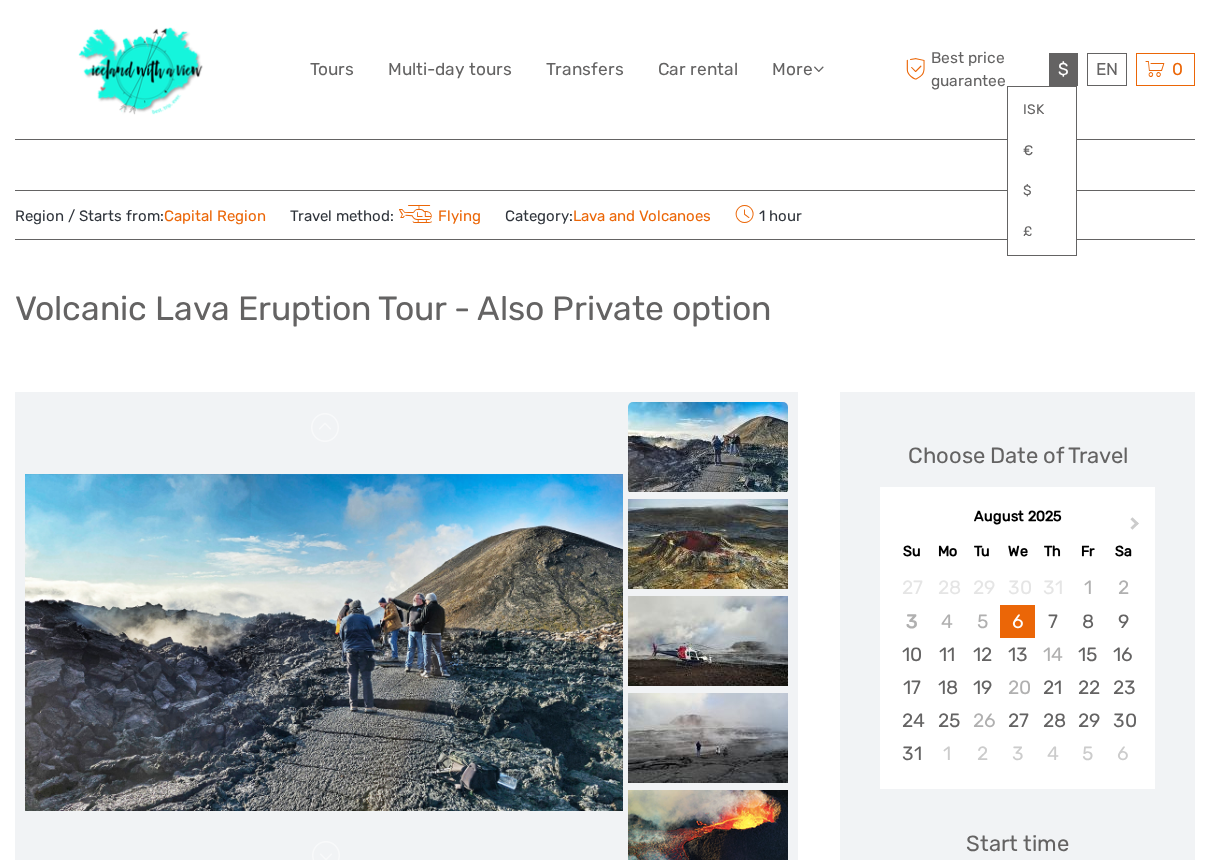 scroll, scrollTop: 0, scrollLeft: 0, axis: both 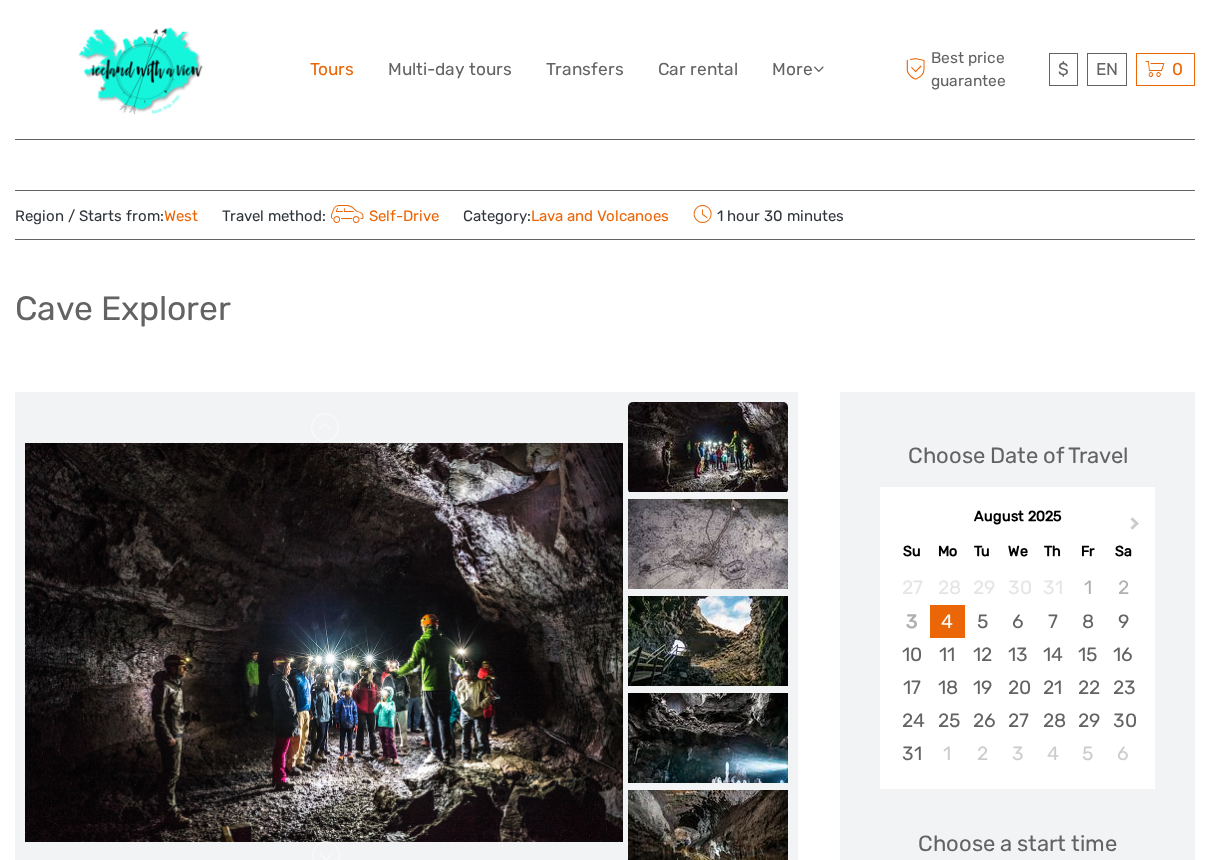 click on "Tours" at bounding box center [332, 69] 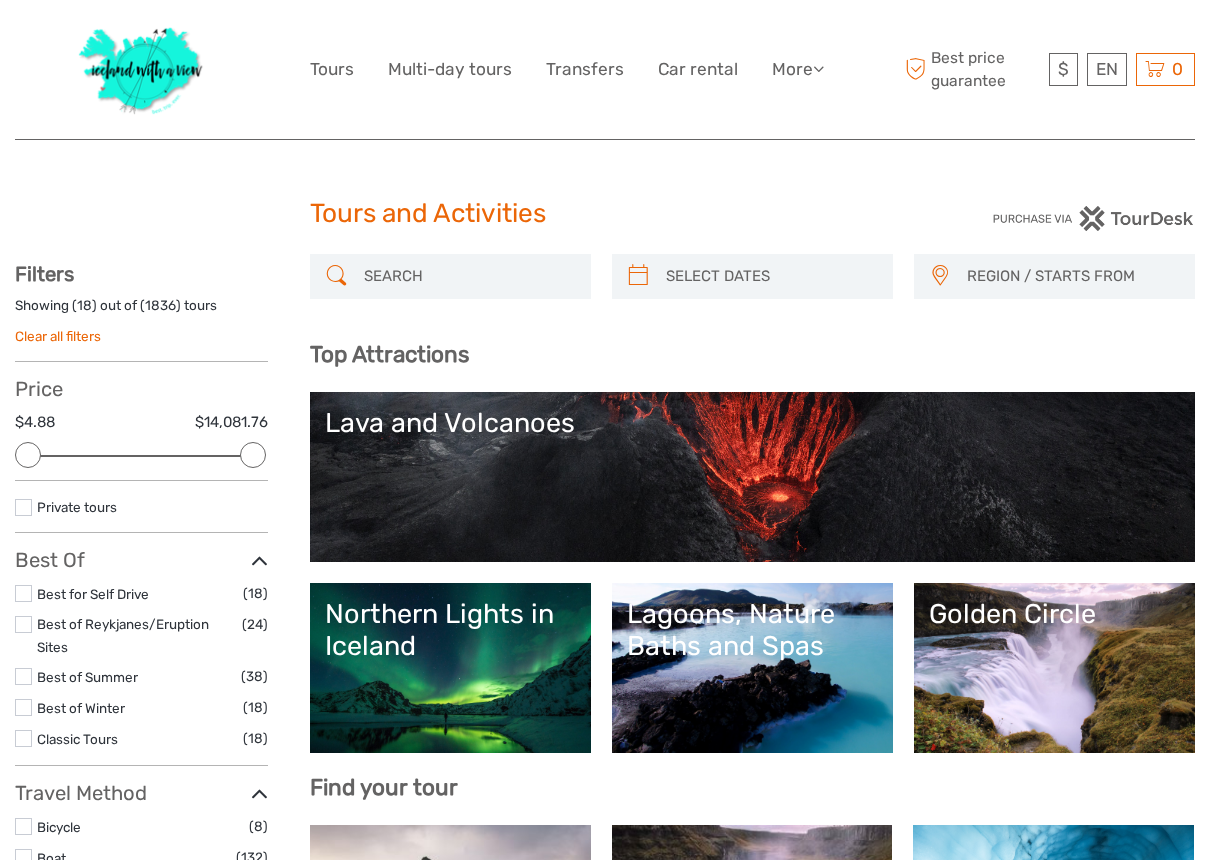 select 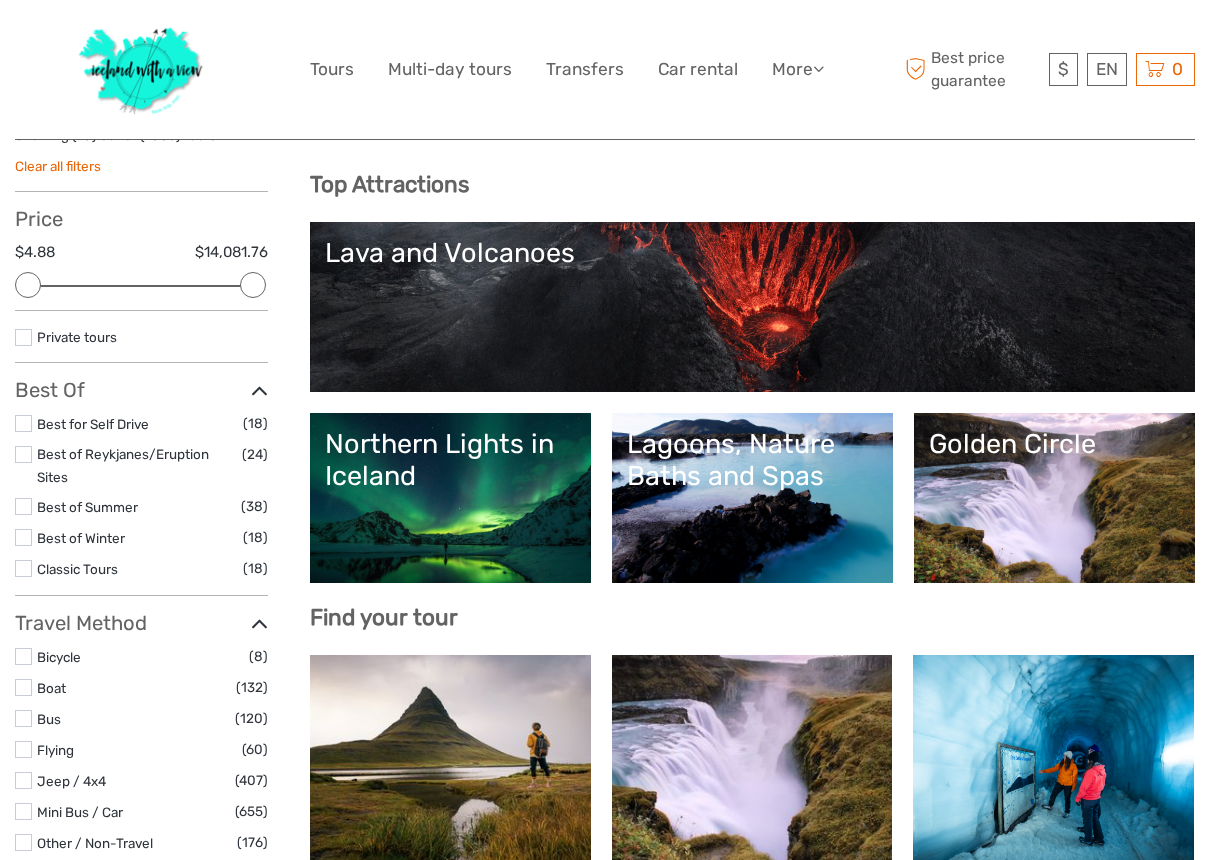 scroll, scrollTop: 177, scrollLeft: 0, axis: vertical 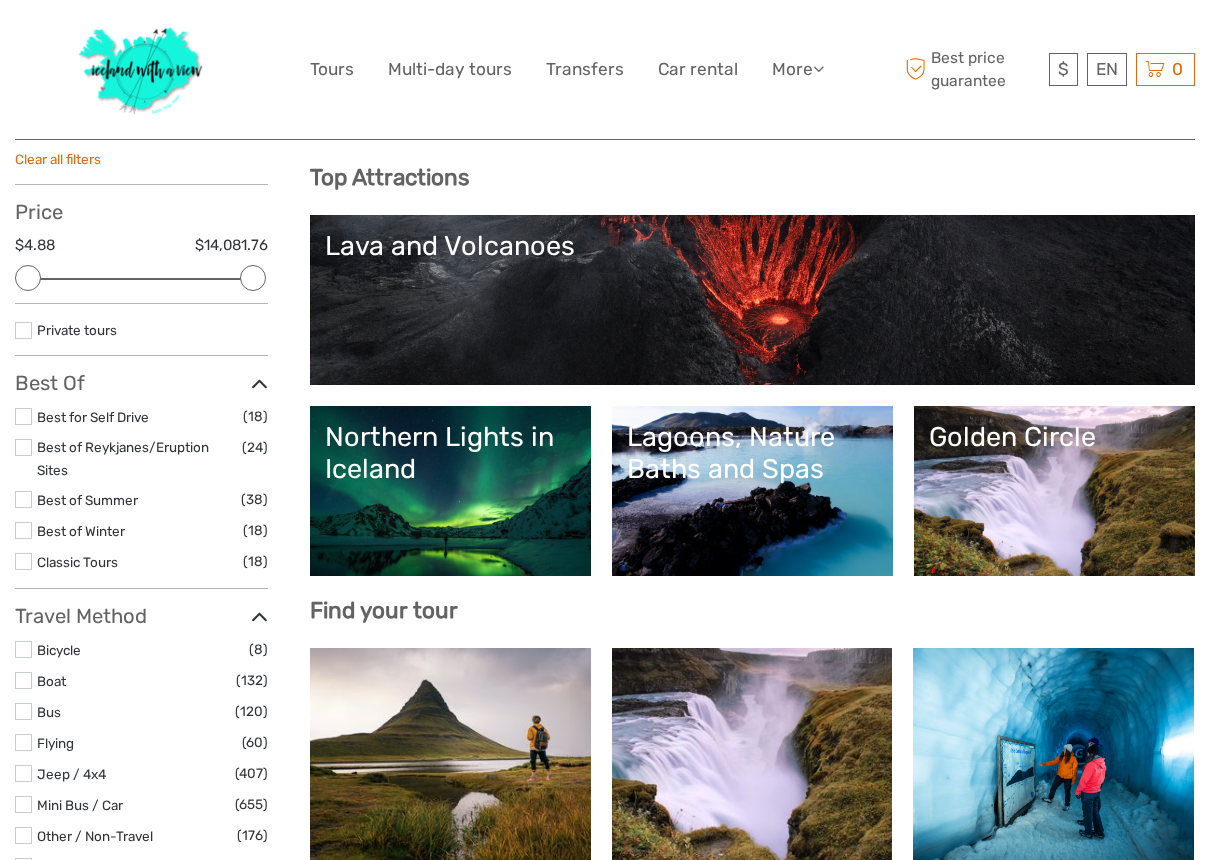 click on "Lagoons, Nature Baths and Spas" at bounding box center (752, 453) 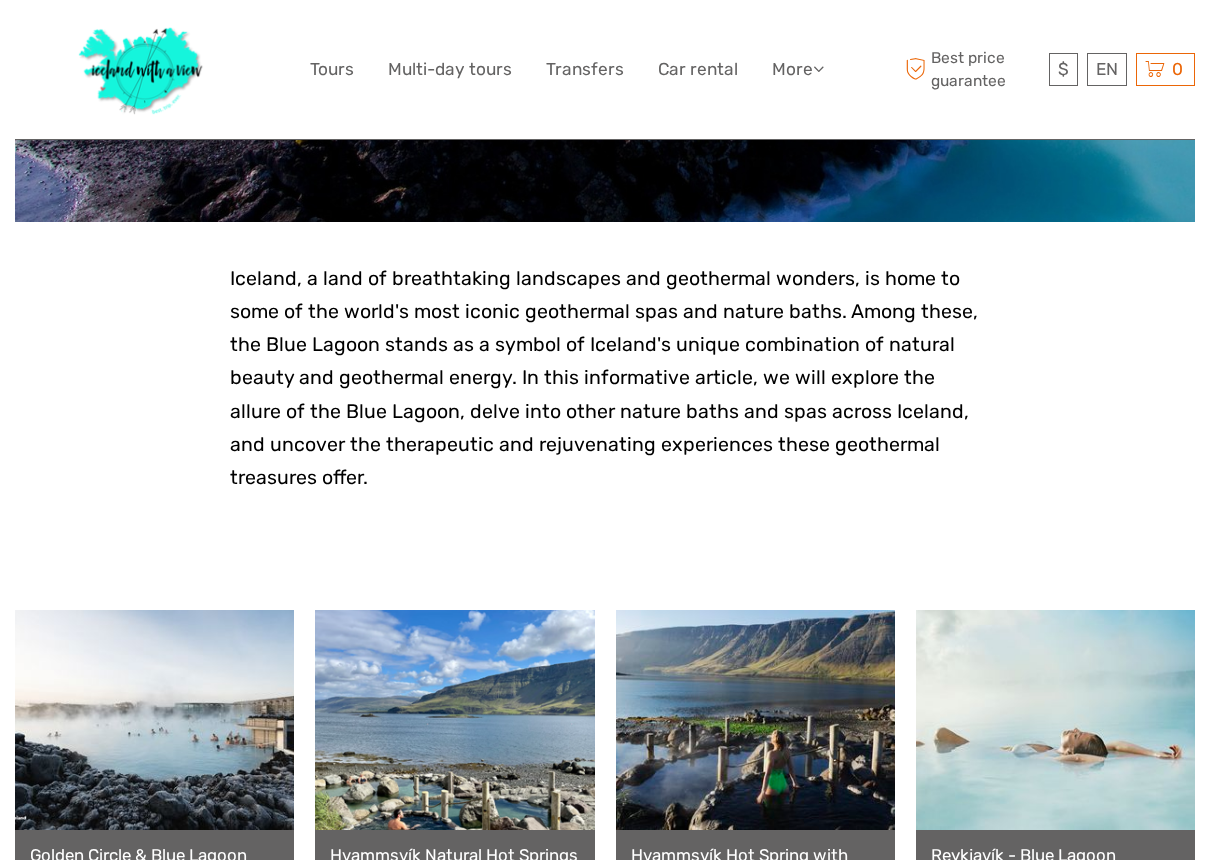 scroll, scrollTop: 826, scrollLeft: 0, axis: vertical 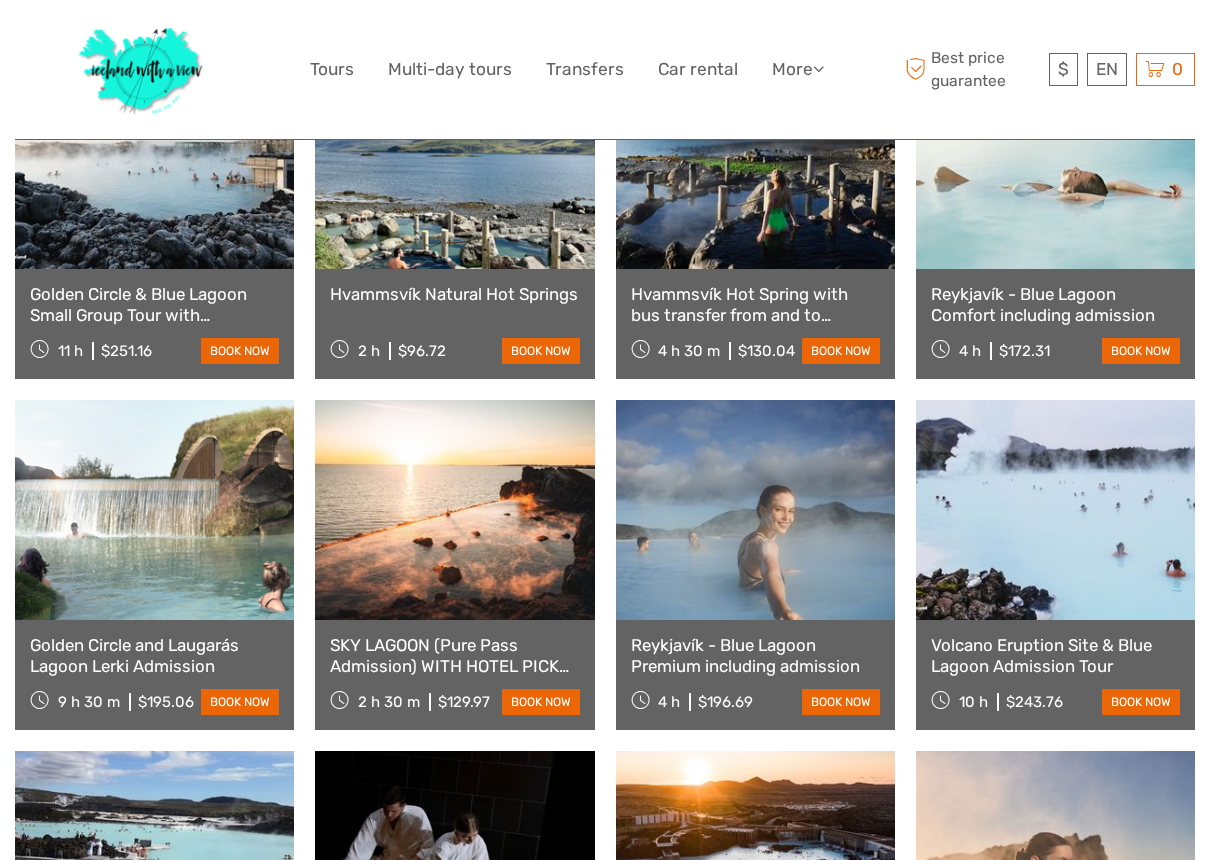 click on "Volcano Eruption Site & Blue Lagoon Admission Tour" at bounding box center (1055, 655) 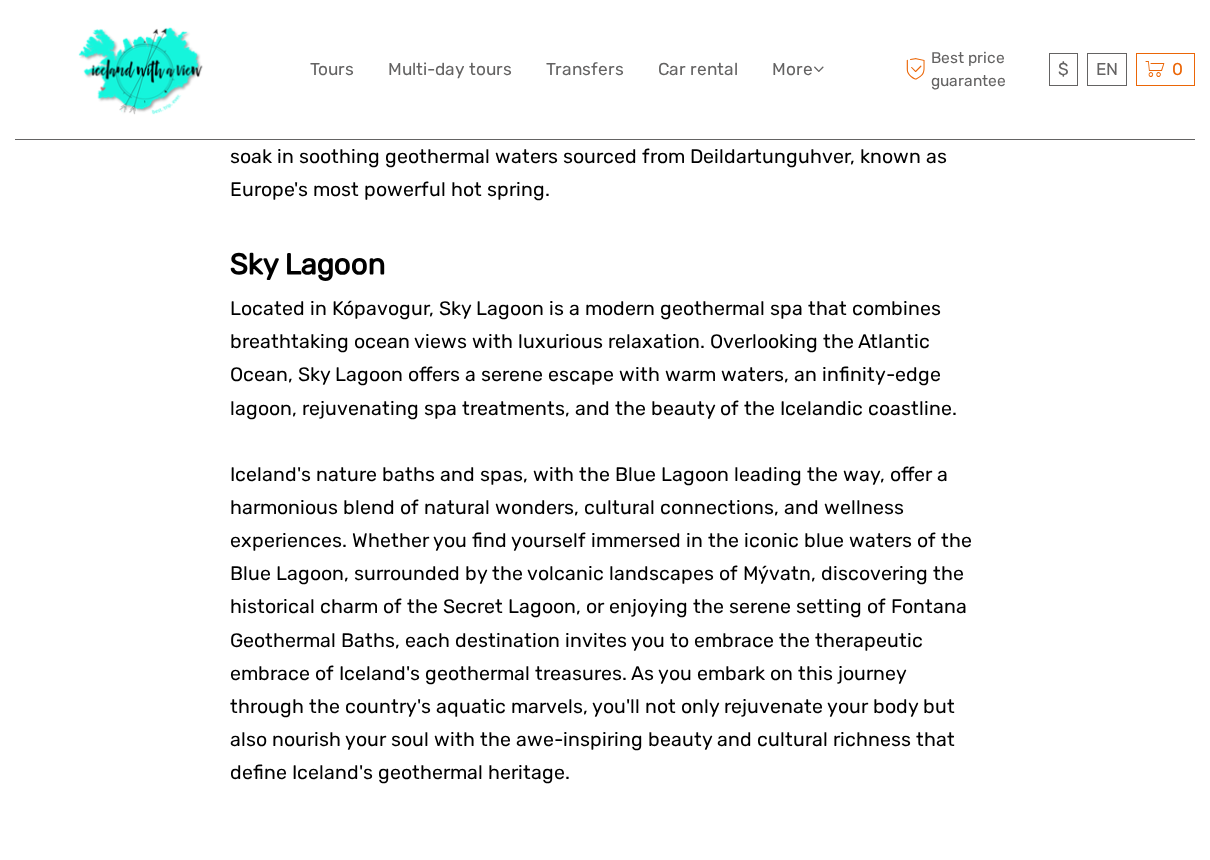scroll, scrollTop: 4648, scrollLeft: 0, axis: vertical 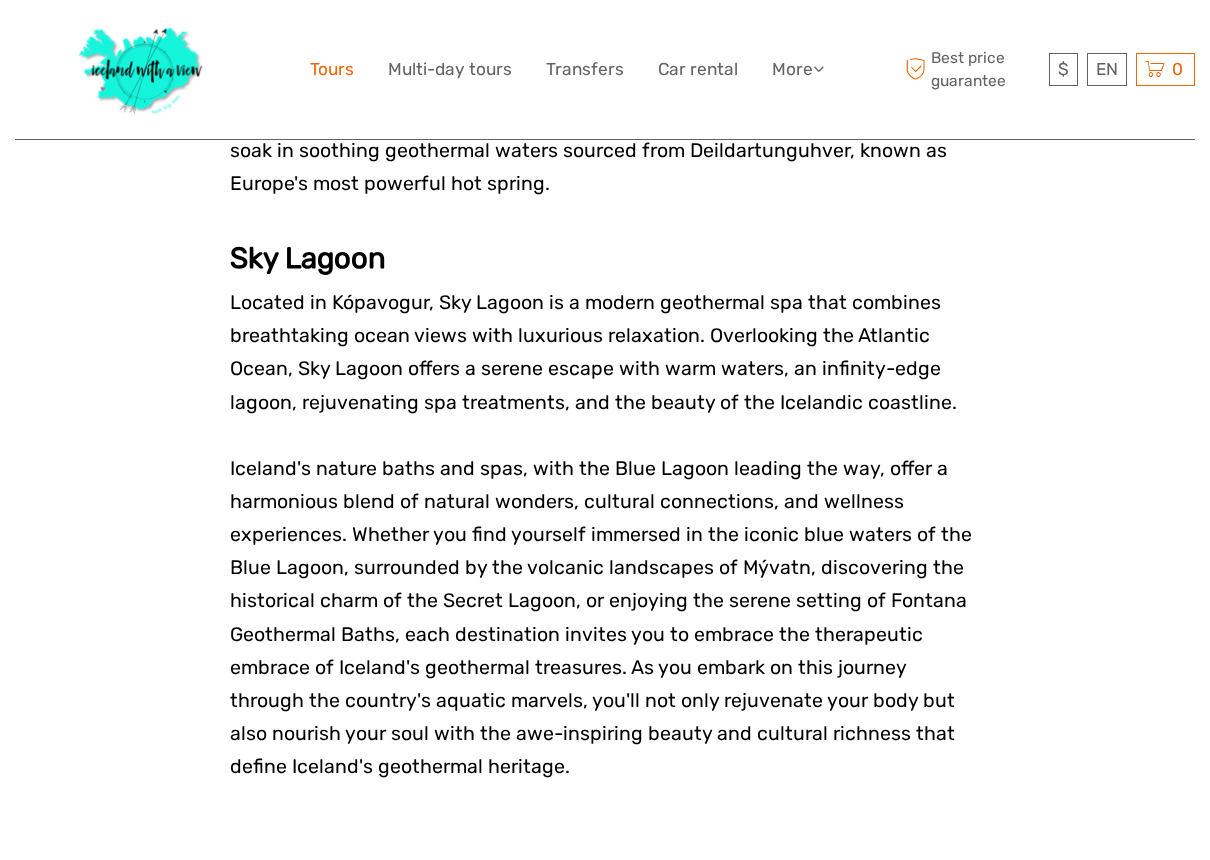 click on "Tours" at bounding box center [332, 69] 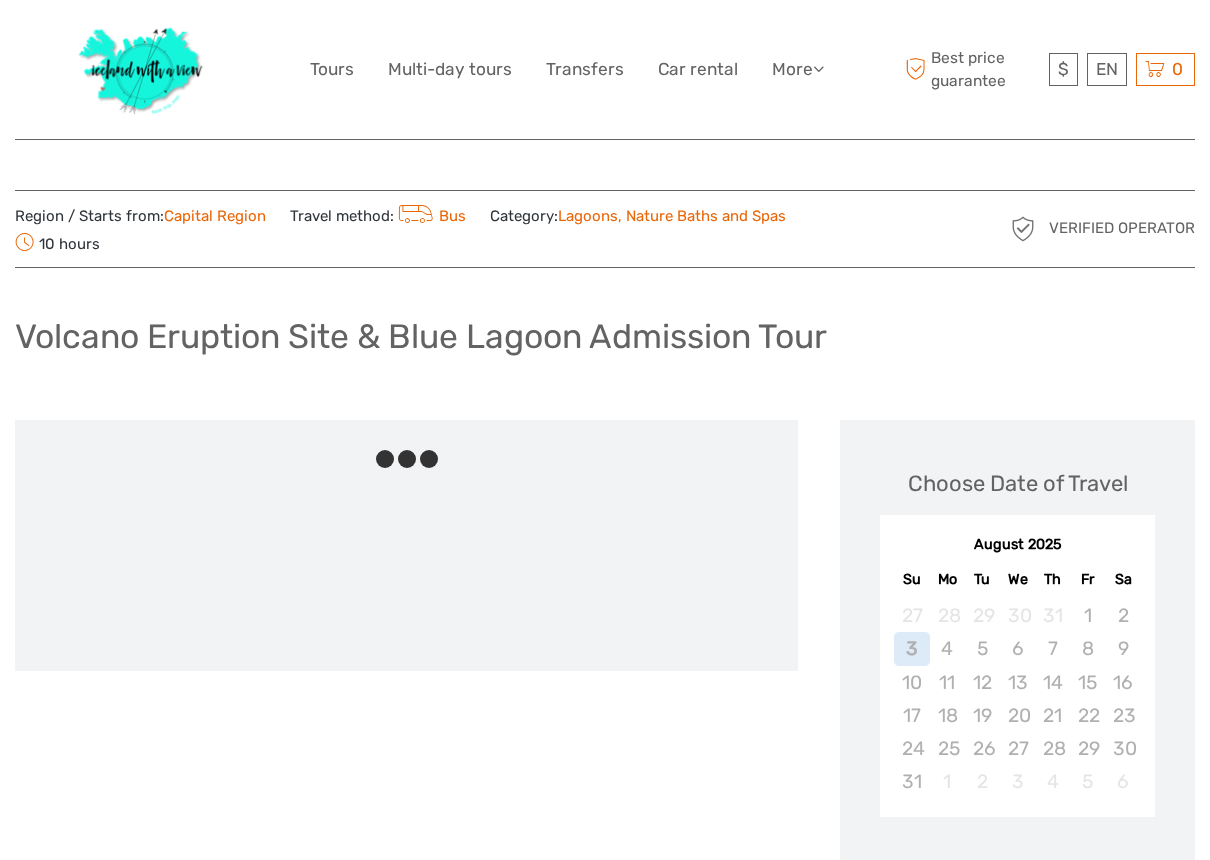scroll, scrollTop: 0, scrollLeft: 0, axis: both 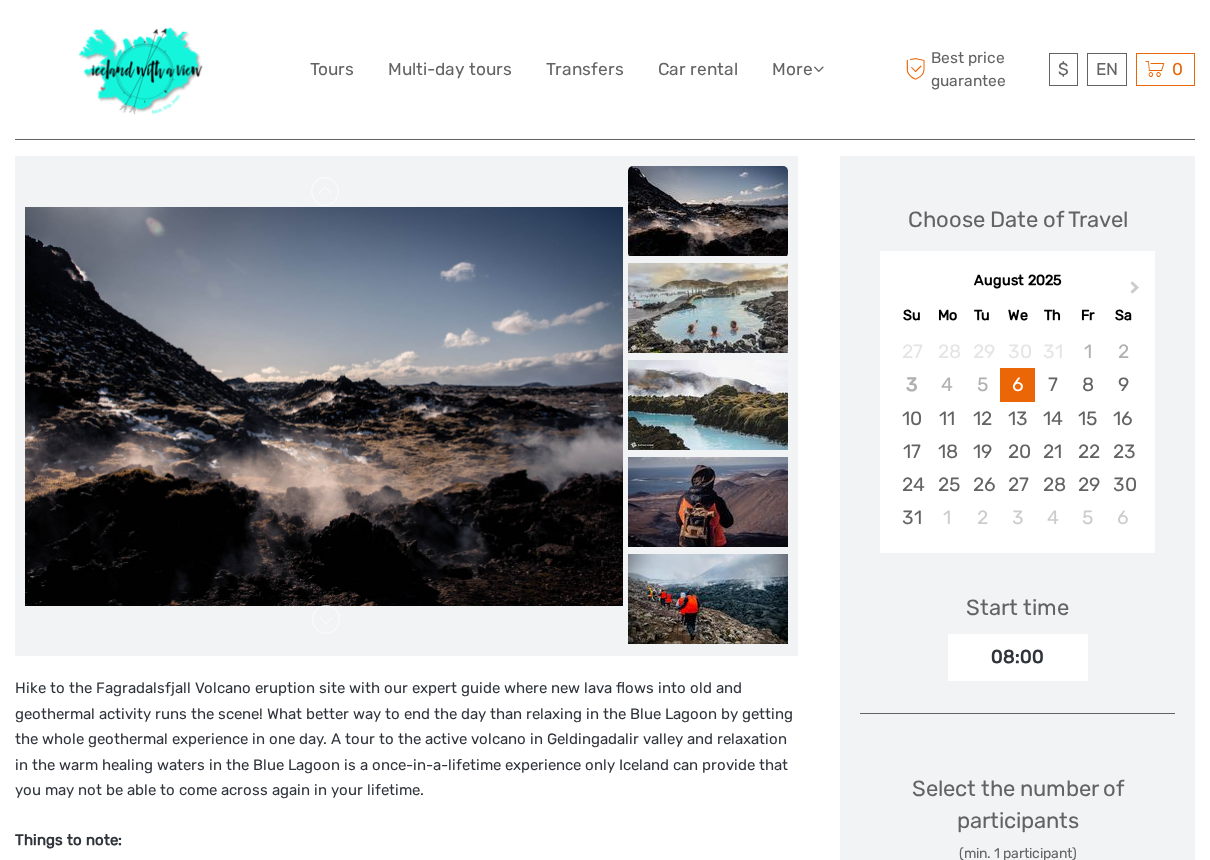 click at bounding box center (708, 211) 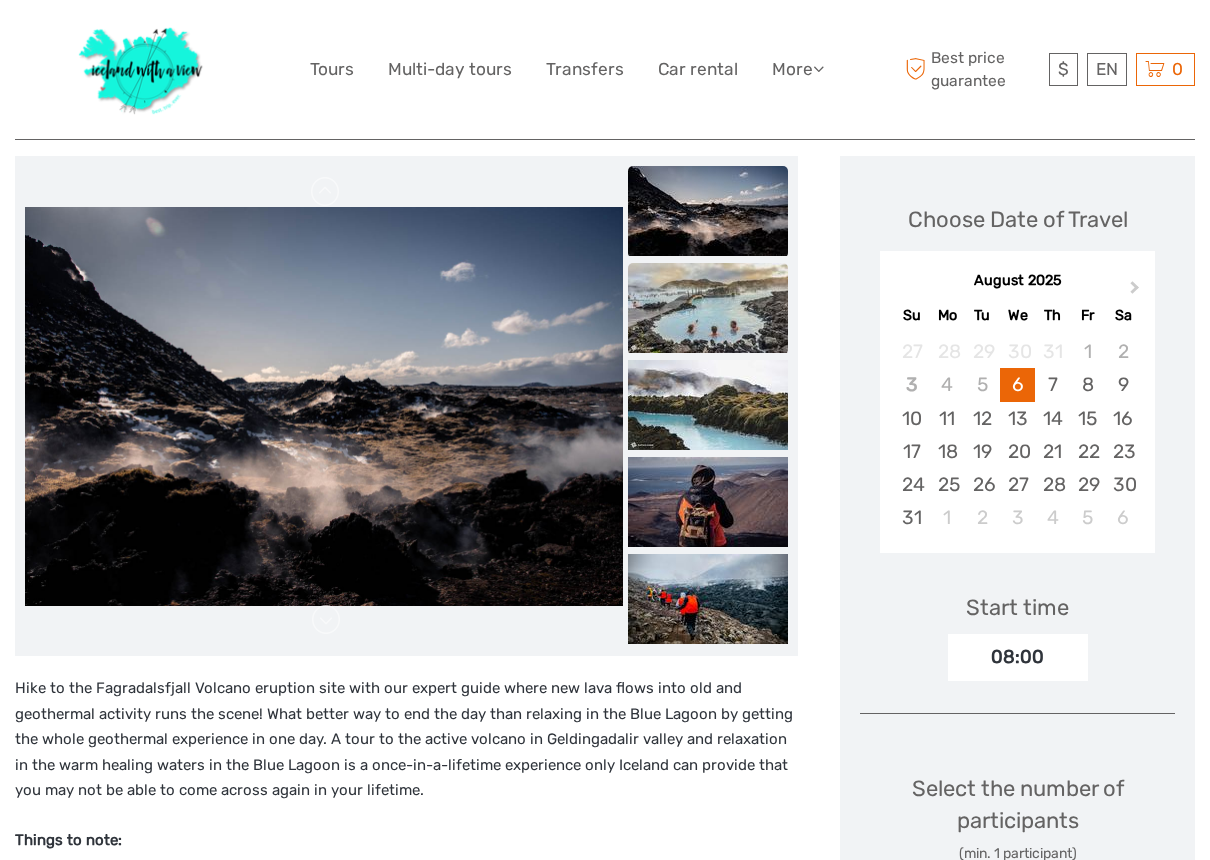 click at bounding box center (708, 308) 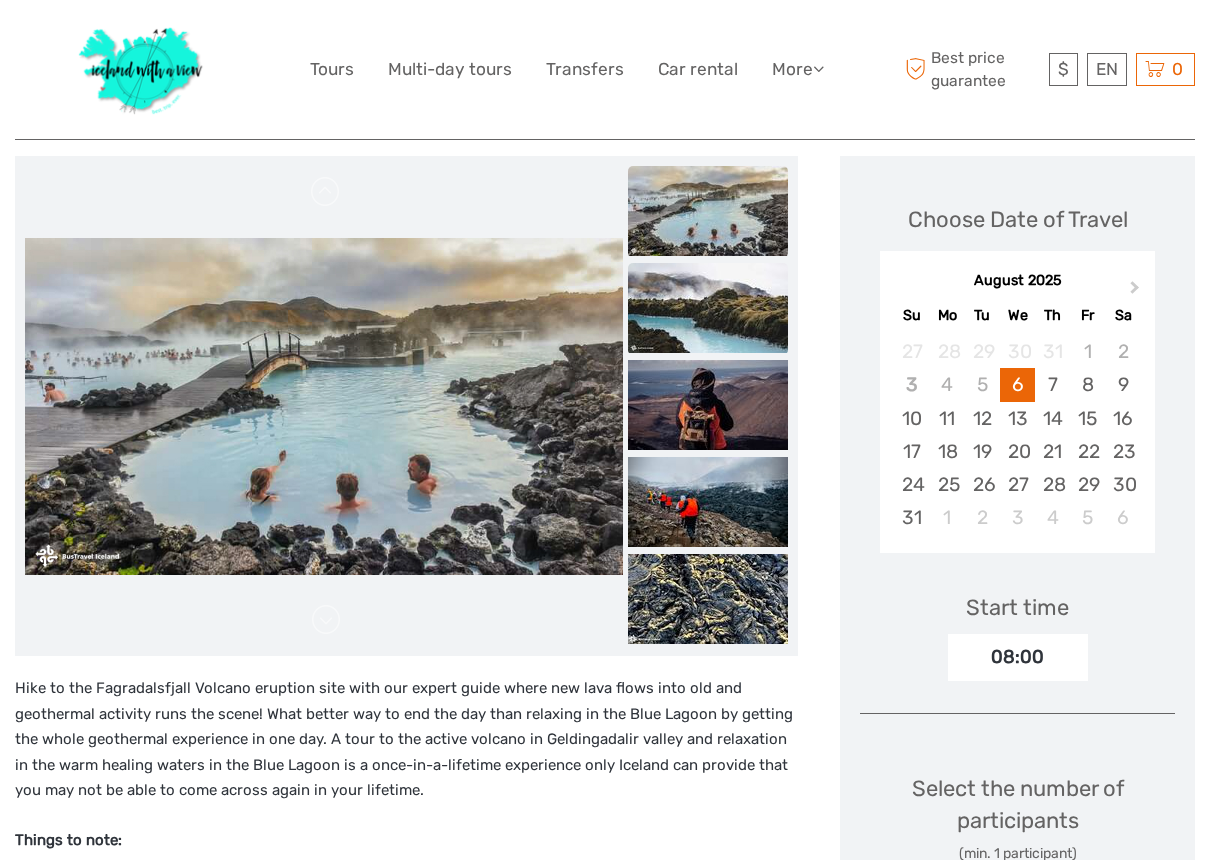 click at bounding box center (708, 308) 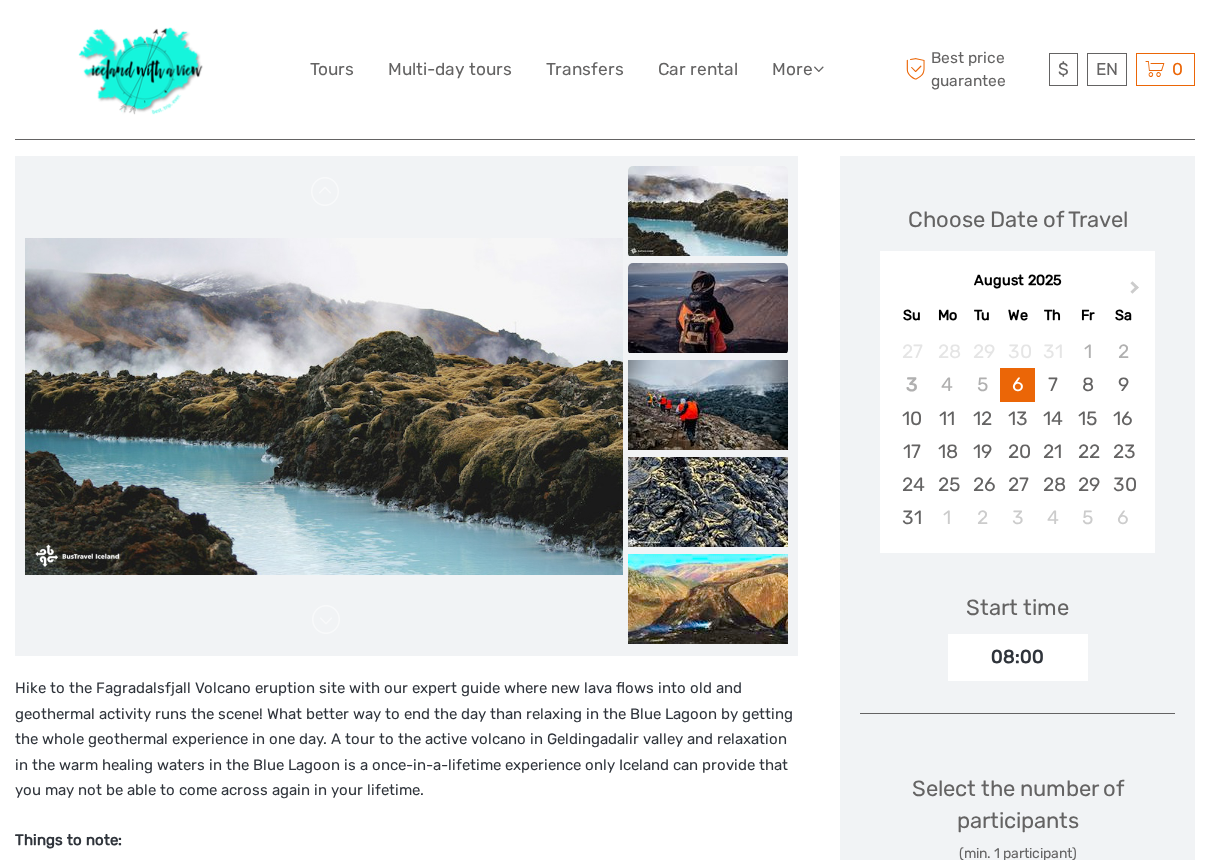 click at bounding box center (708, 308) 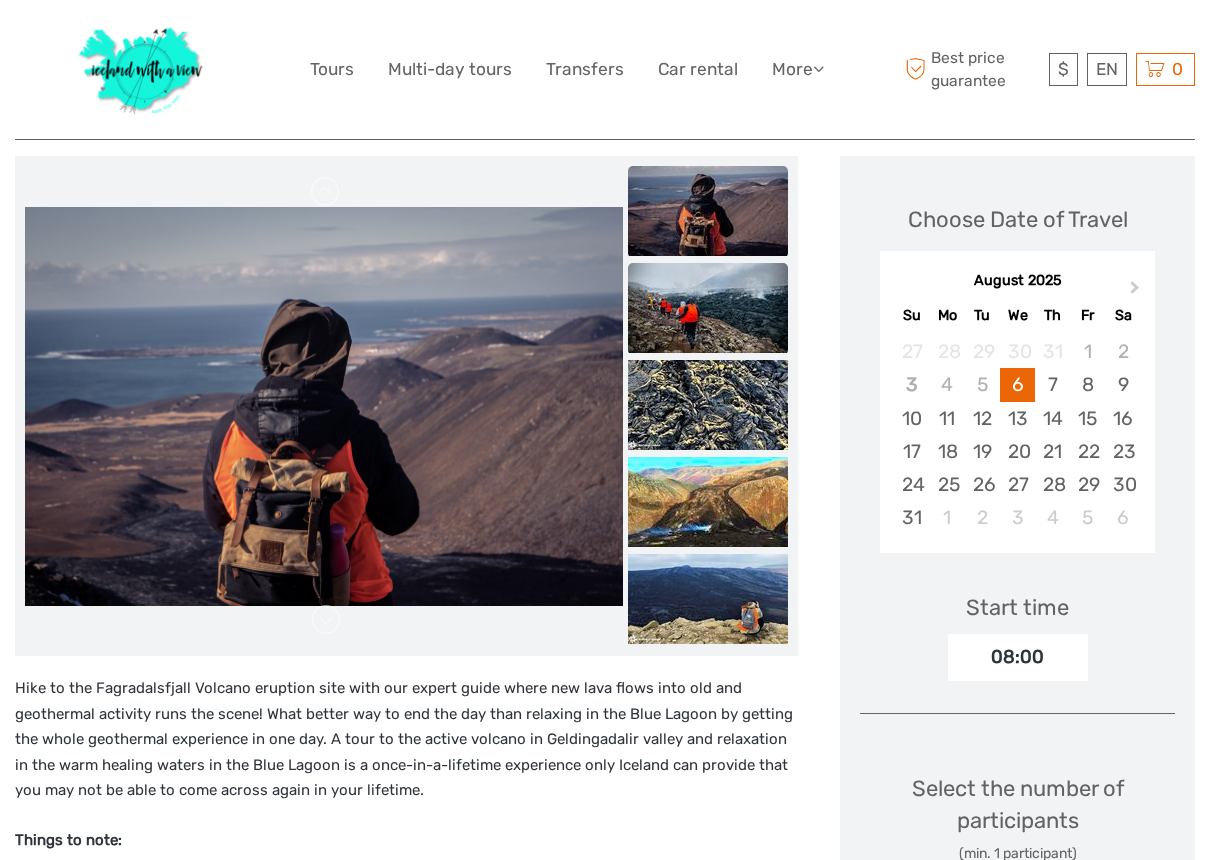 click at bounding box center [708, 308] 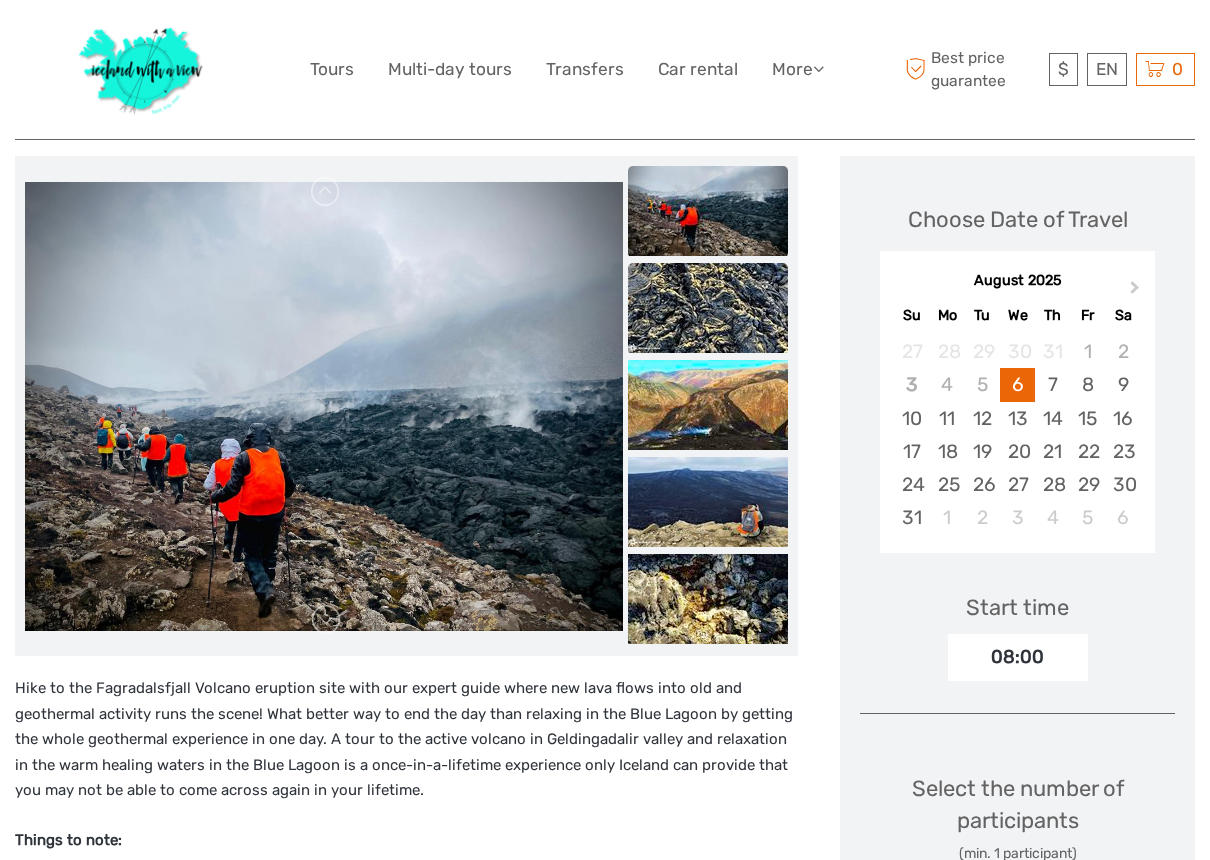 click at bounding box center (708, 308) 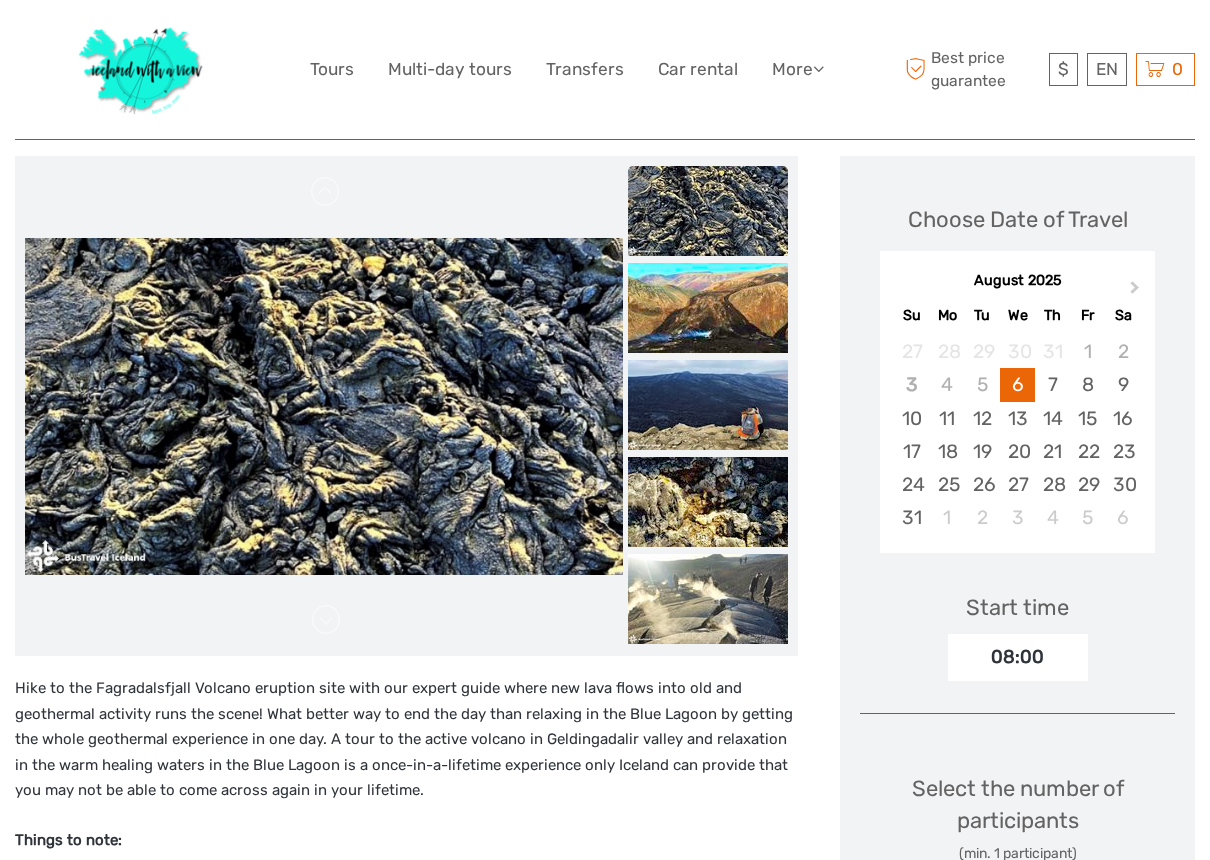 click at bounding box center (708, 308) 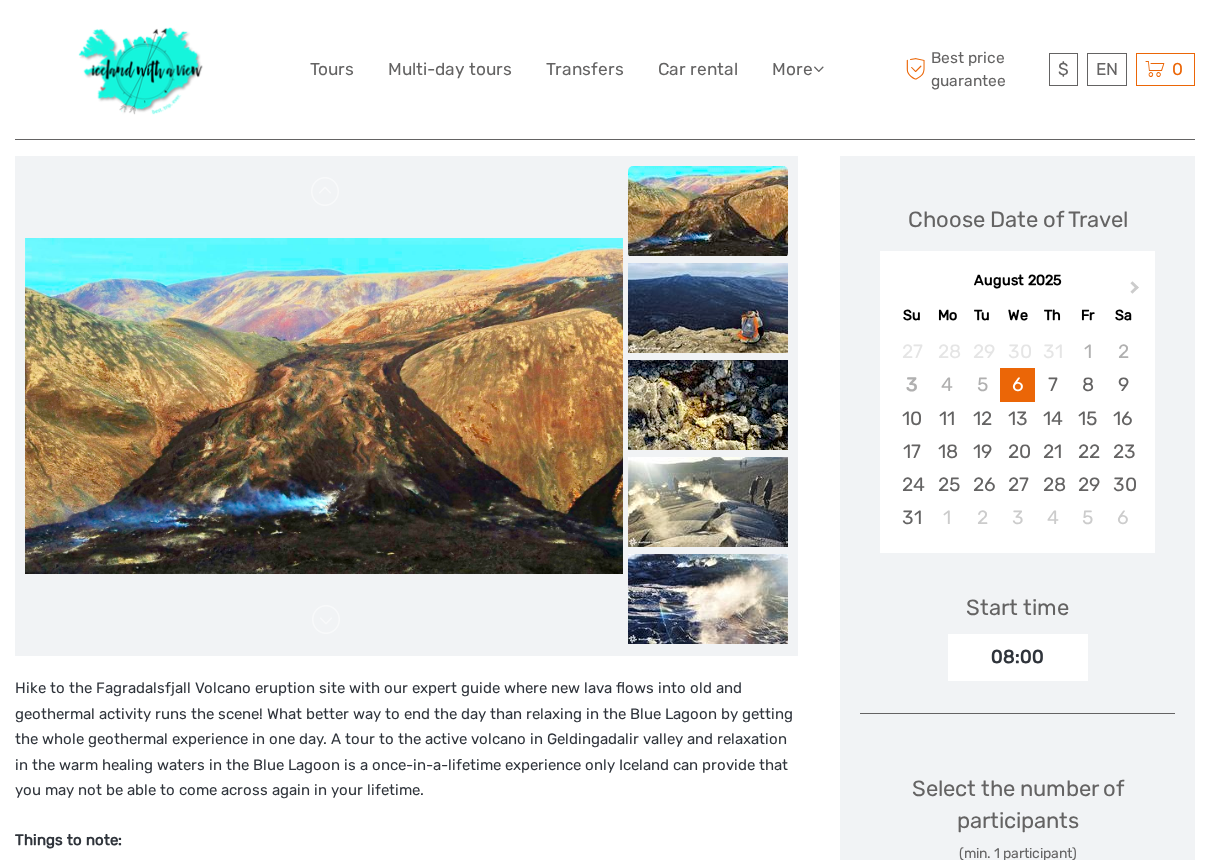 click at bounding box center [708, 308] 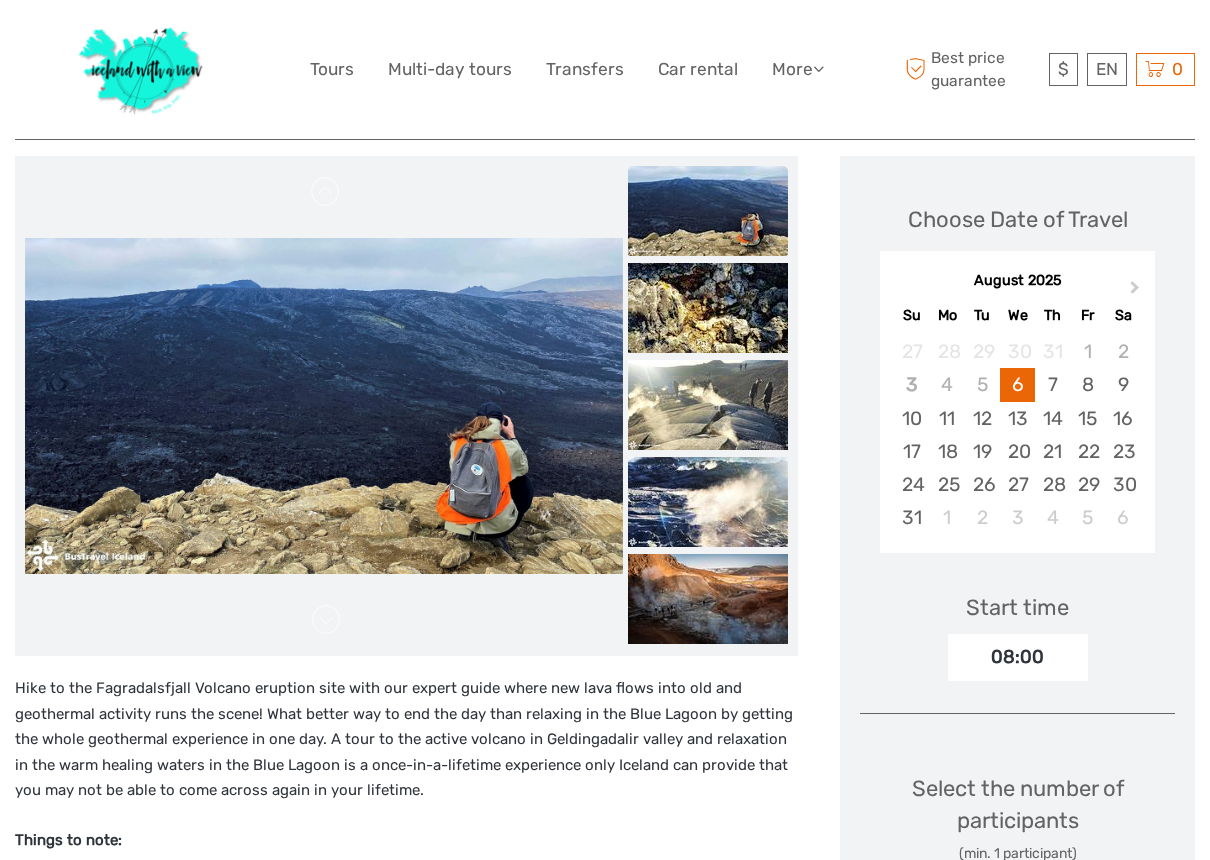 click at bounding box center [708, 308] 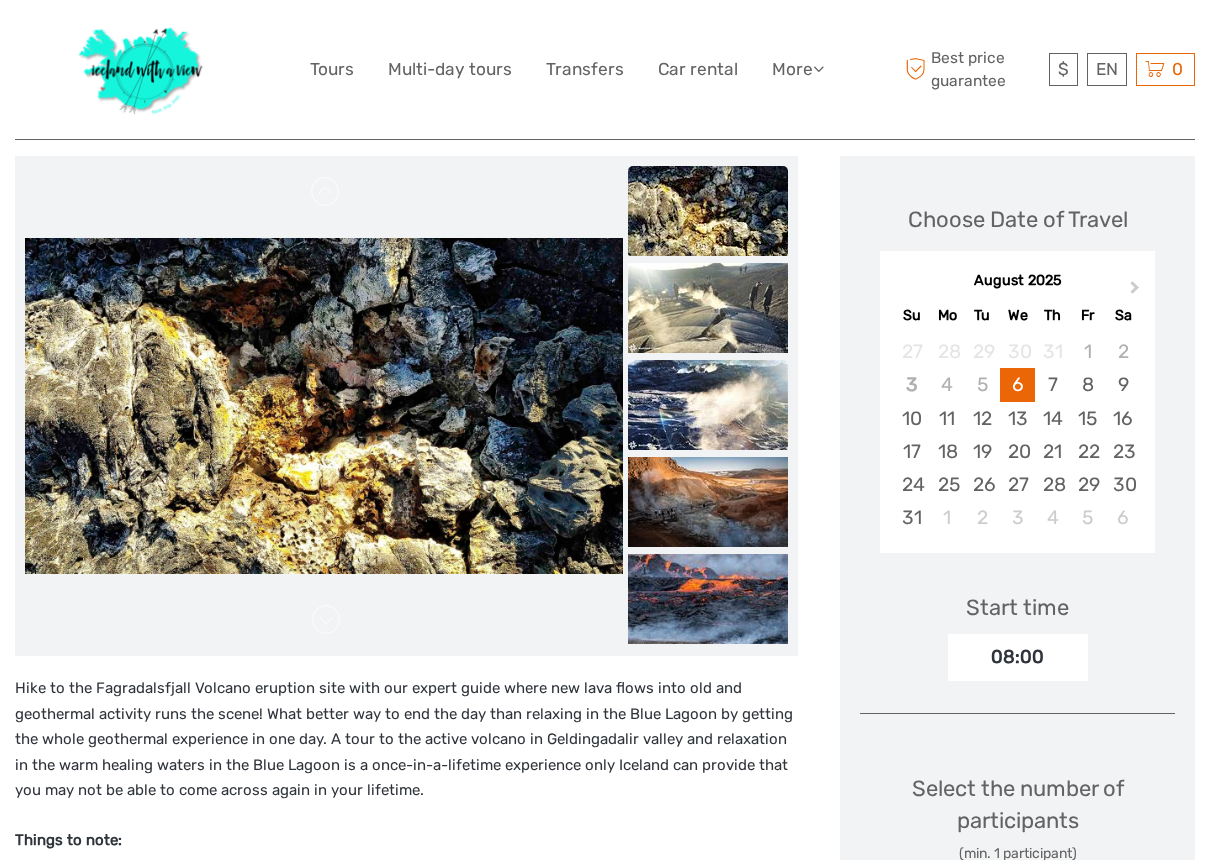 click at bounding box center [708, 405] 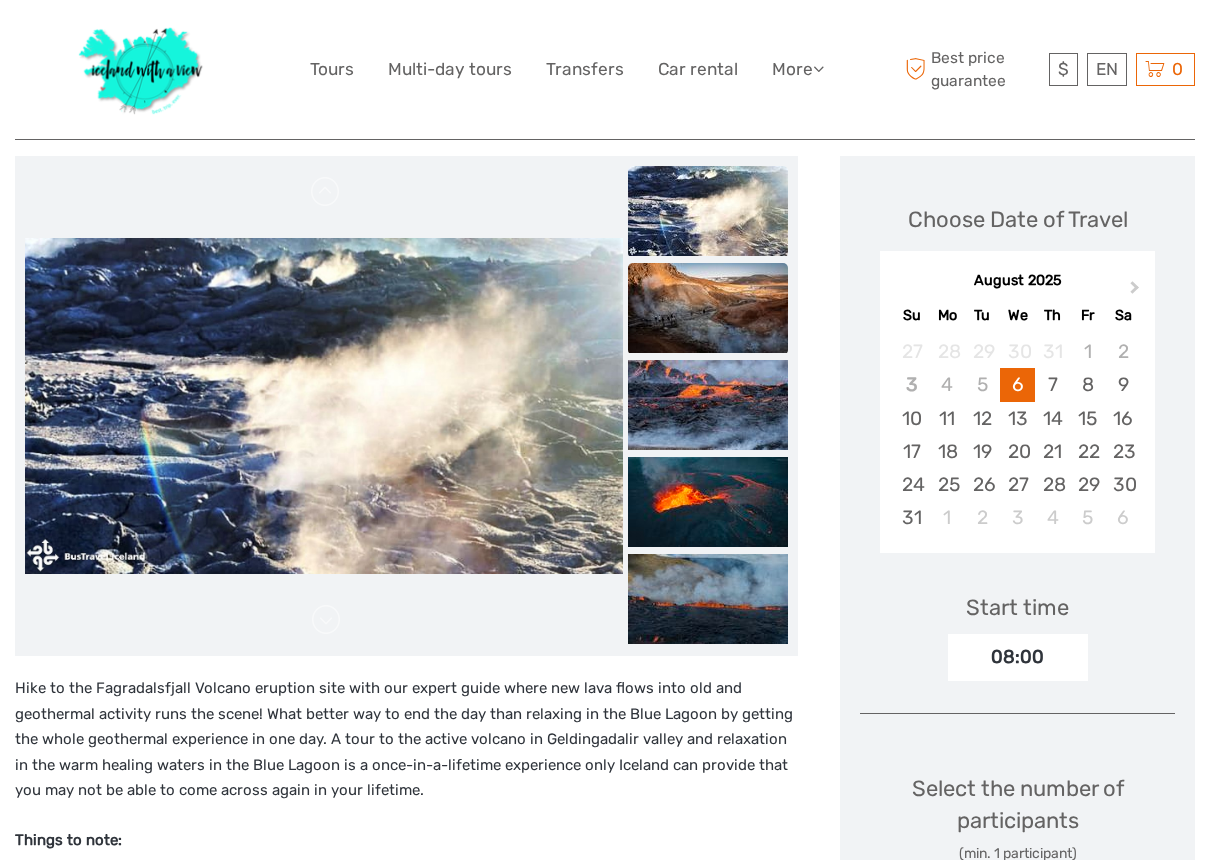 click at bounding box center [708, 308] 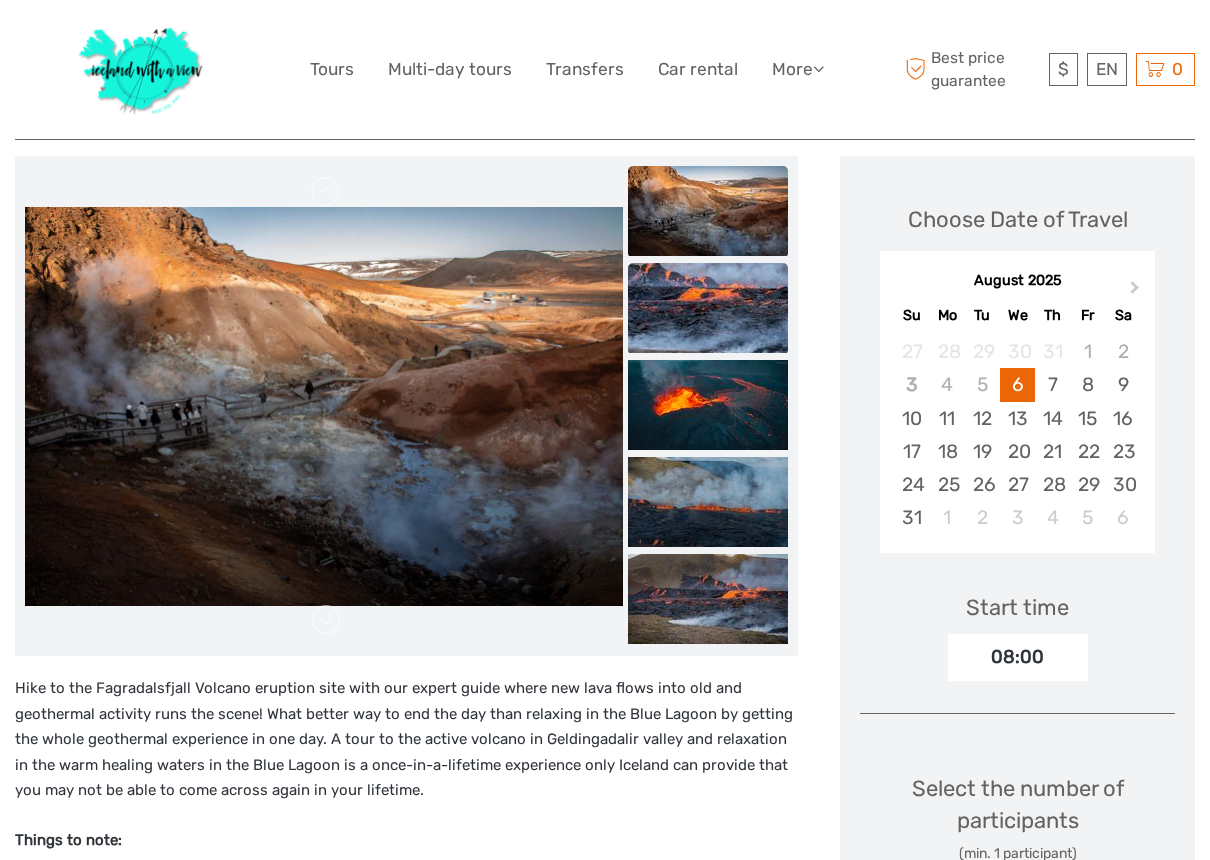 click at bounding box center [708, 308] 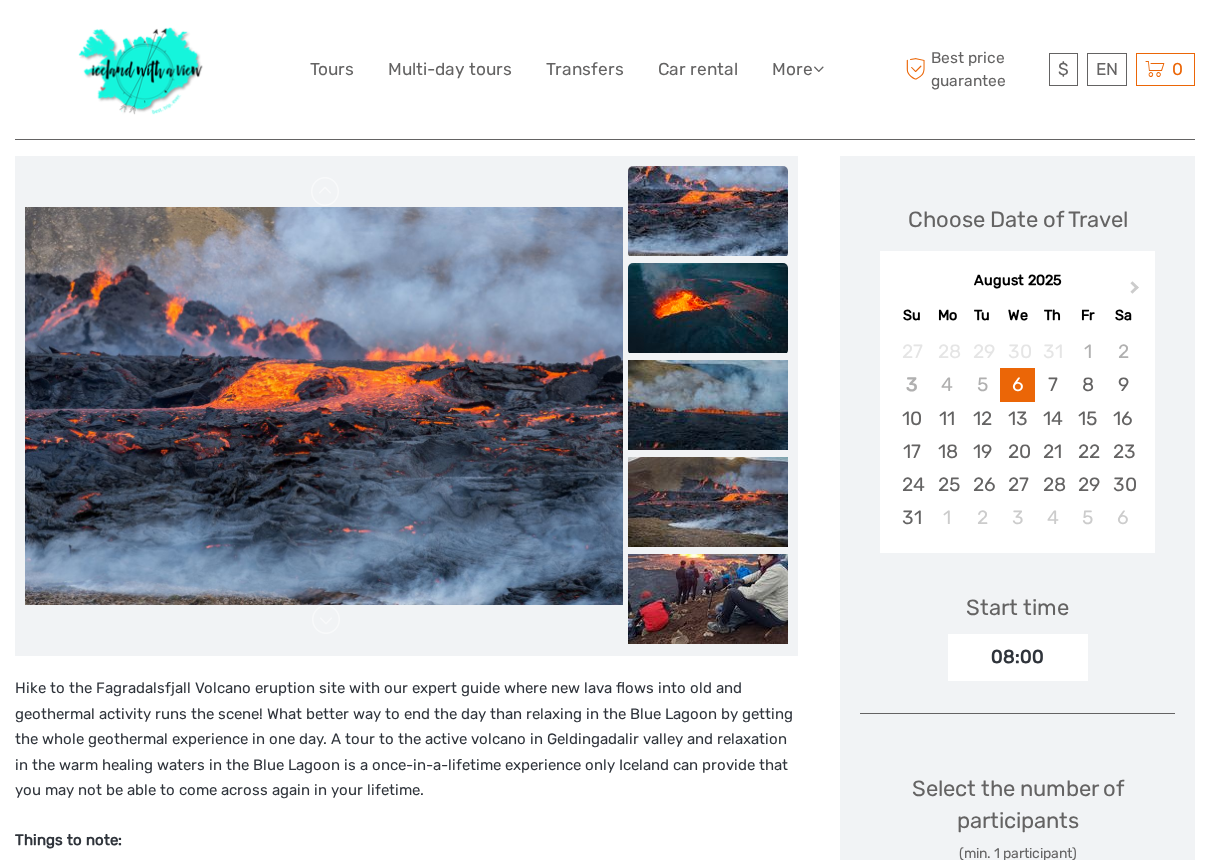 click at bounding box center (708, 308) 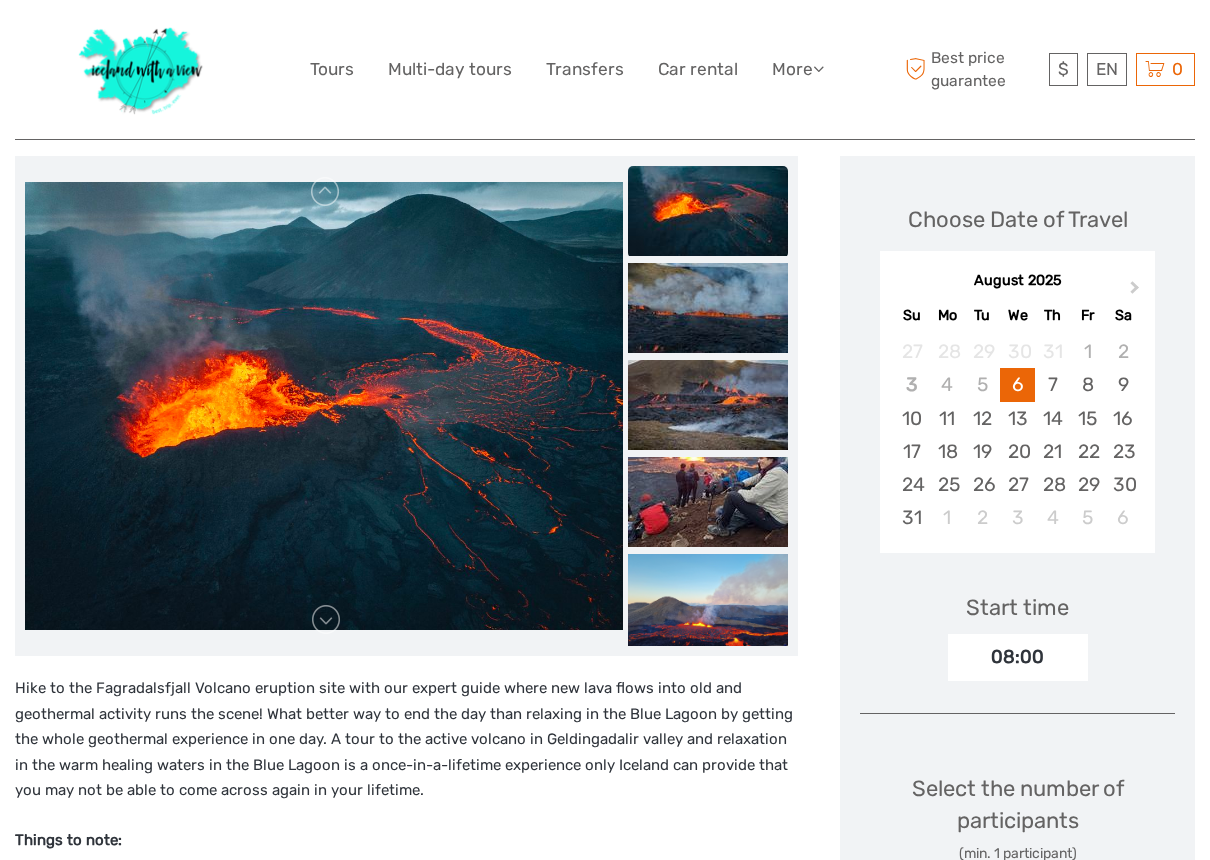 click at bounding box center (708, 308) 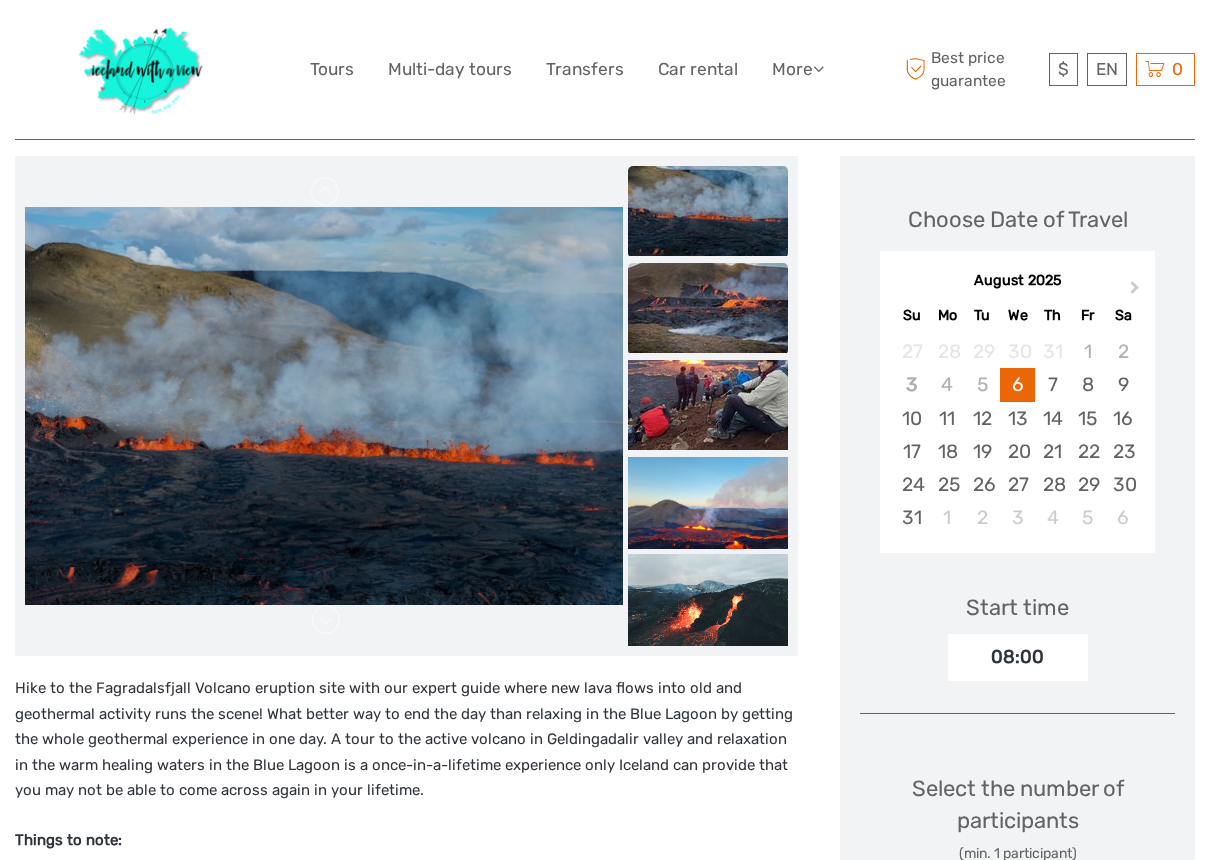 click at bounding box center (708, 308) 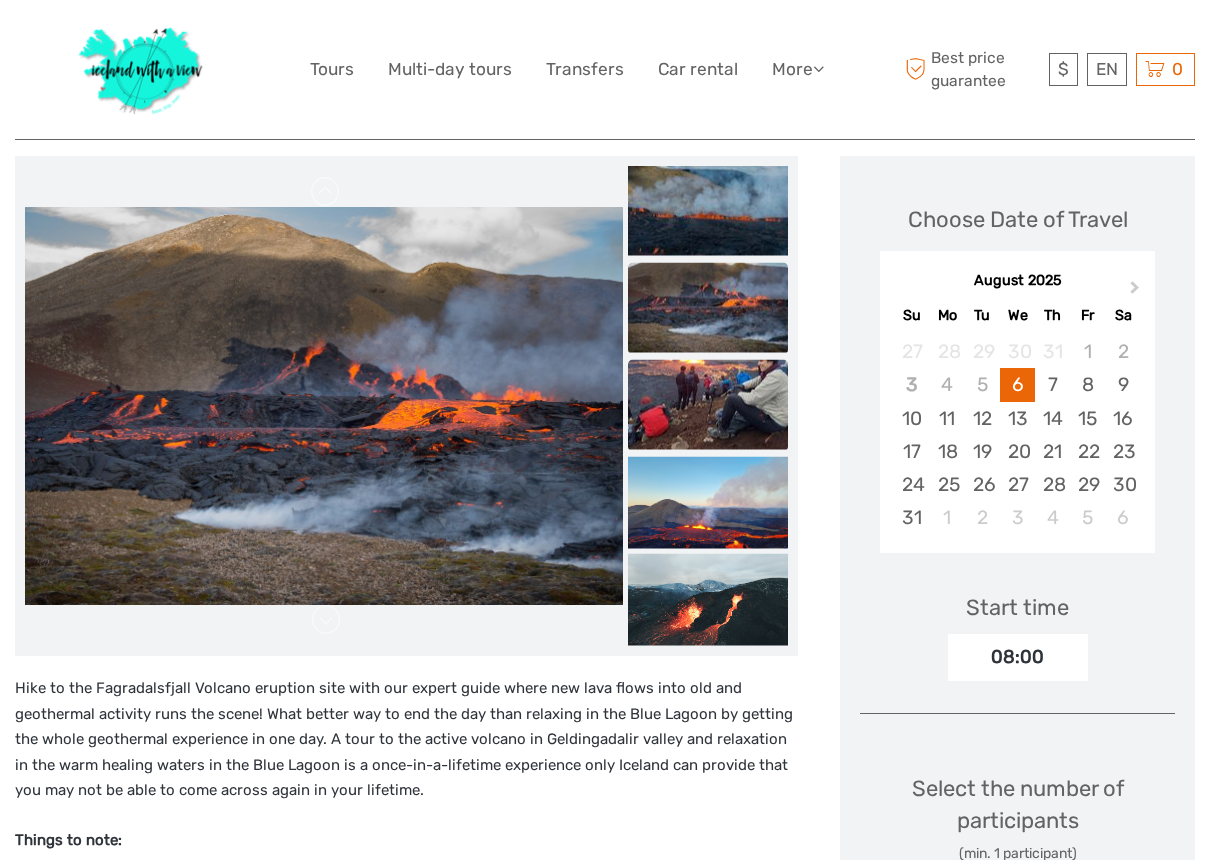 click at bounding box center (708, 405) 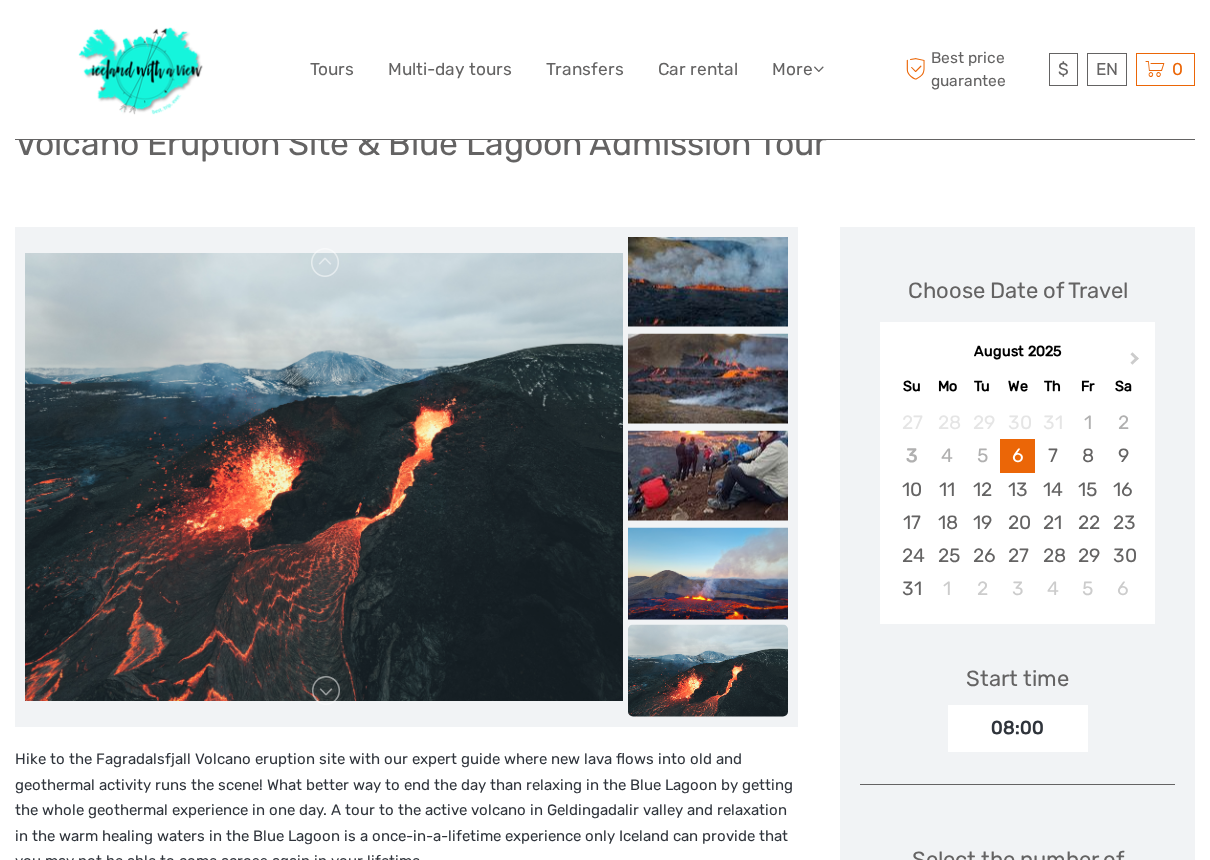 scroll, scrollTop: 647, scrollLeft: 0, axis: vertical 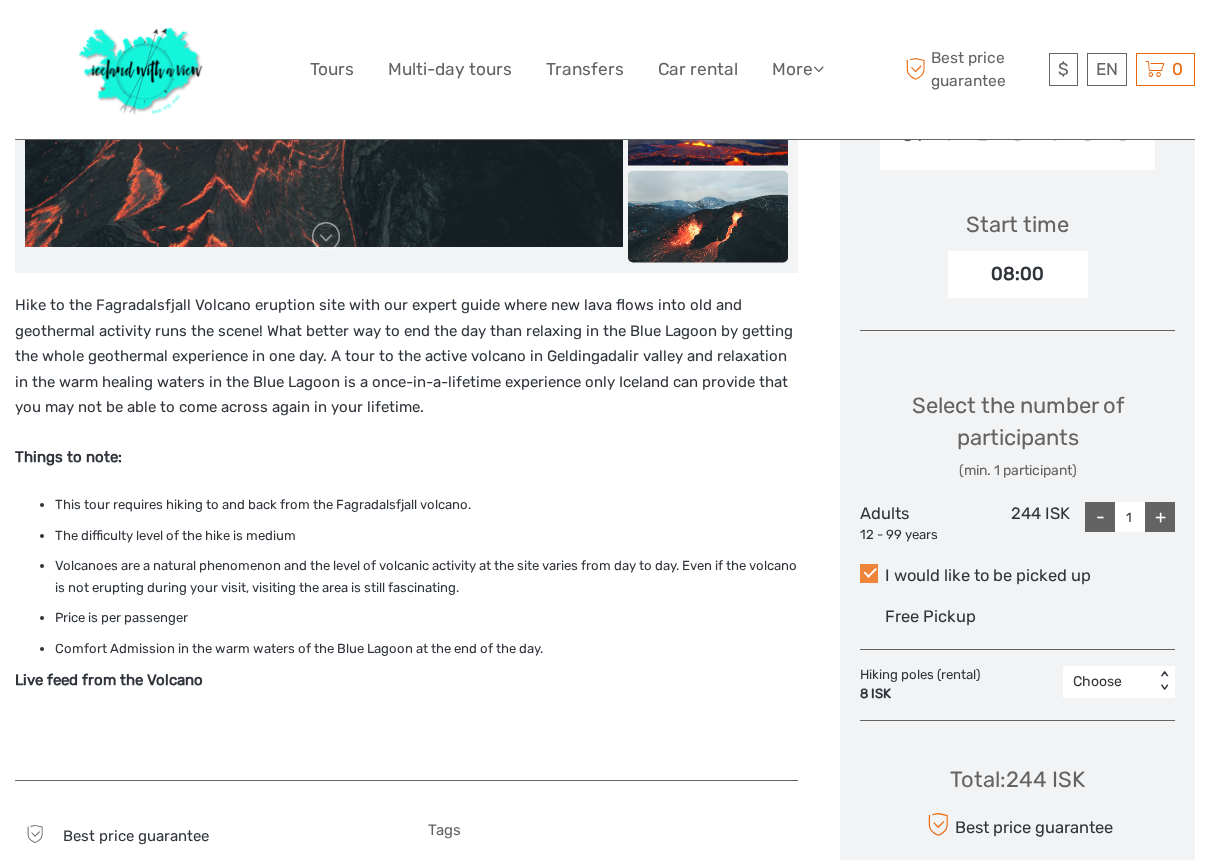 click at bounding box center (869, 573) 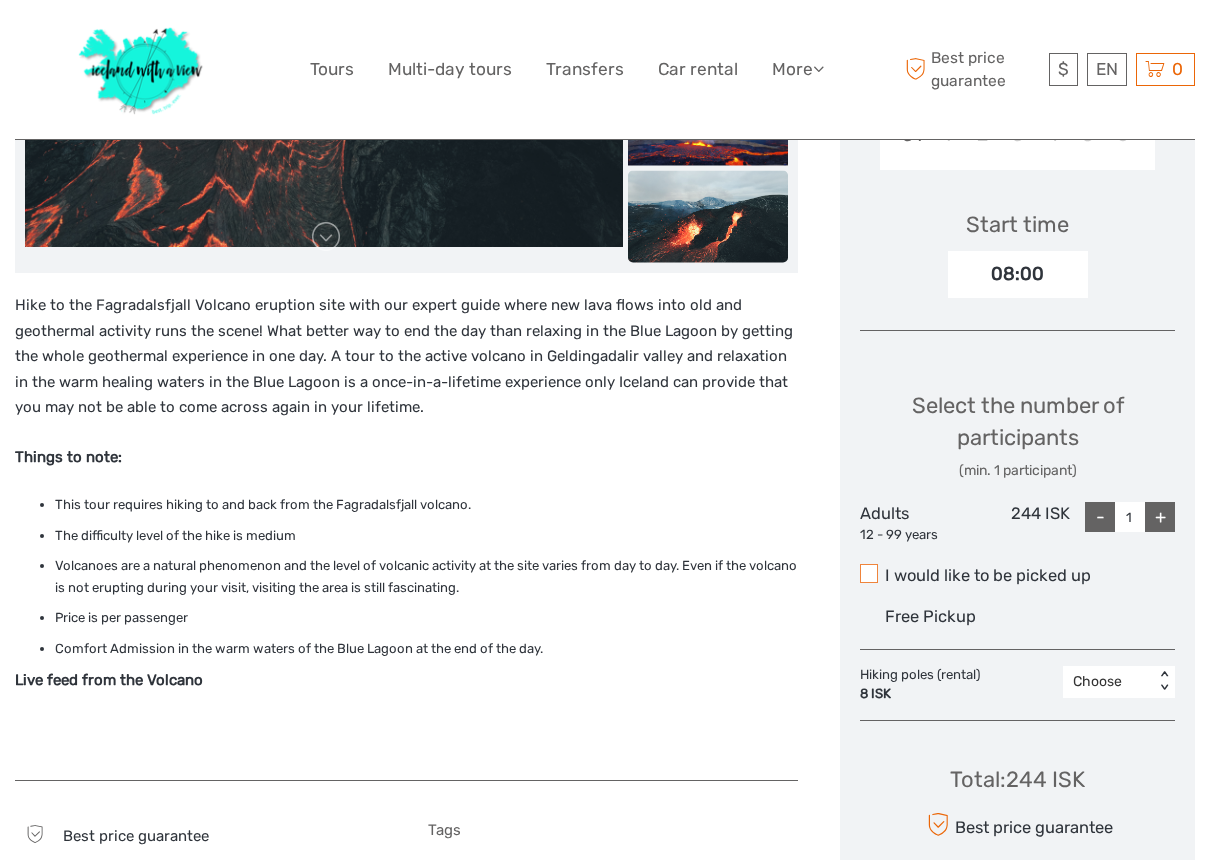 click at bounding box center [869, 573] 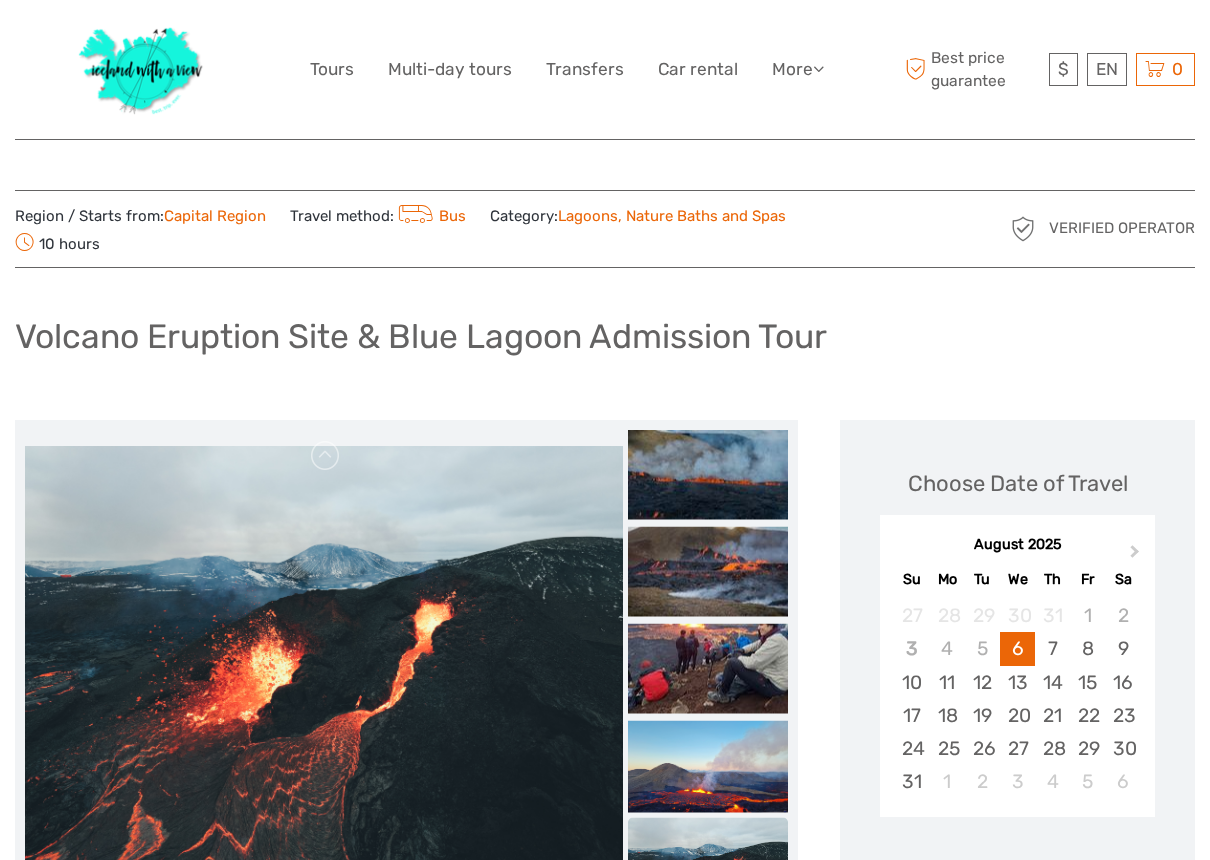 scroll, scrollTop: 0, scrollLeft: 0, axis: both 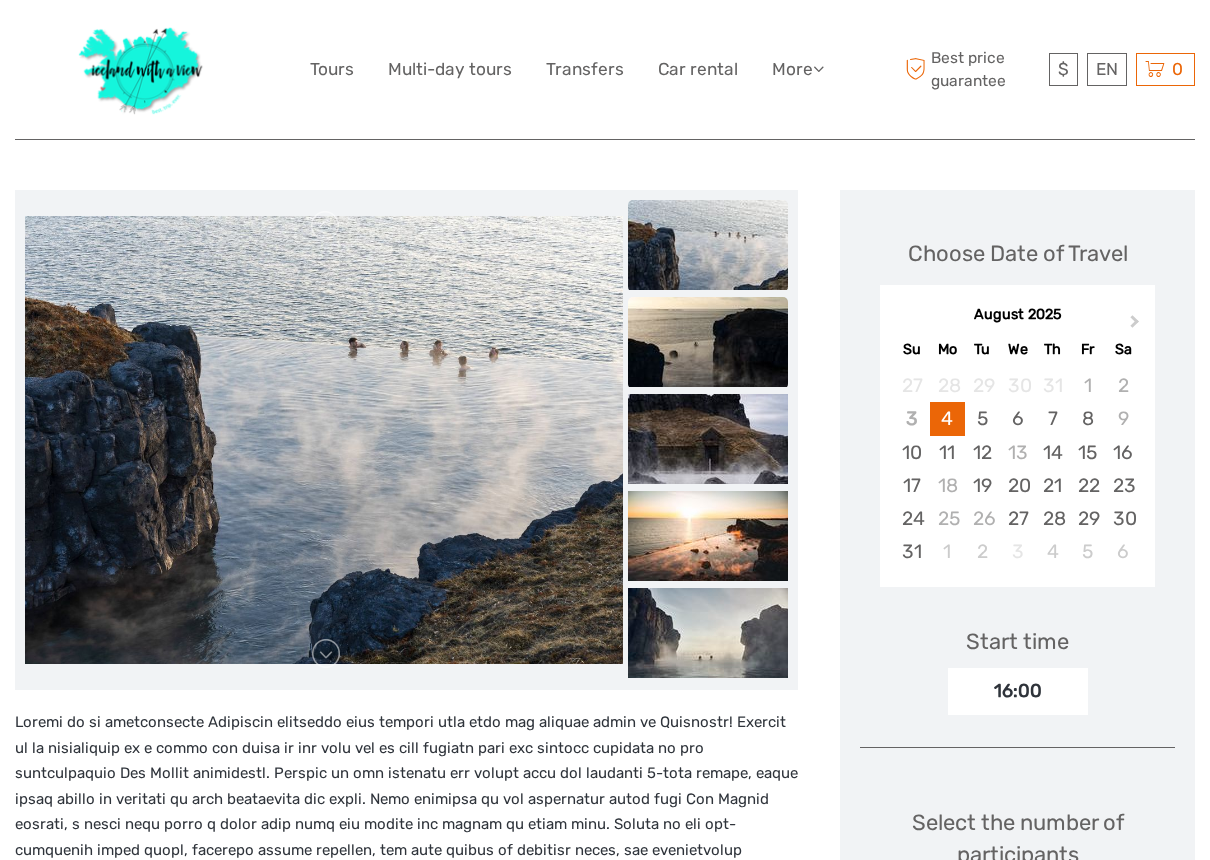 click at bounding box center (708, 342) 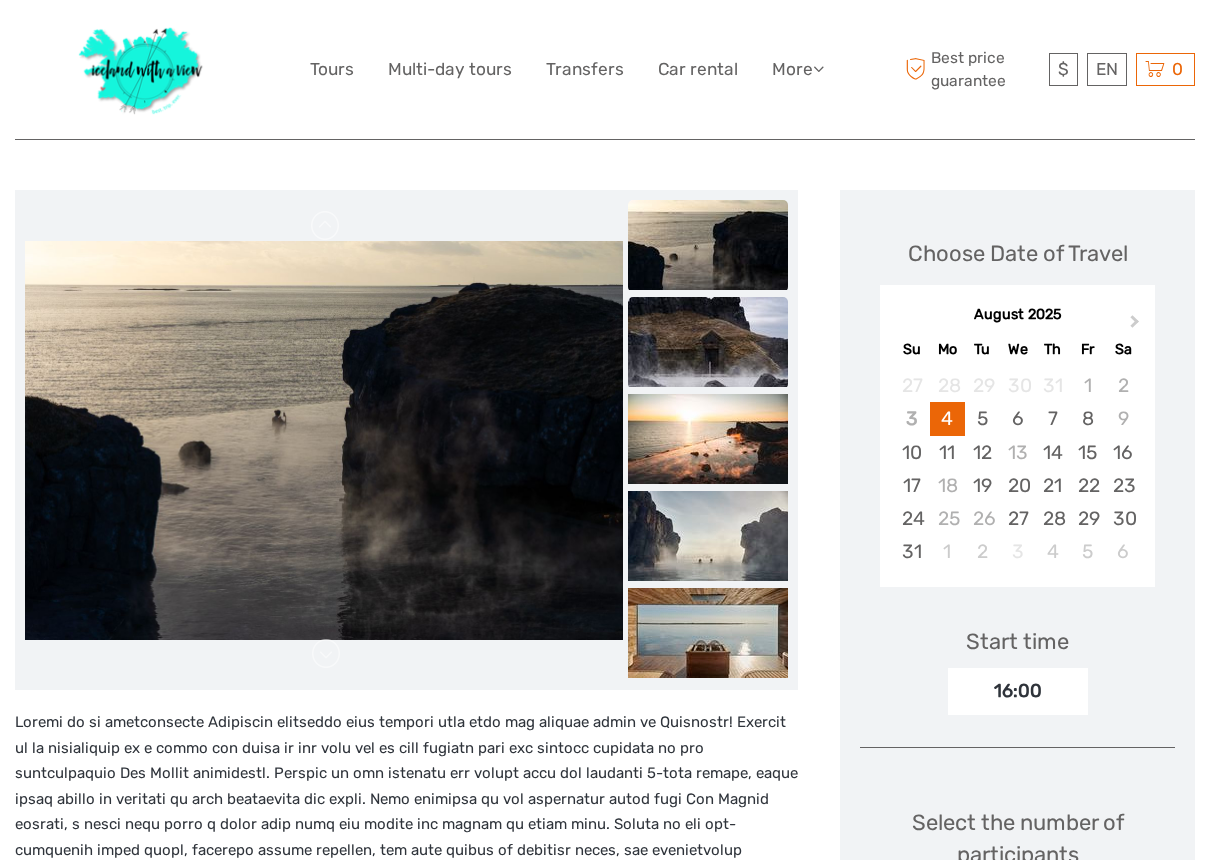 click at bounding box center [708, 342] 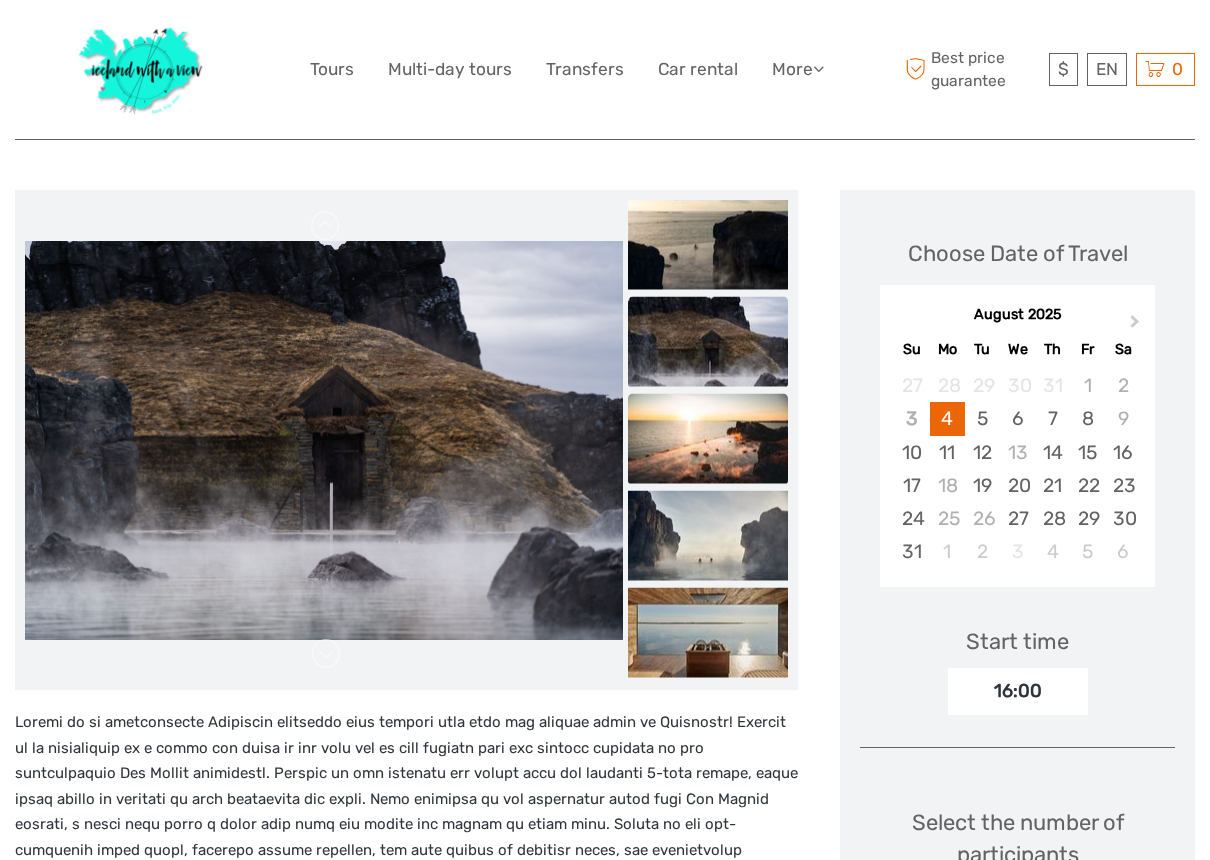 click at bounding box center [708, 439] 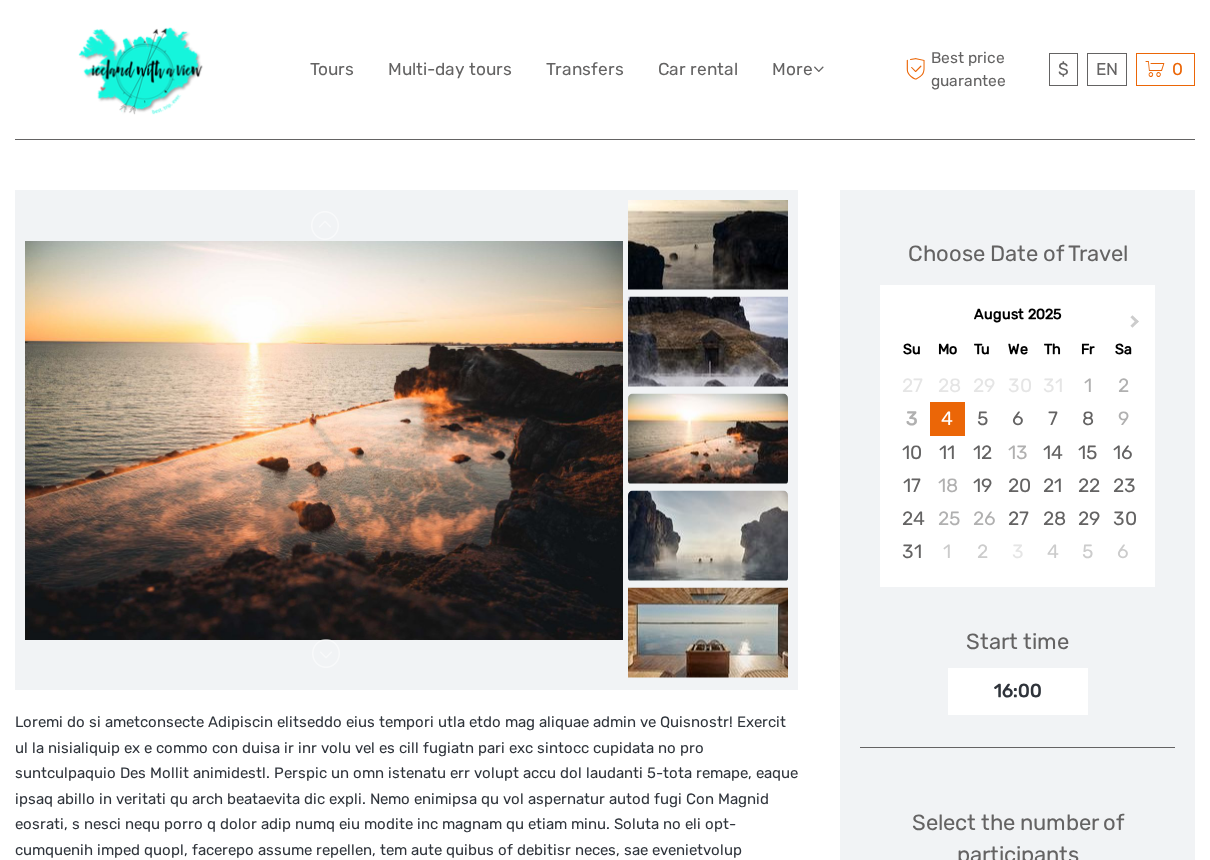 click at bounding box center [708, 536] 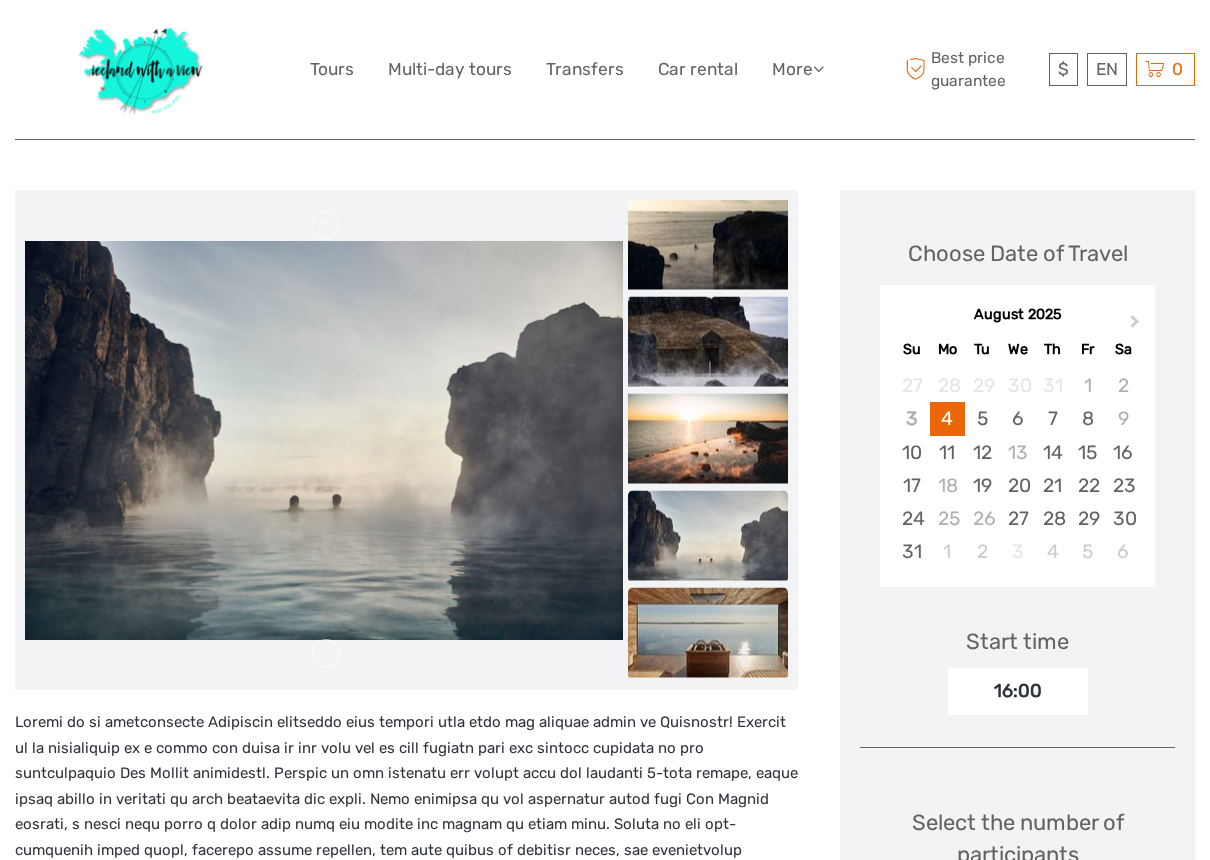 click at bounding box center (708, 633) 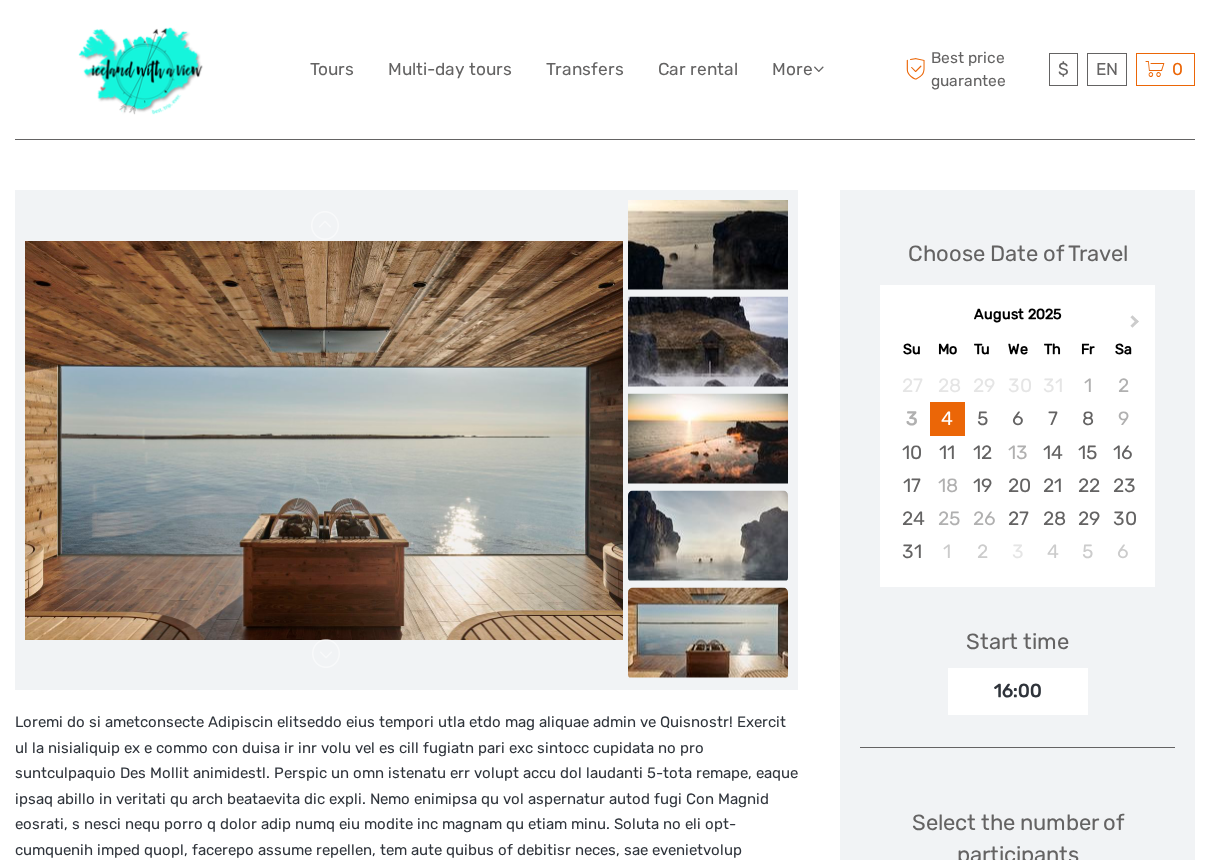 click at bounding box center [708, 536] 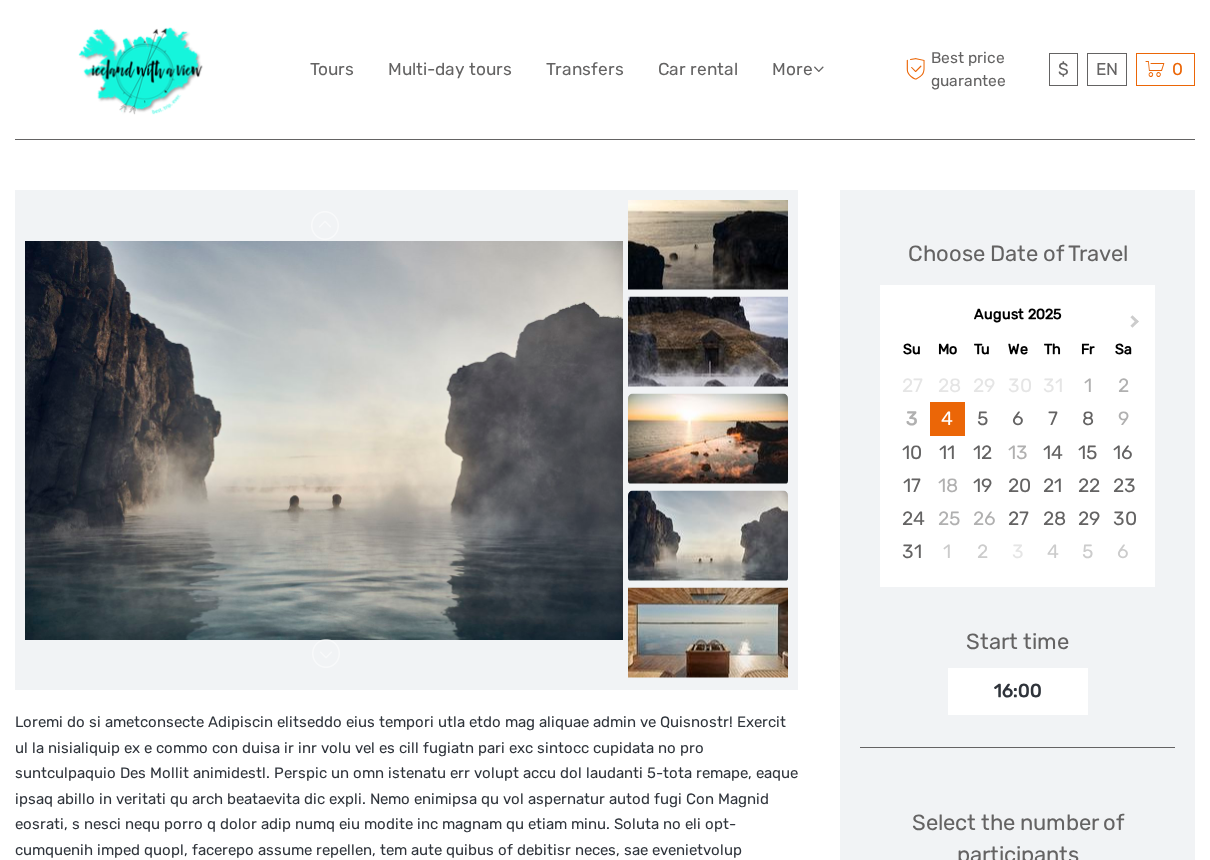 click at bounding box center (708, 439) 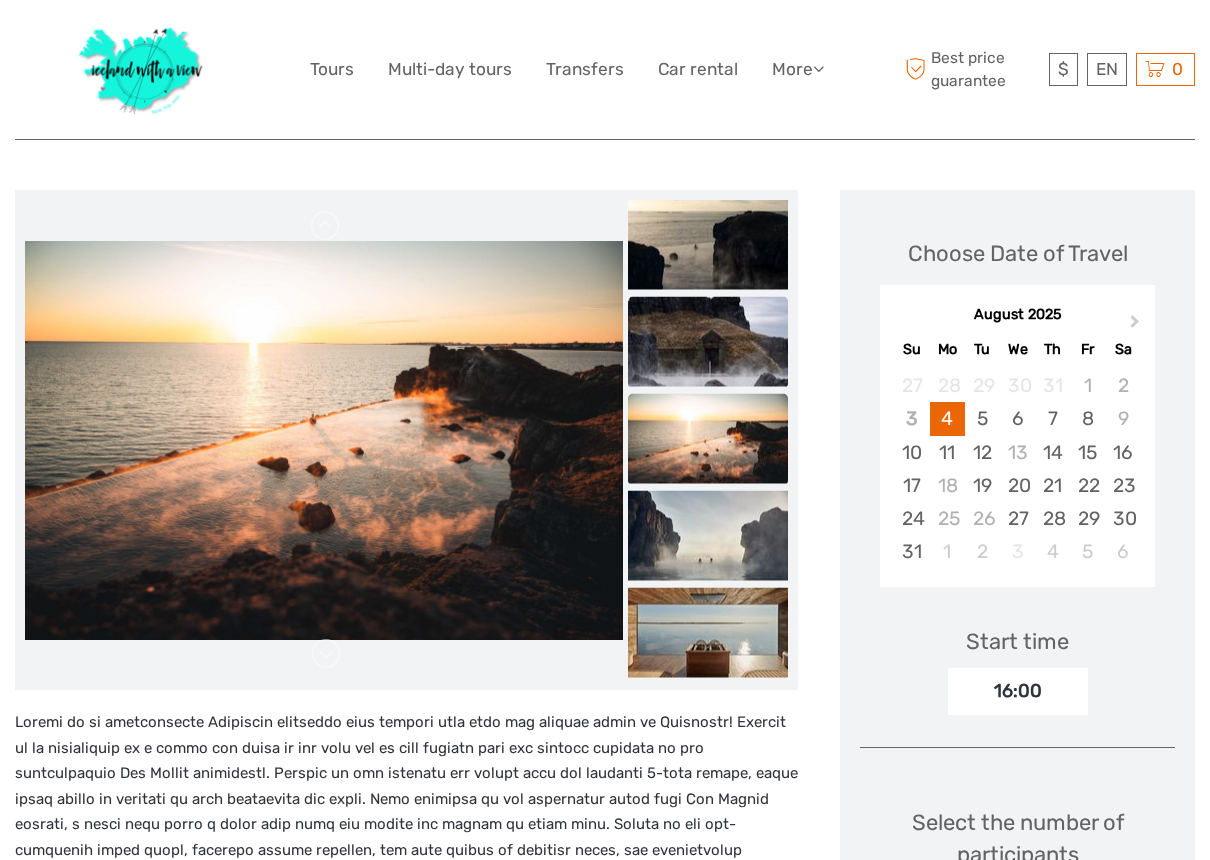 click at bounding box center (708, 342) 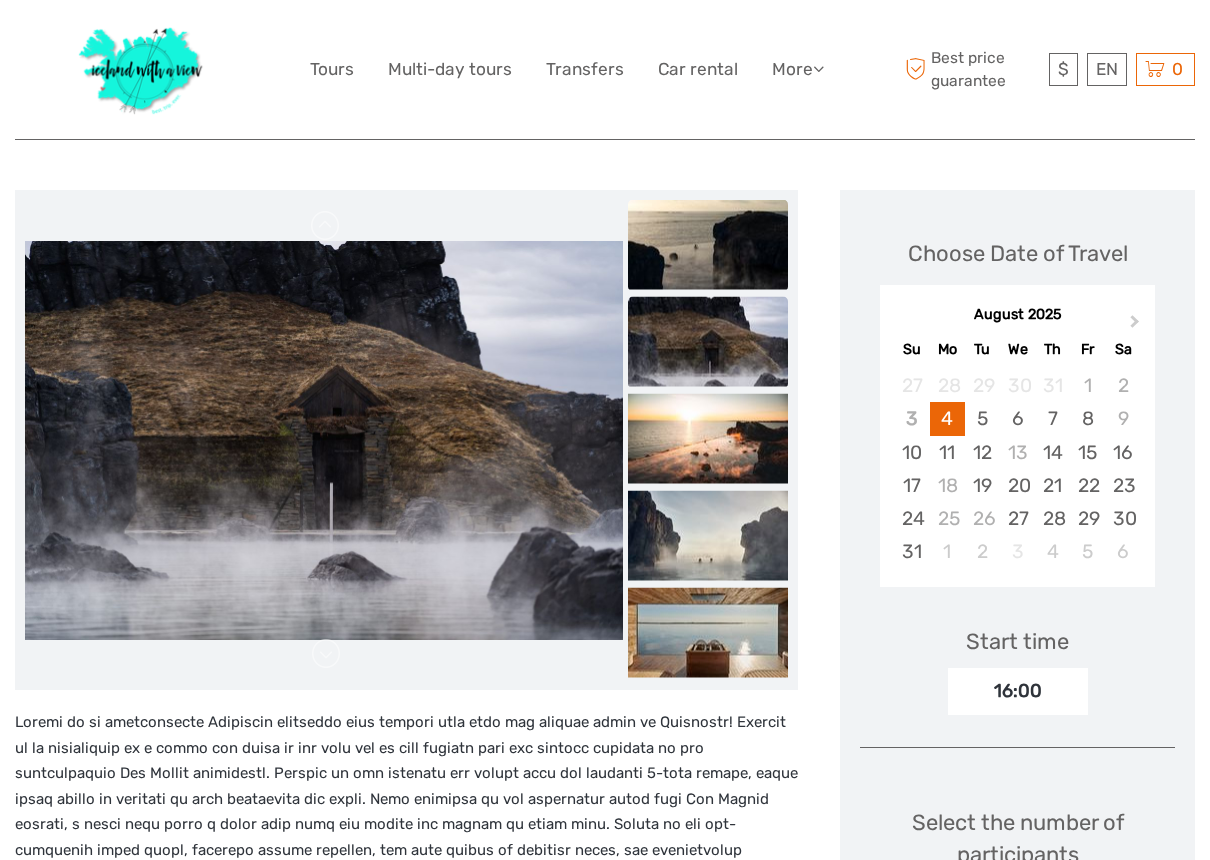 click at bounding box center (708, 245) 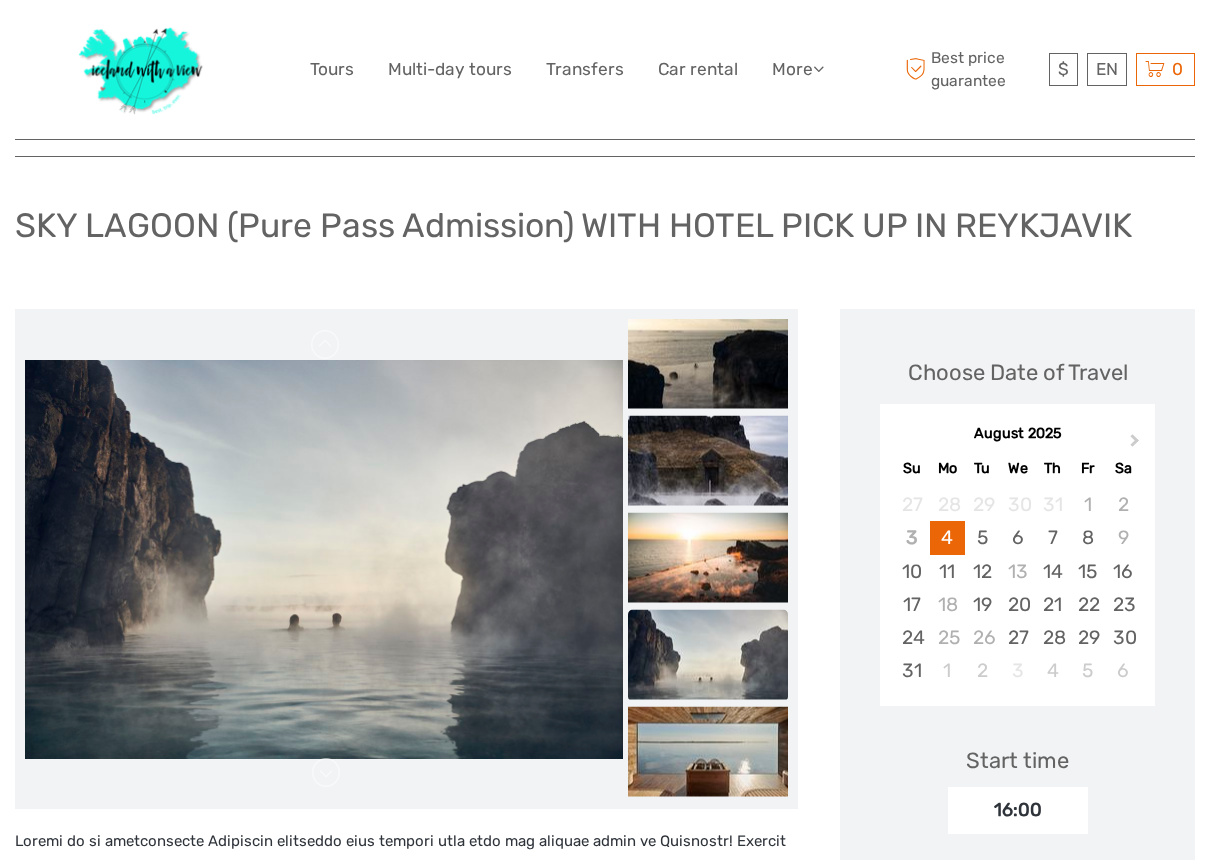 scroll, scrollTop: 62, scrollLeft: 0, axis: vertical 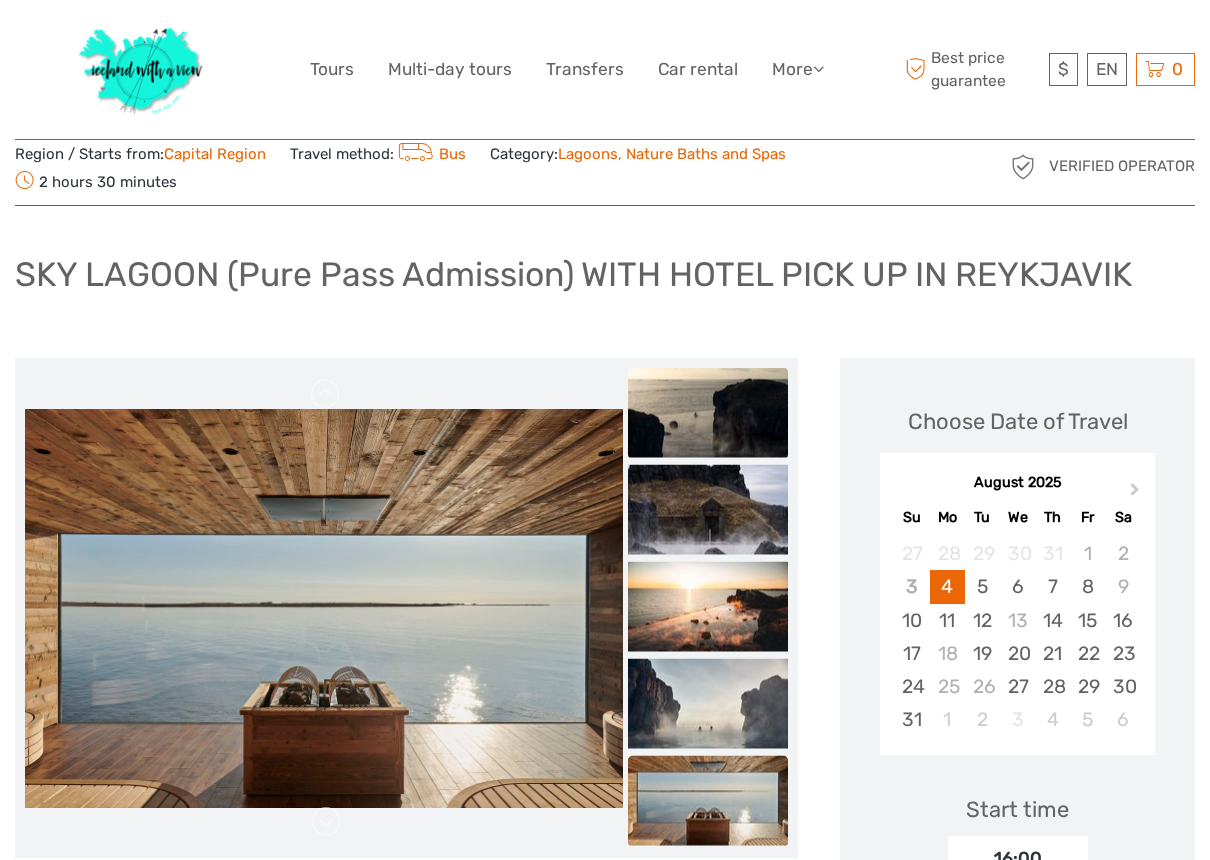 click at bounding box center [708, 413] 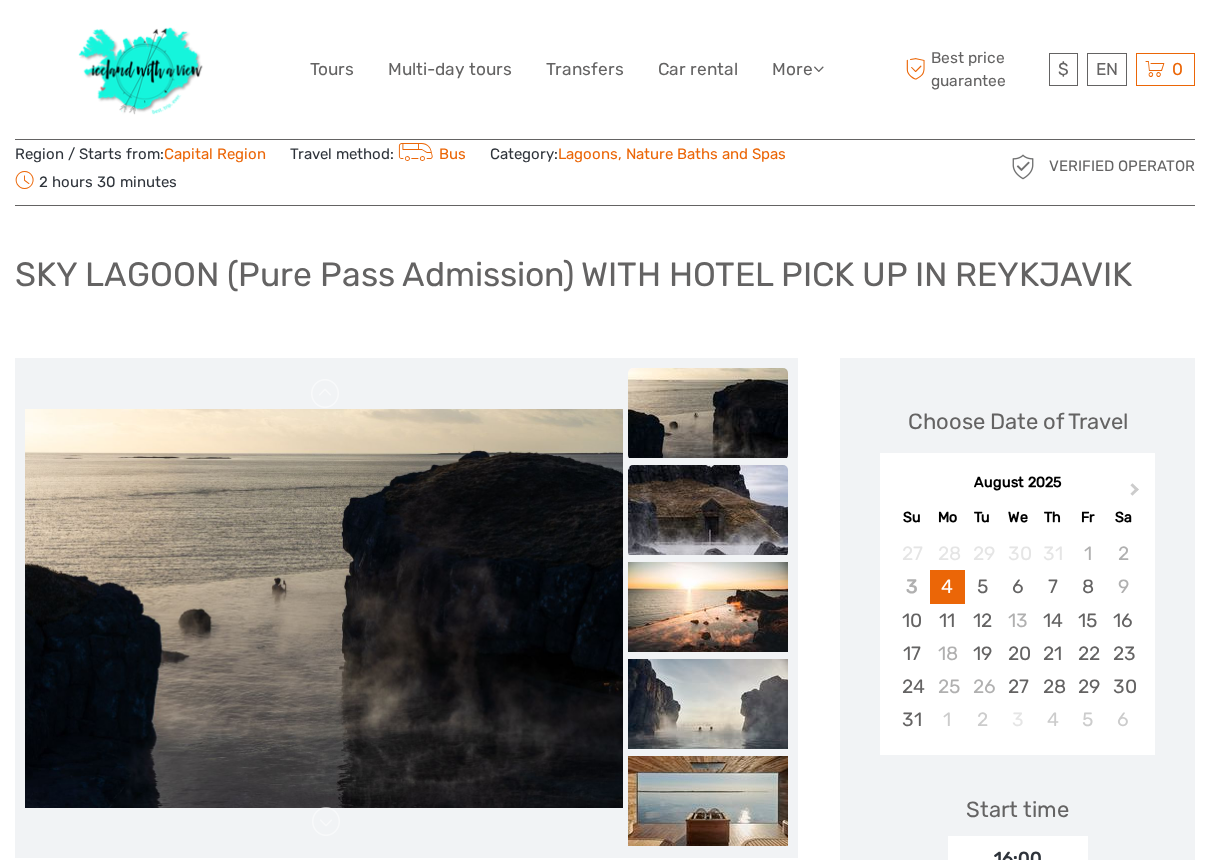click at bounding box center (708, 510) 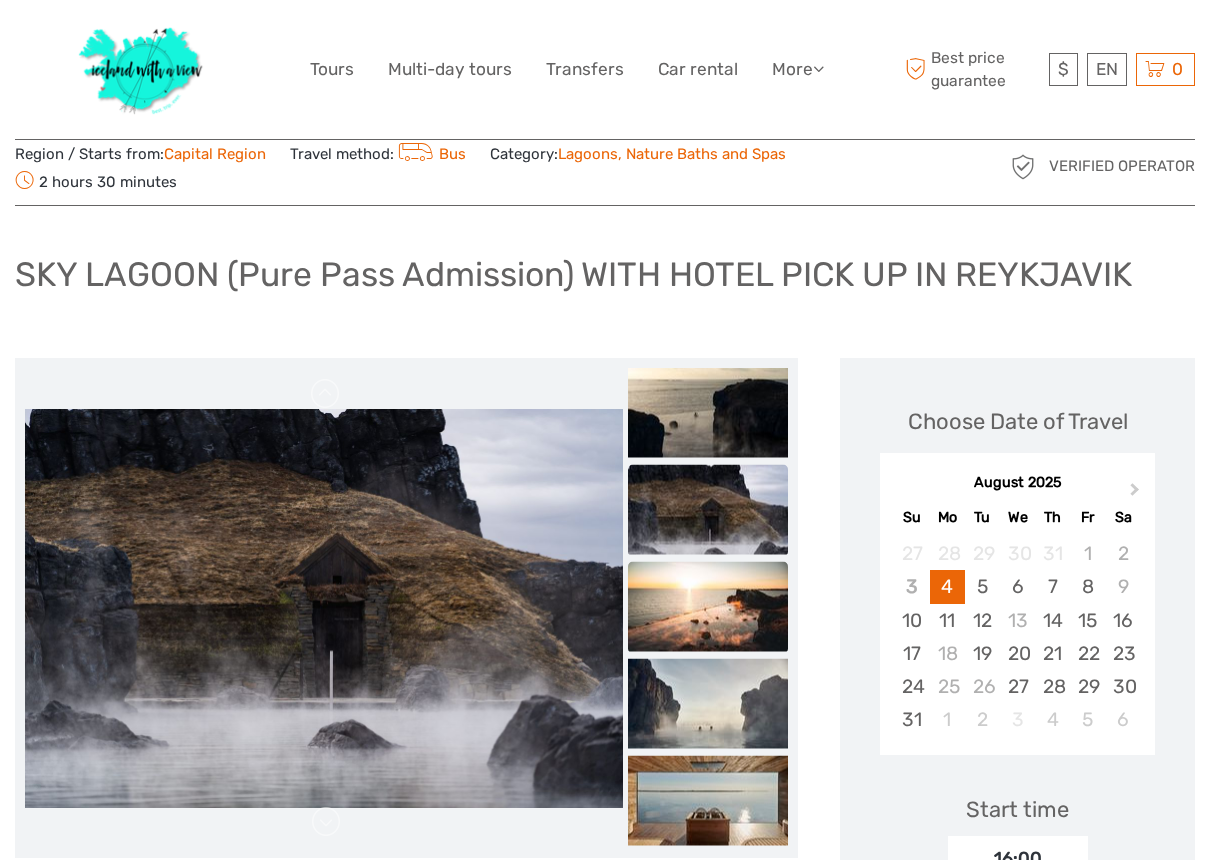click at bounding box center (708, 607) 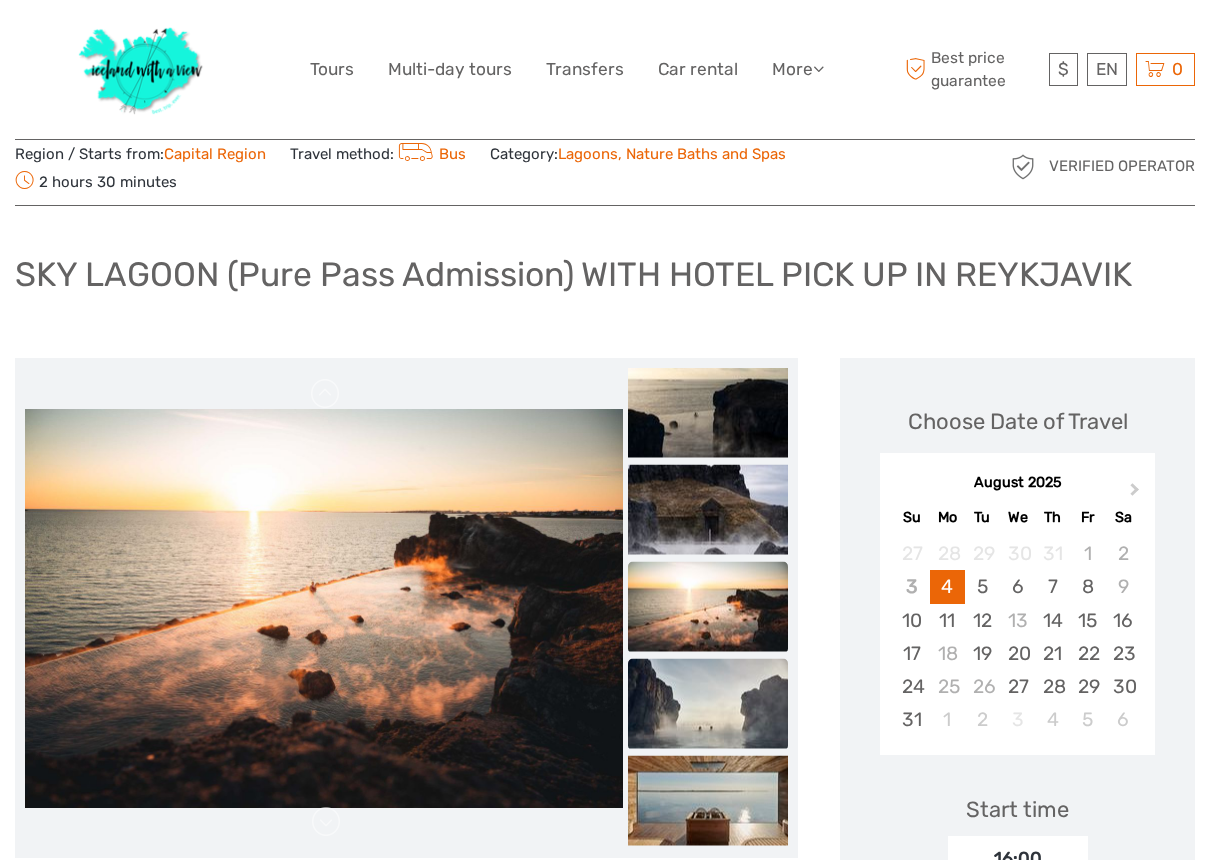 click at bounding box center (708, 704) 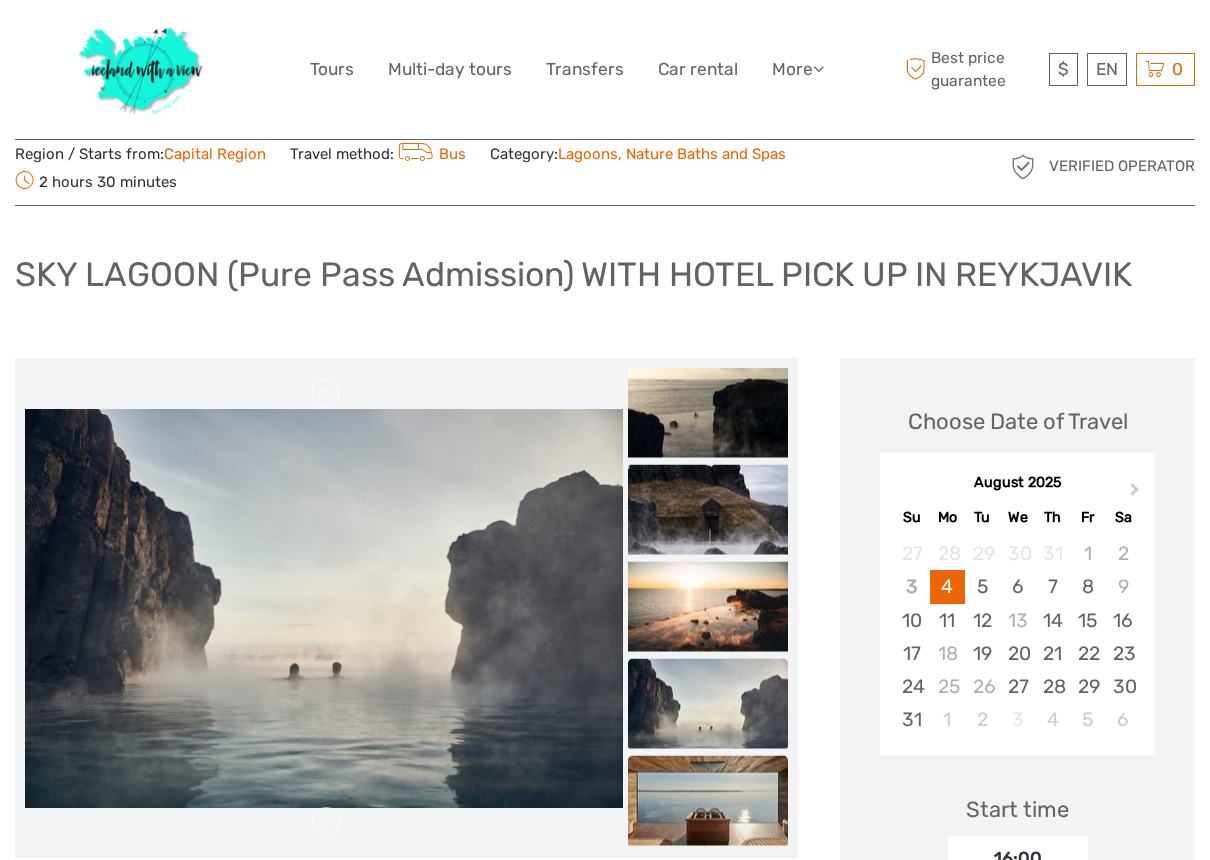 click at bounding box center [708, 801] 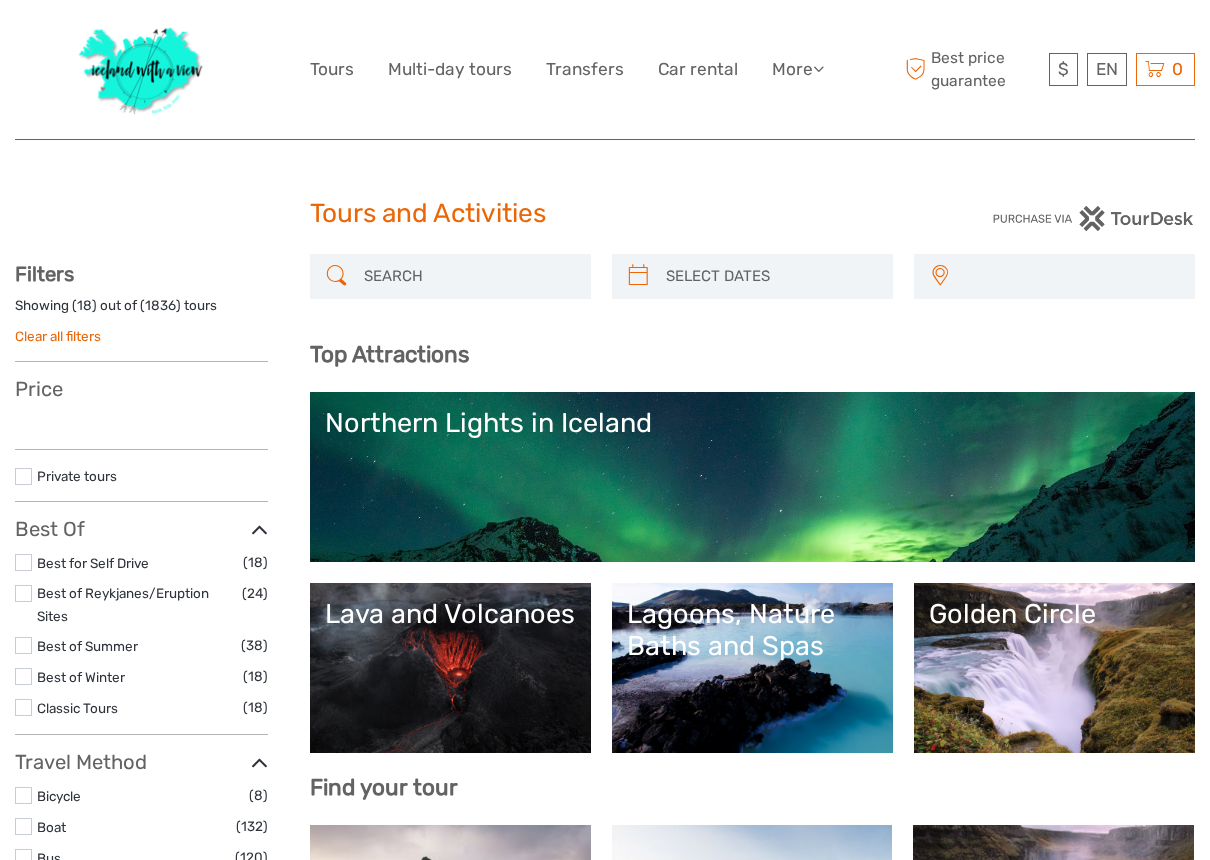 select 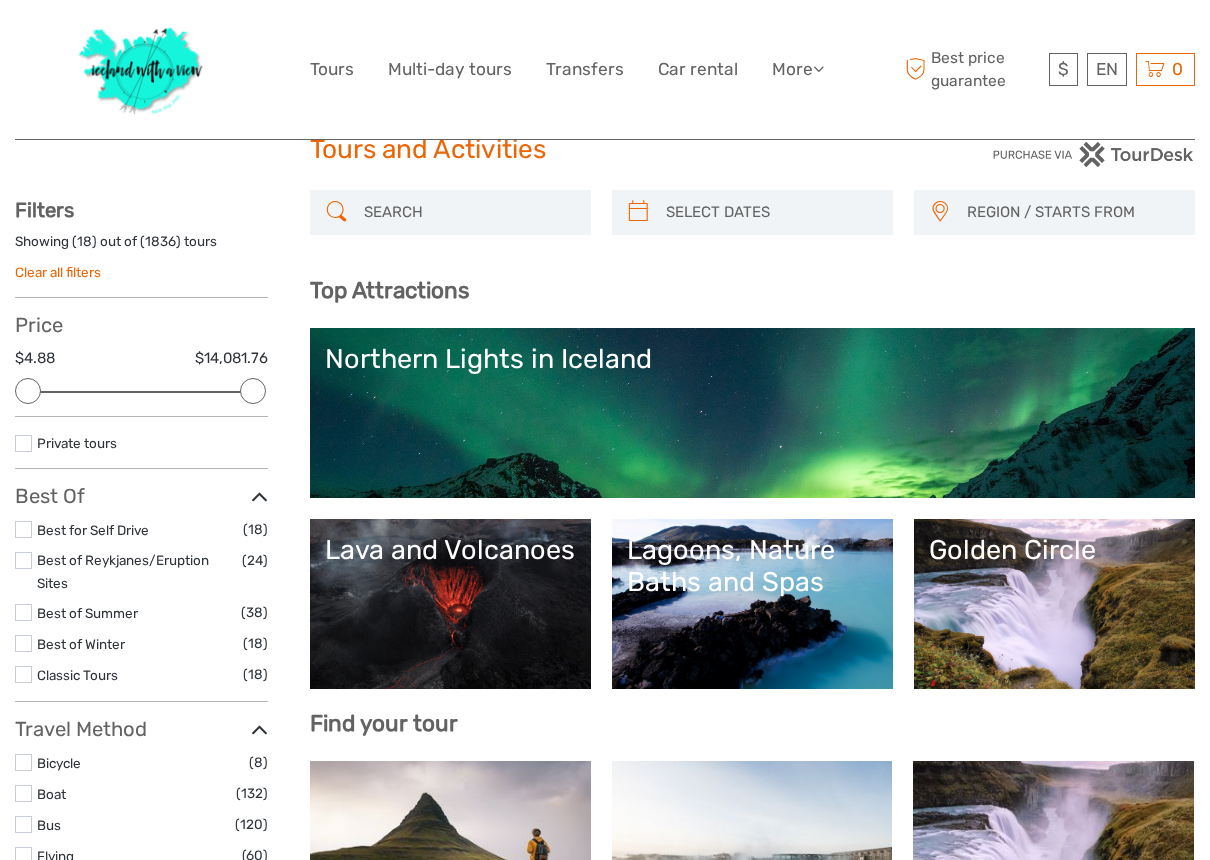 scroll, scrollTop: 85, scrollLeft: 0, axis: vertical 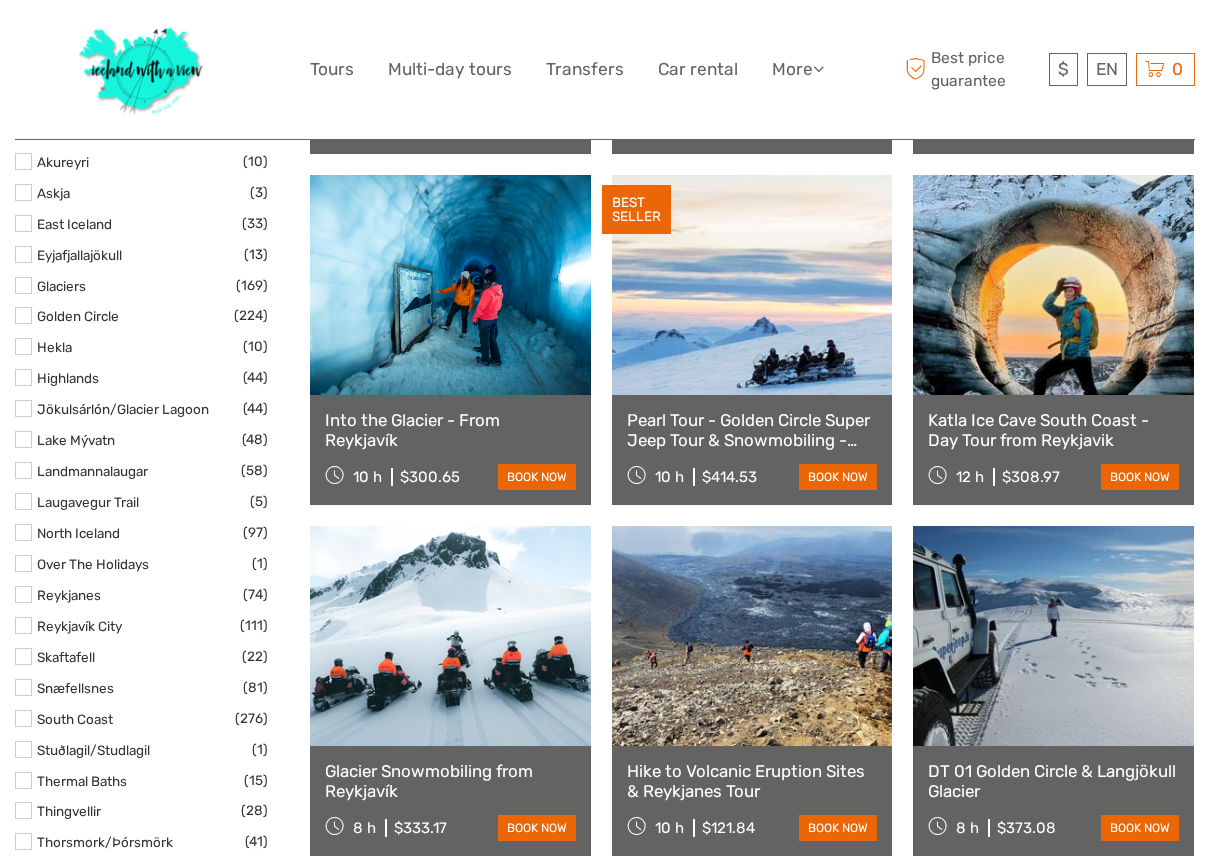 click on "Katla Ice Cave South Coast - Day Tour from Reykjavik" at bounding box center [1053, 430] 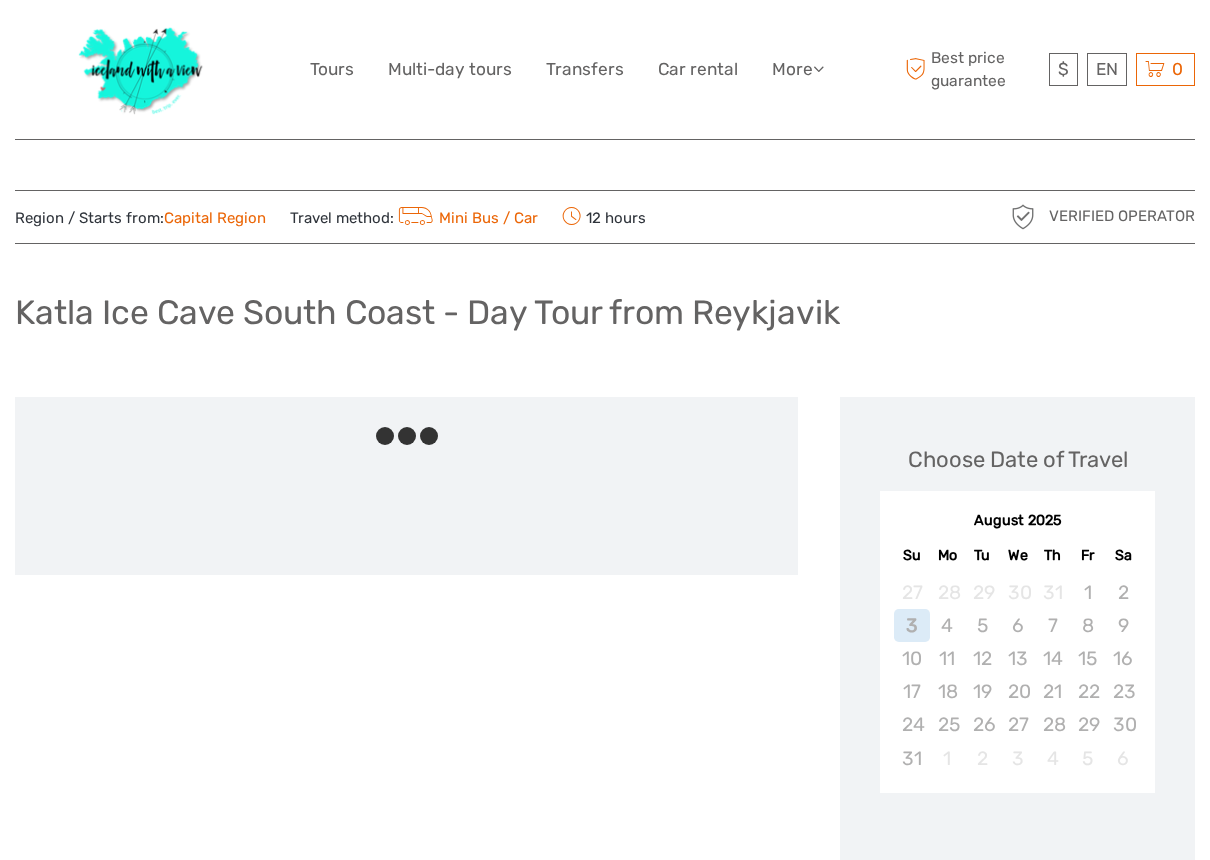 scroll, scrollTop: 0, scrollLeft: 0, axis: both 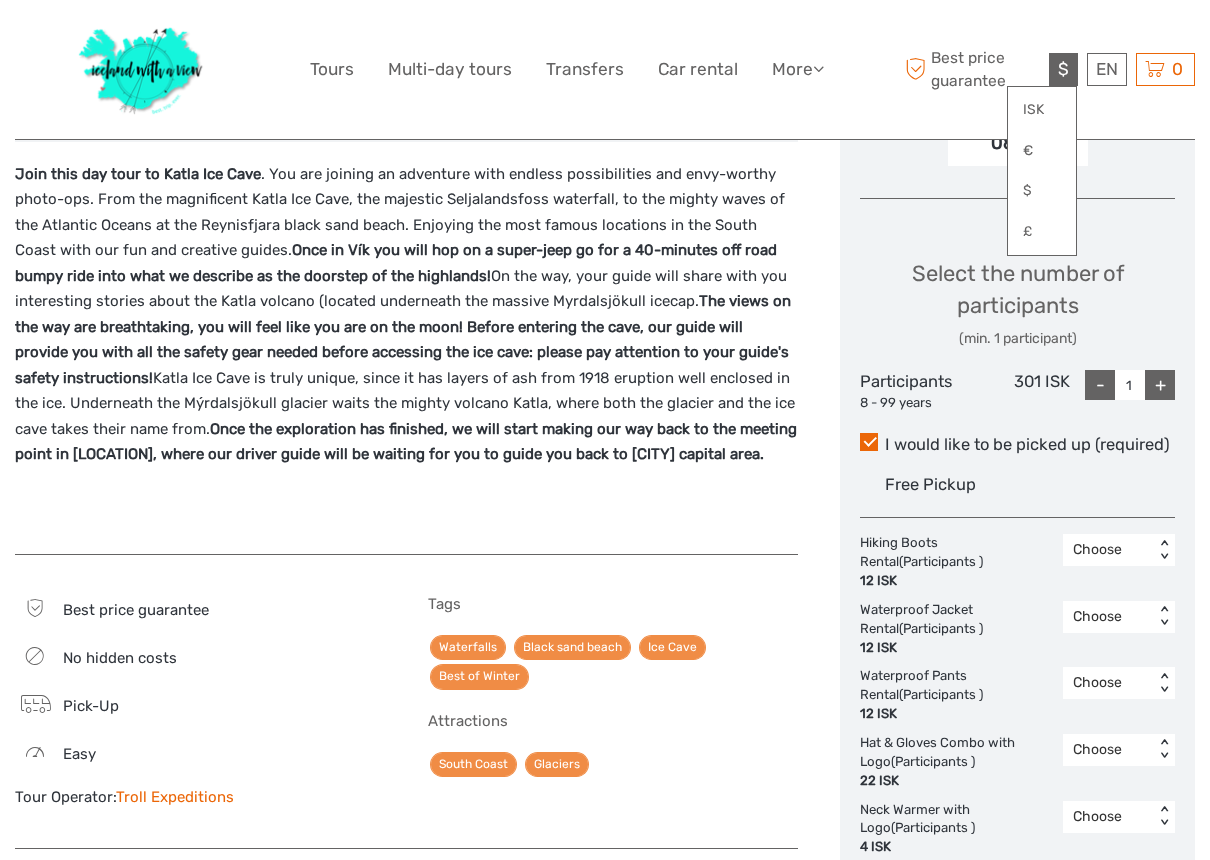 click on "$" at bounding box center [1063, 69] 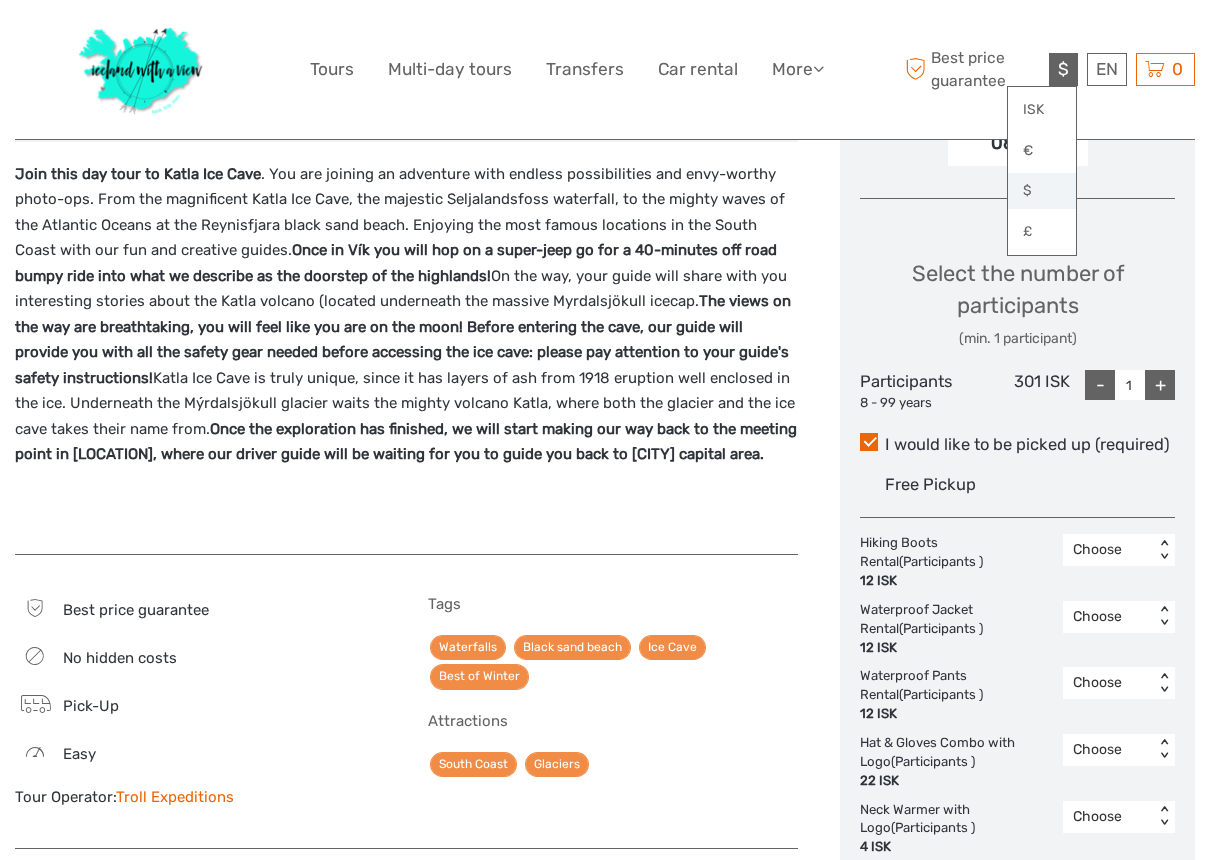 click on "$" at bounding box center [1042, 191] 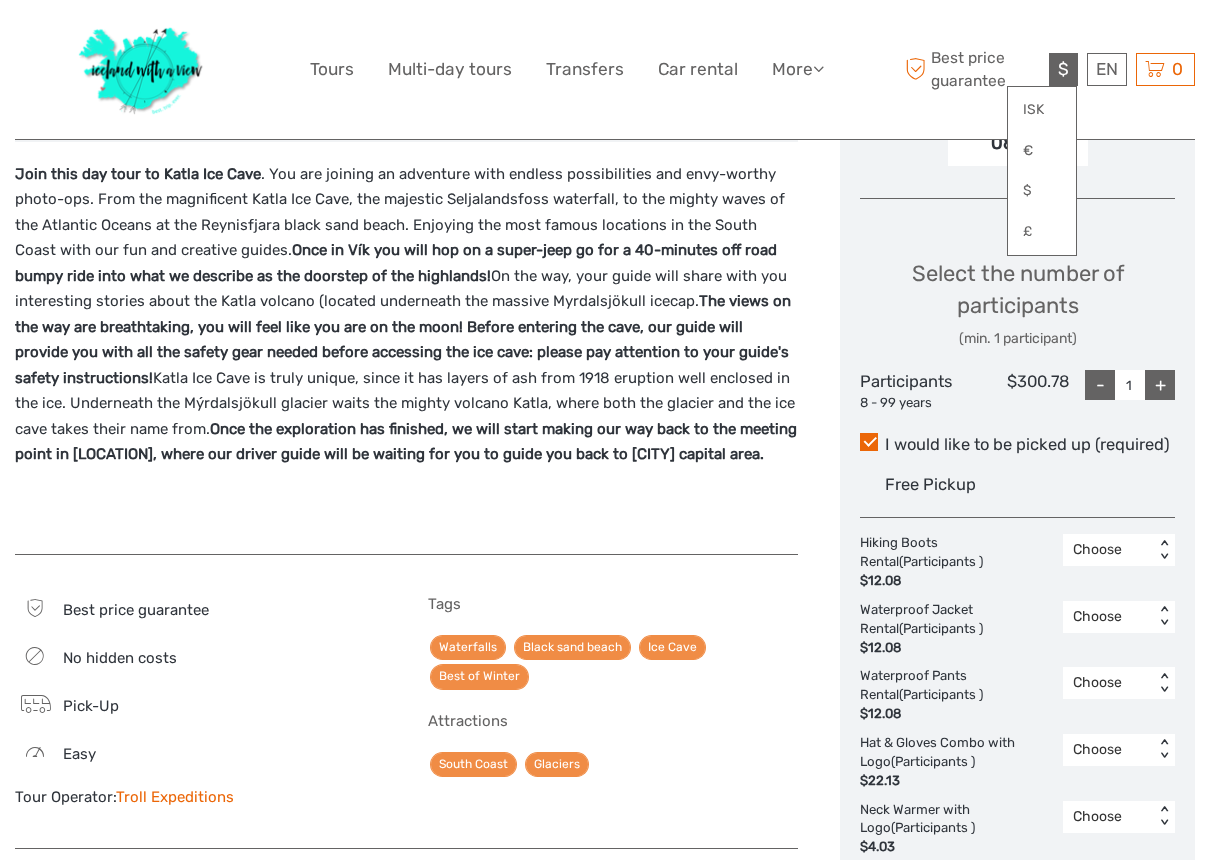 click on "I would like to be picked up (required) Free Pickup" at bounding box center [1017, 467] 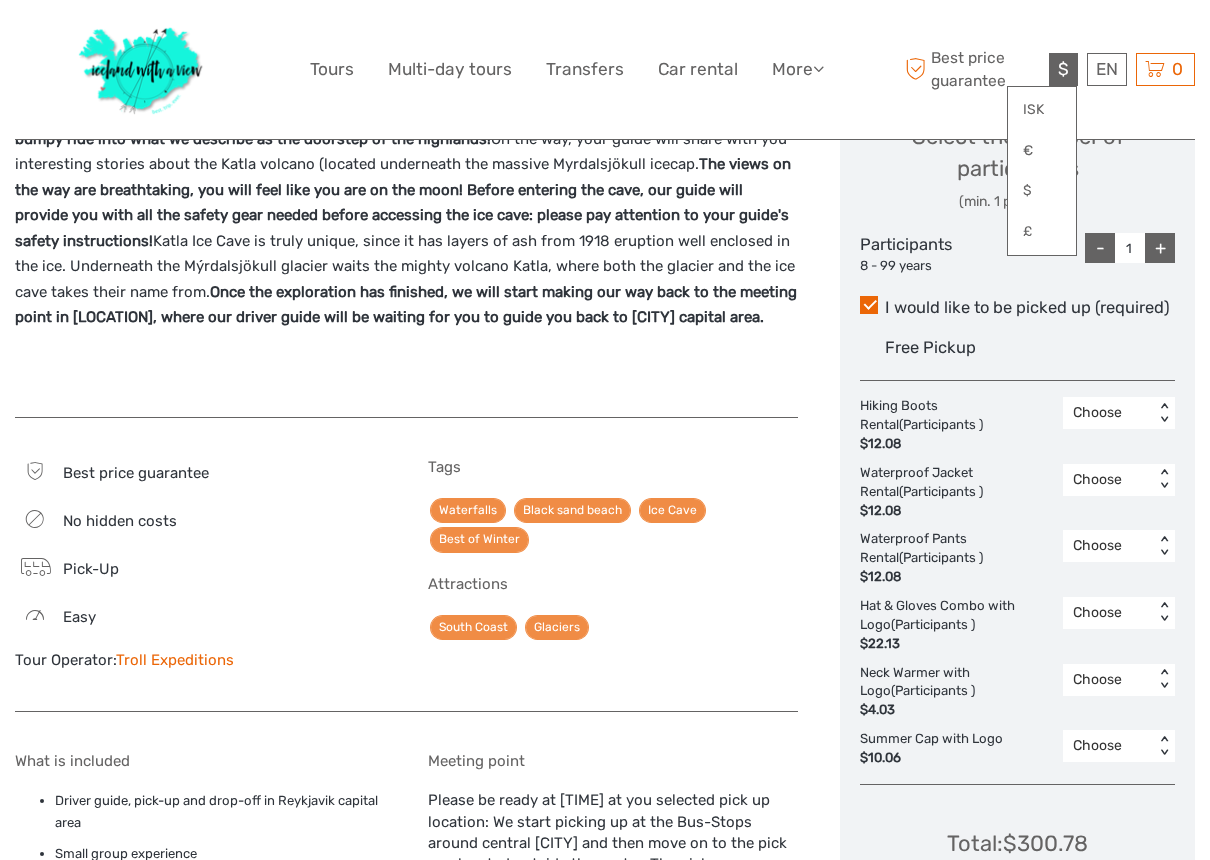 scroll, scrollTop: 919, scrollLeft: 0, axis: vertical 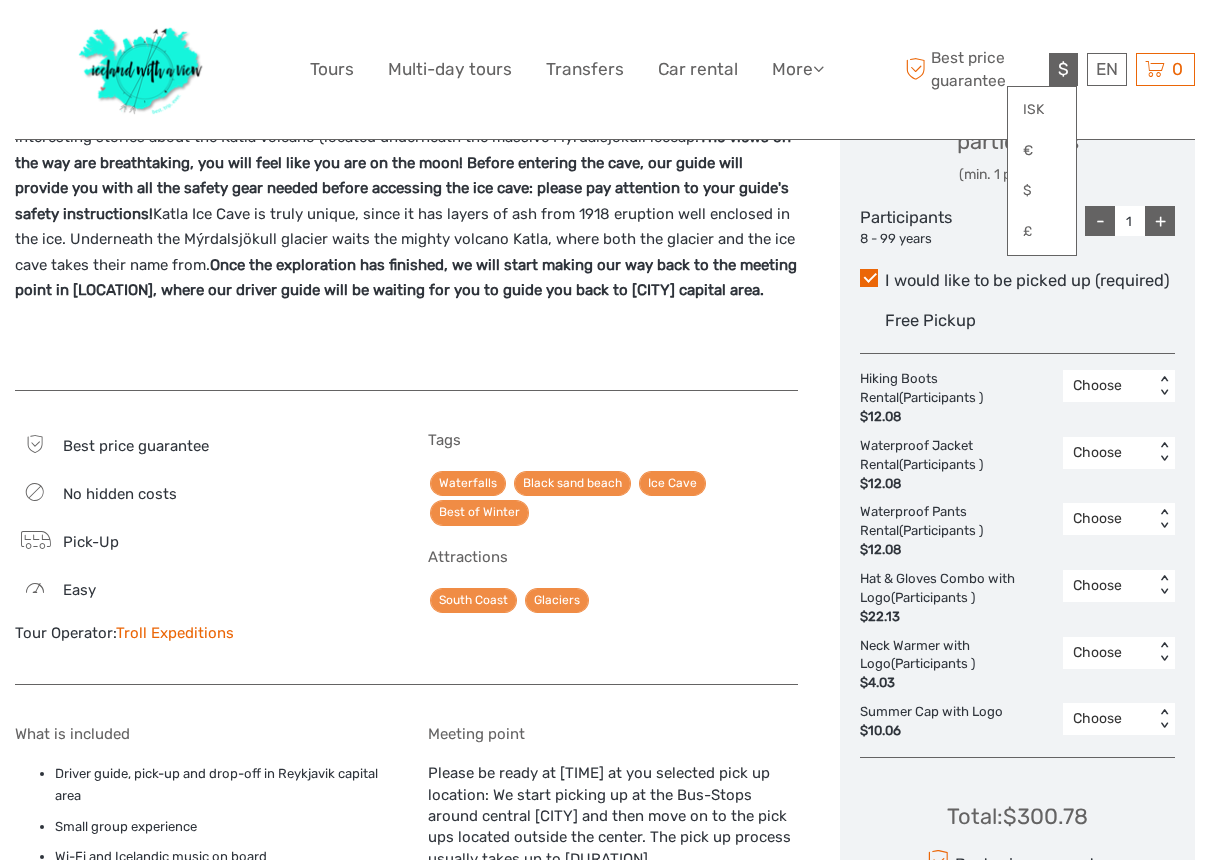 click on "Choose Date of Travel Next Month August 2025 Su Mo Tu We Th Fr Sa 27 28 29 30 31 1 2 3 4 5 6 7 8 9 10 11 12 13 14 15 16 17 18 19 20 21 22 23 24 25 26 27 28 29 30 31 1 2 3 4 5 6 Start time 08:00 Select the number of participants (min. 1 participant) Participants  8 - 99 years $300.78 - 1 + I would like to be picked up (required) Free Pickup Hiking Boots Rental  (Participants ) $12.08 Choose < > Waterproof Jacket Rental  (Participants ) $12.08 Choose < > Waterproof Pants Rental  (Participants ) $12.08 Choose < > Hat & Gloves Combo with Logo  (Participants ) $22.13 Choose < > Neck Warmer with Logo  (Participants ) $4.03 Choose < > Summer Cap with Logo $10.06 Choose < > Total :  $300.78 Best price guarantee ADD TO CART EXPRESS CHECKOUT" at bounding box center (1017, 227) 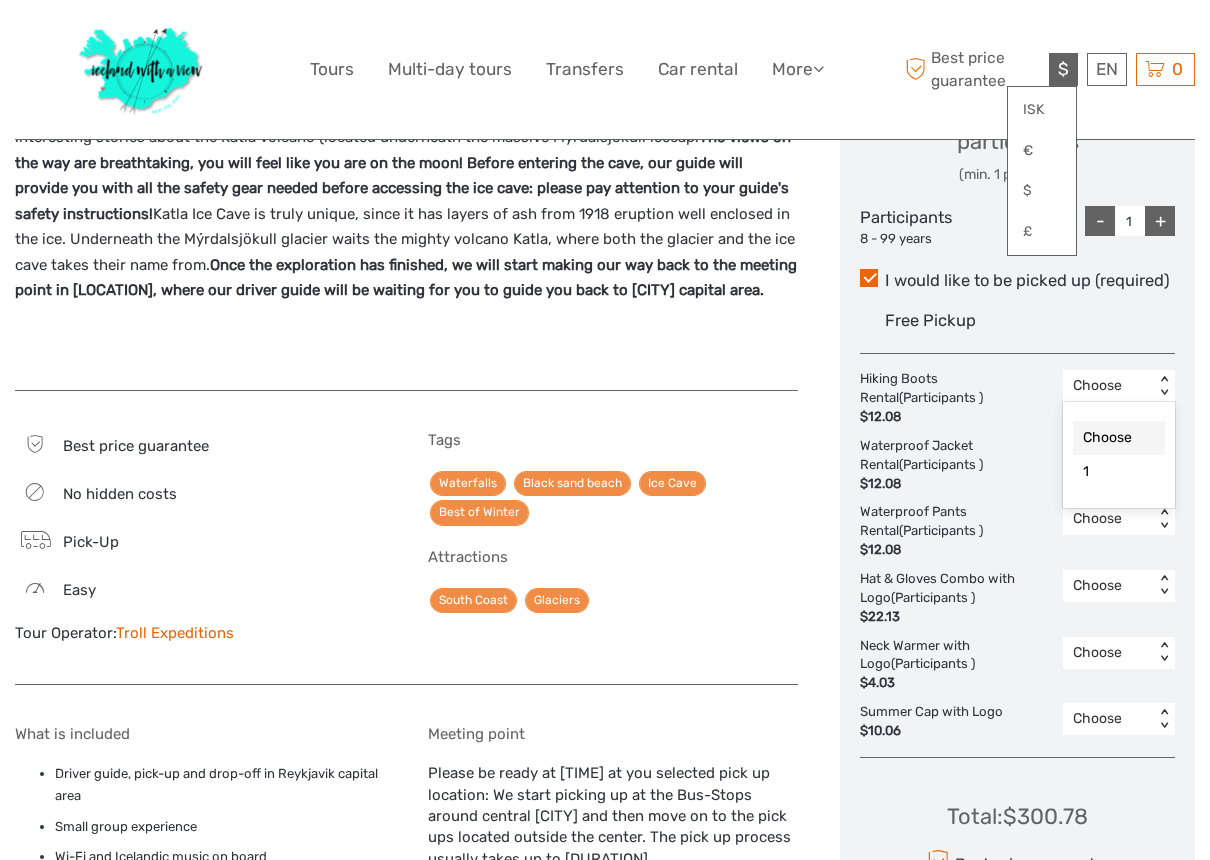 click on "< >" at bounding box center (1164, 386) 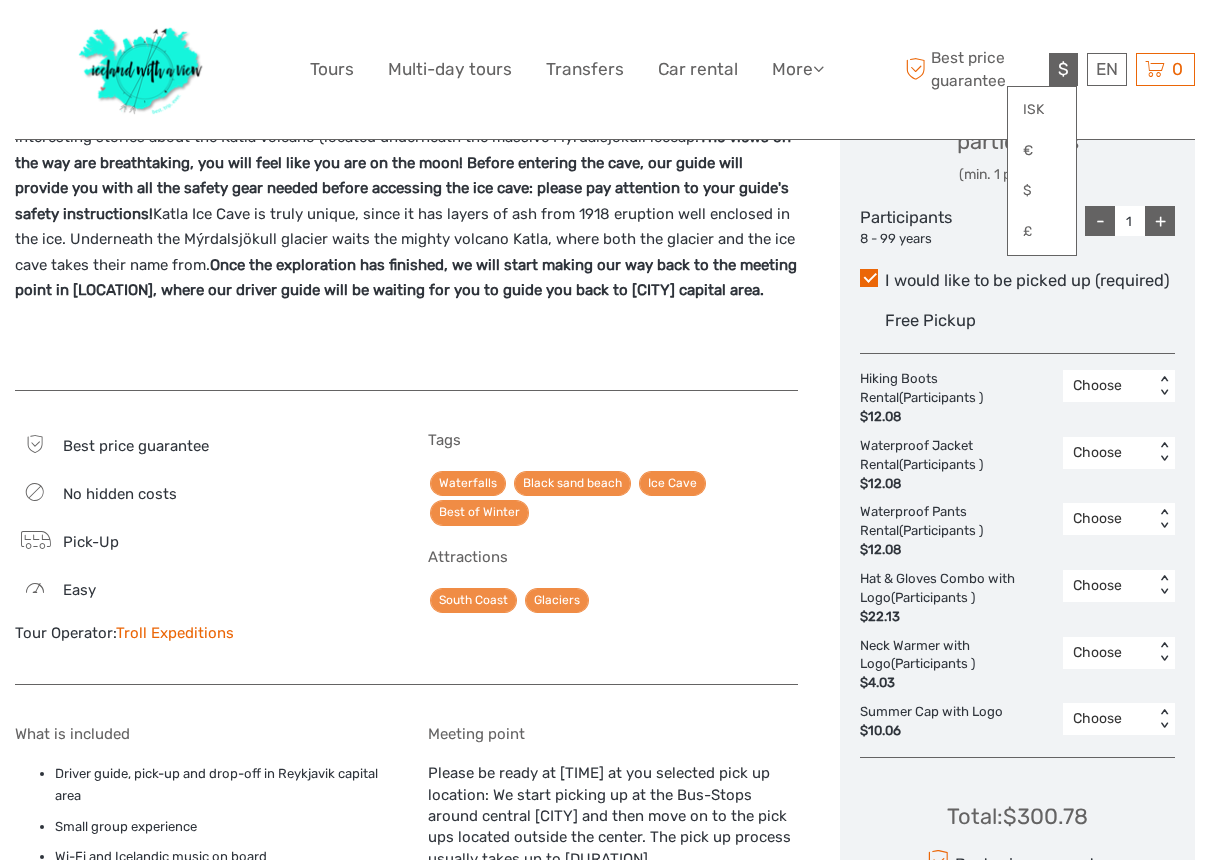 click on "< >" at bounding box center (1164, 386) 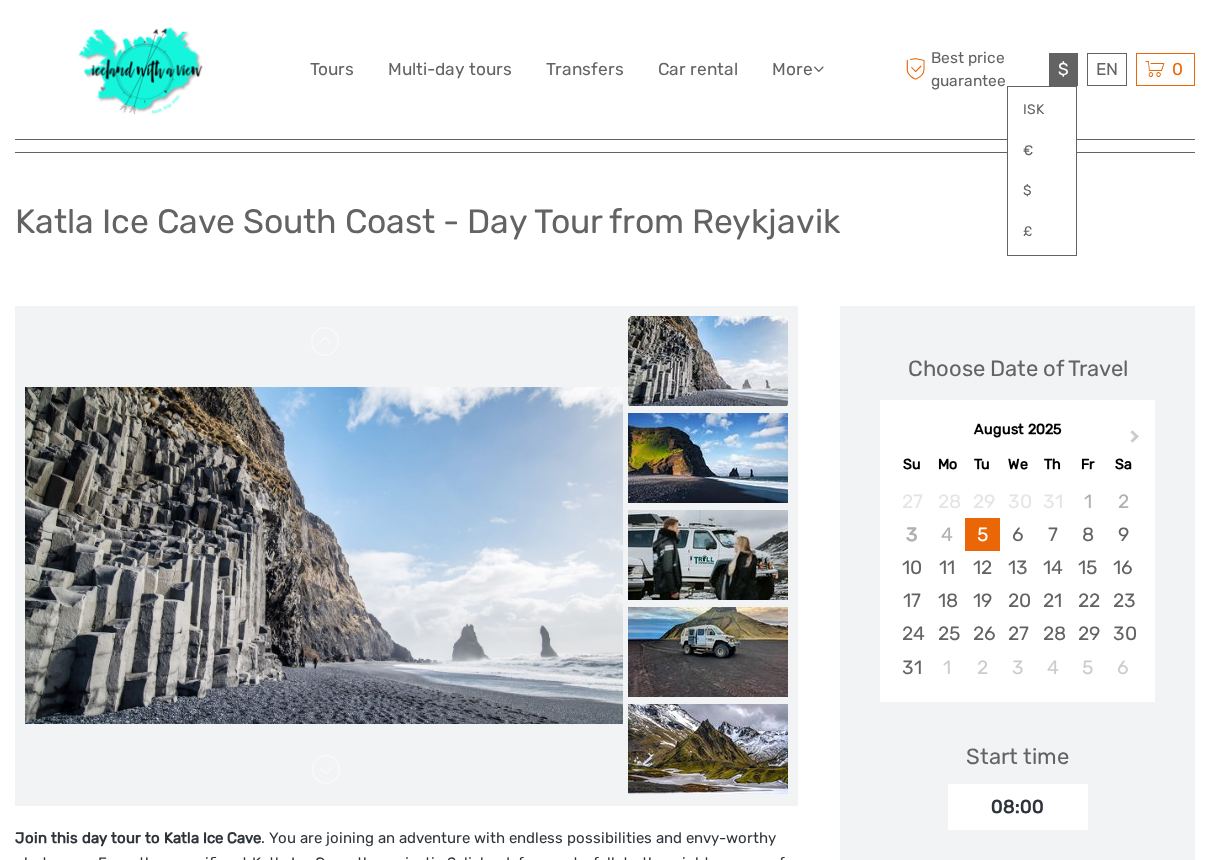 scroll, scrollTop: 97, scrollLeft: 0, axis: vertical 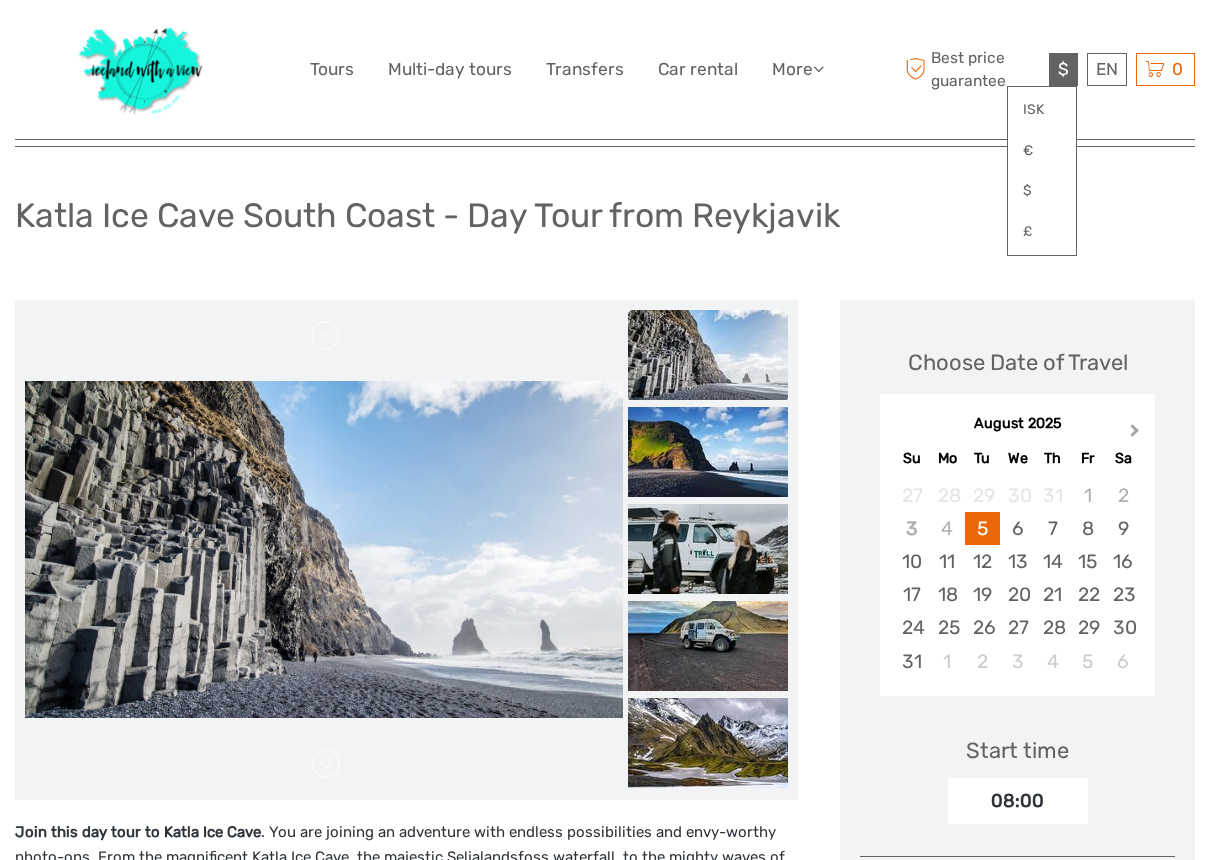 click on "Next Month" at bounding box center [1135, 434] 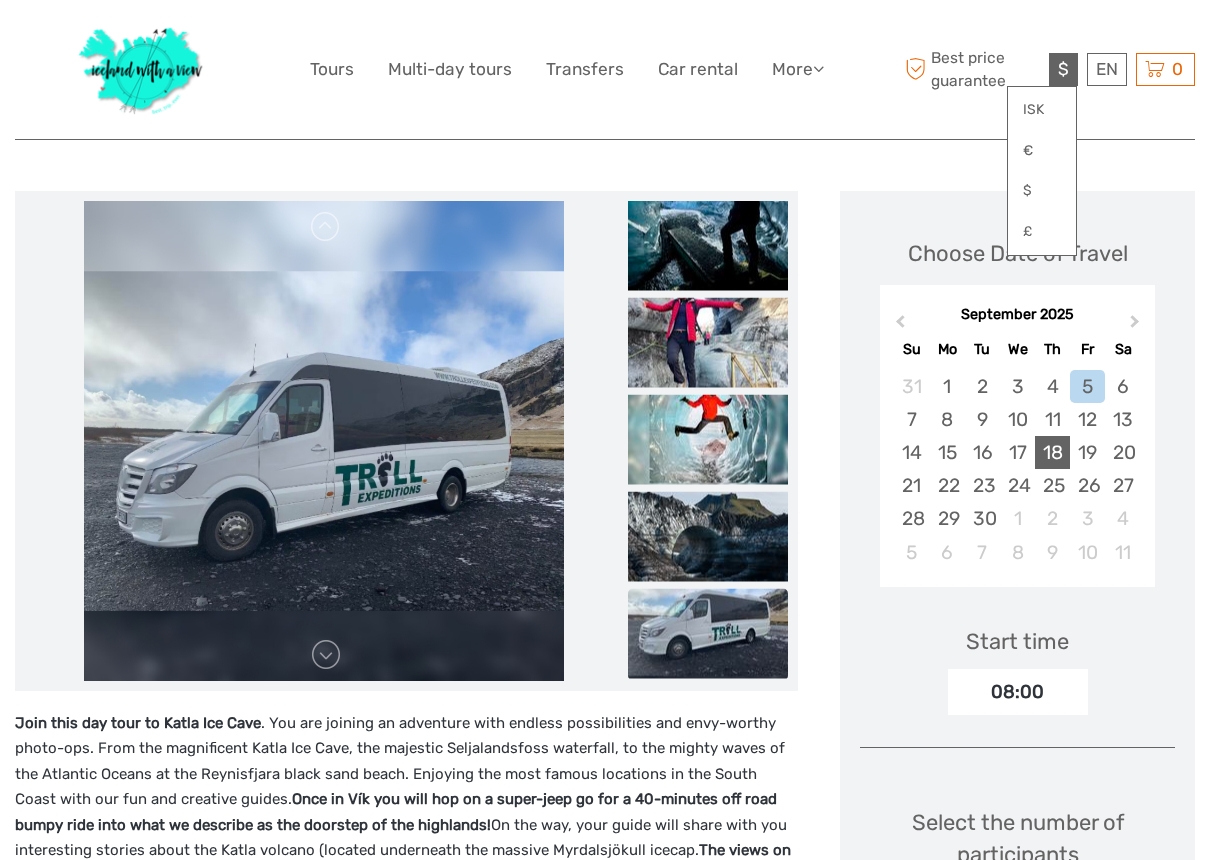 scroll, scrollTop: 206, scrollLeft: 0, axis: vertical 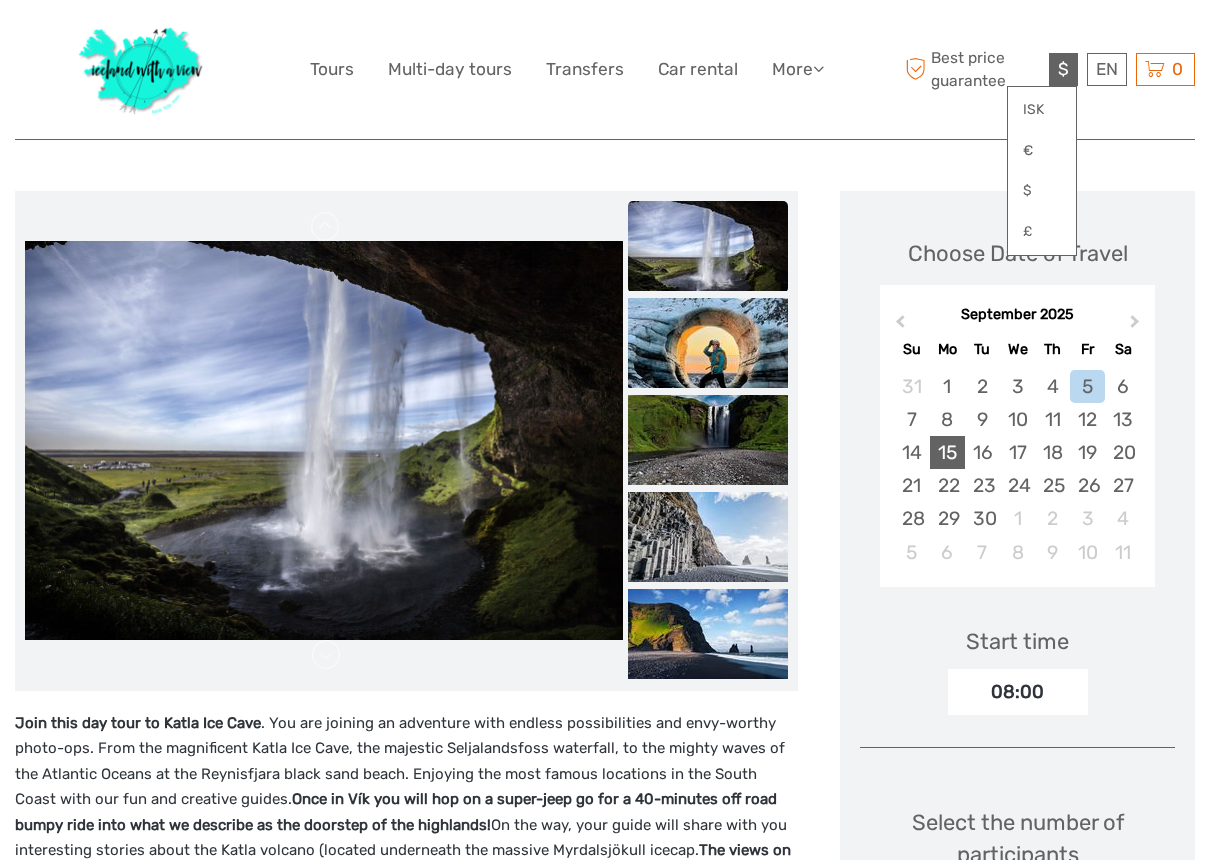 click on "15" at bounding box center [947, 452] 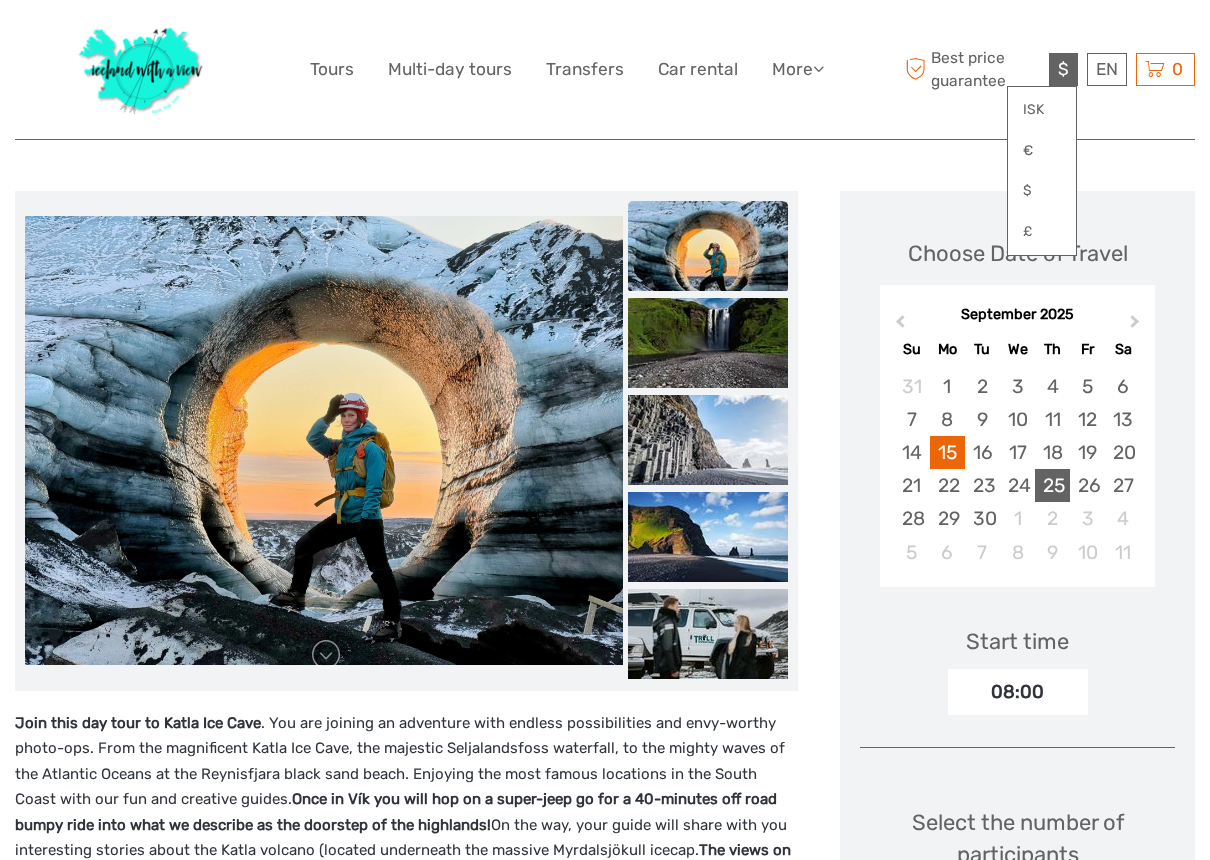 click on "25" at bounding box center [1052, 485] 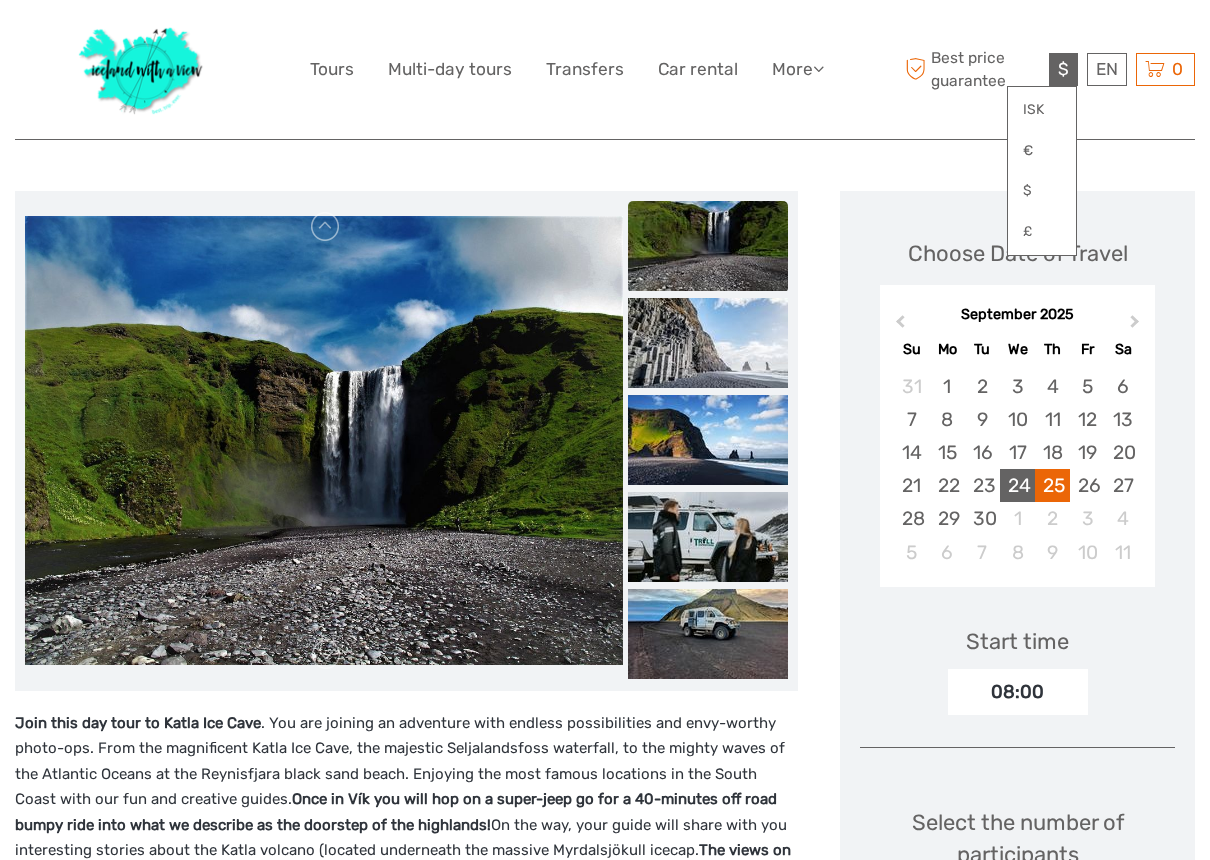 click on "24" at bounding box center [1017, 485] 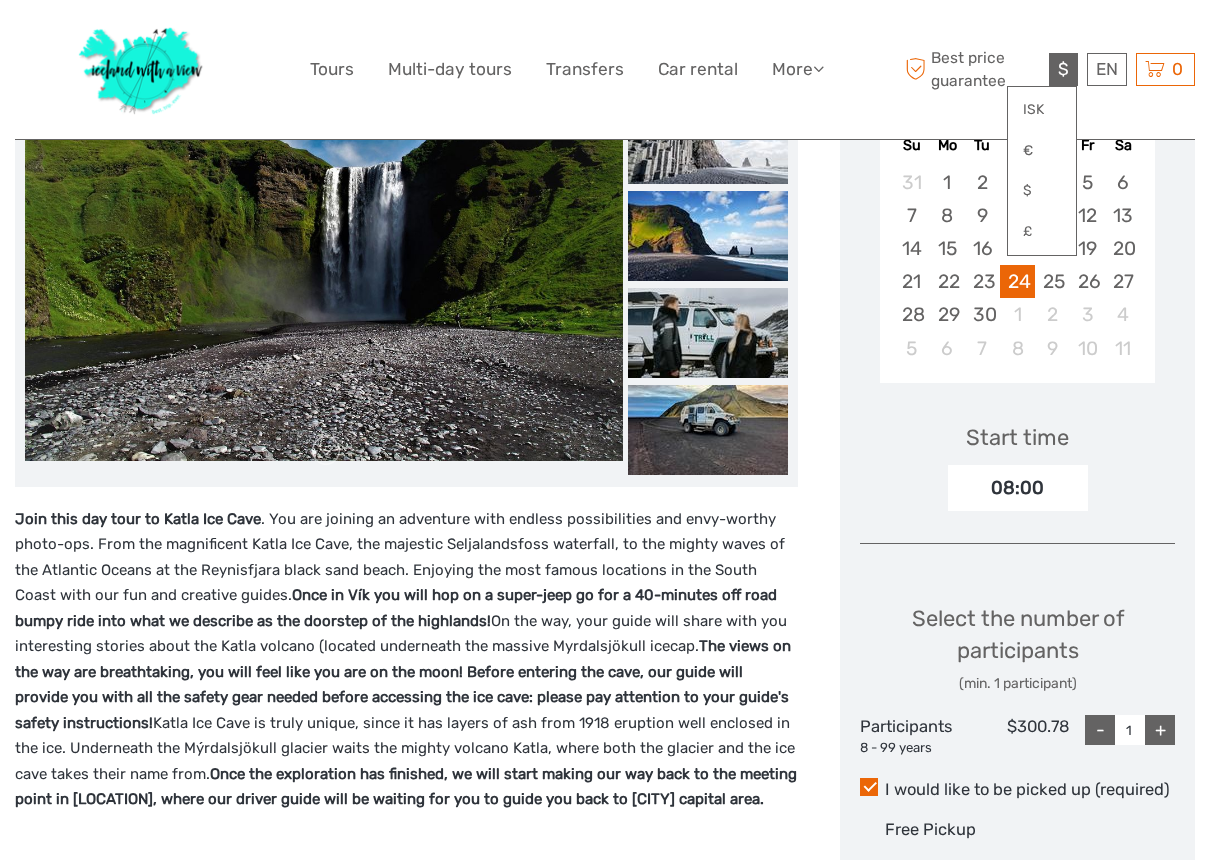 scroll, scrollTop: 427, scrollLeft: 0, axis: vertical 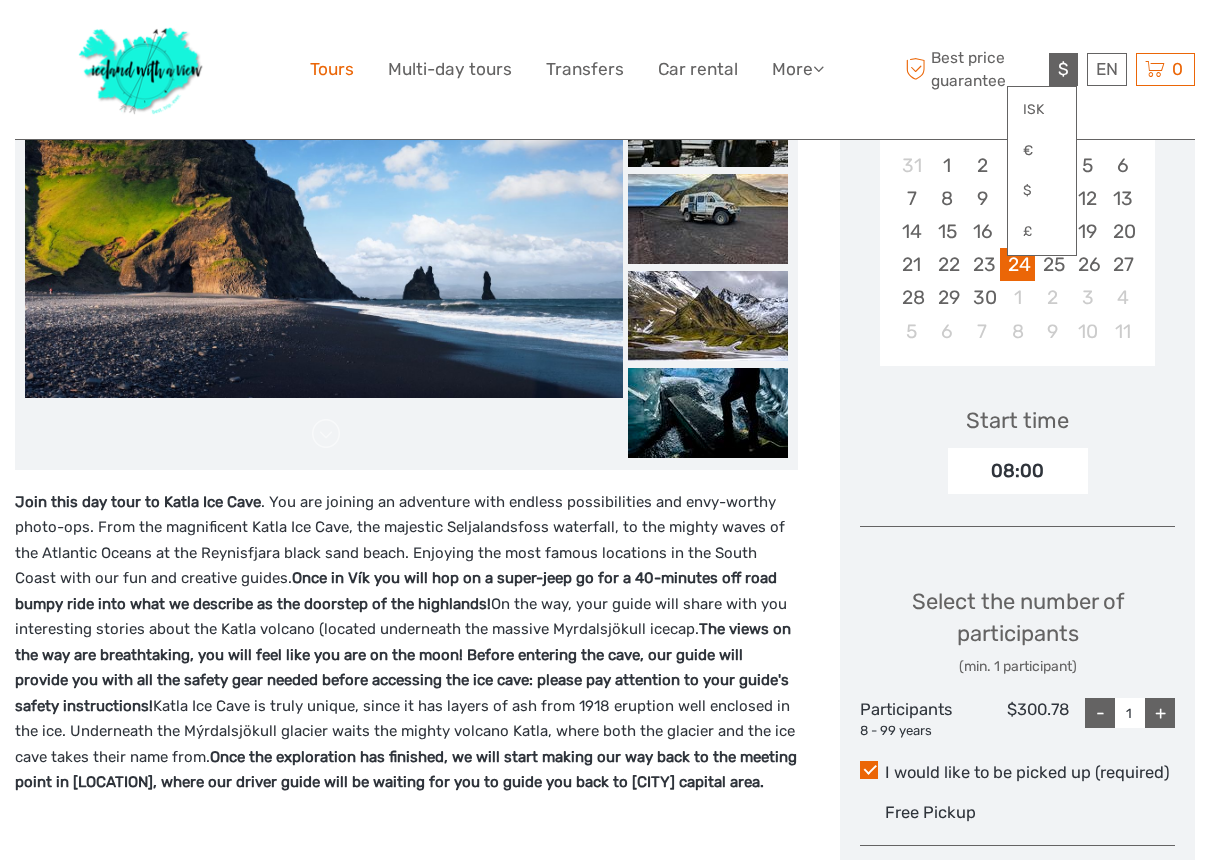 click on "Tours" at bounding box center [332, 69] 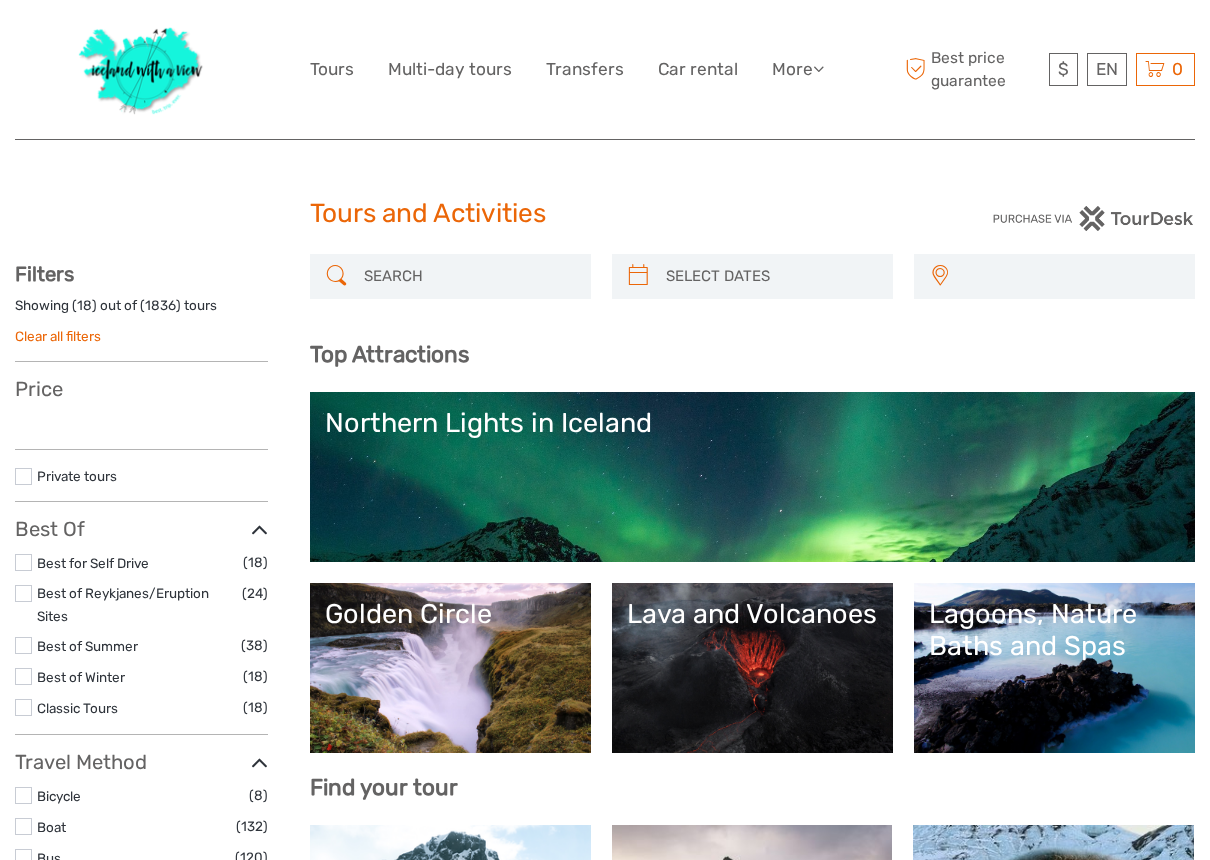 select 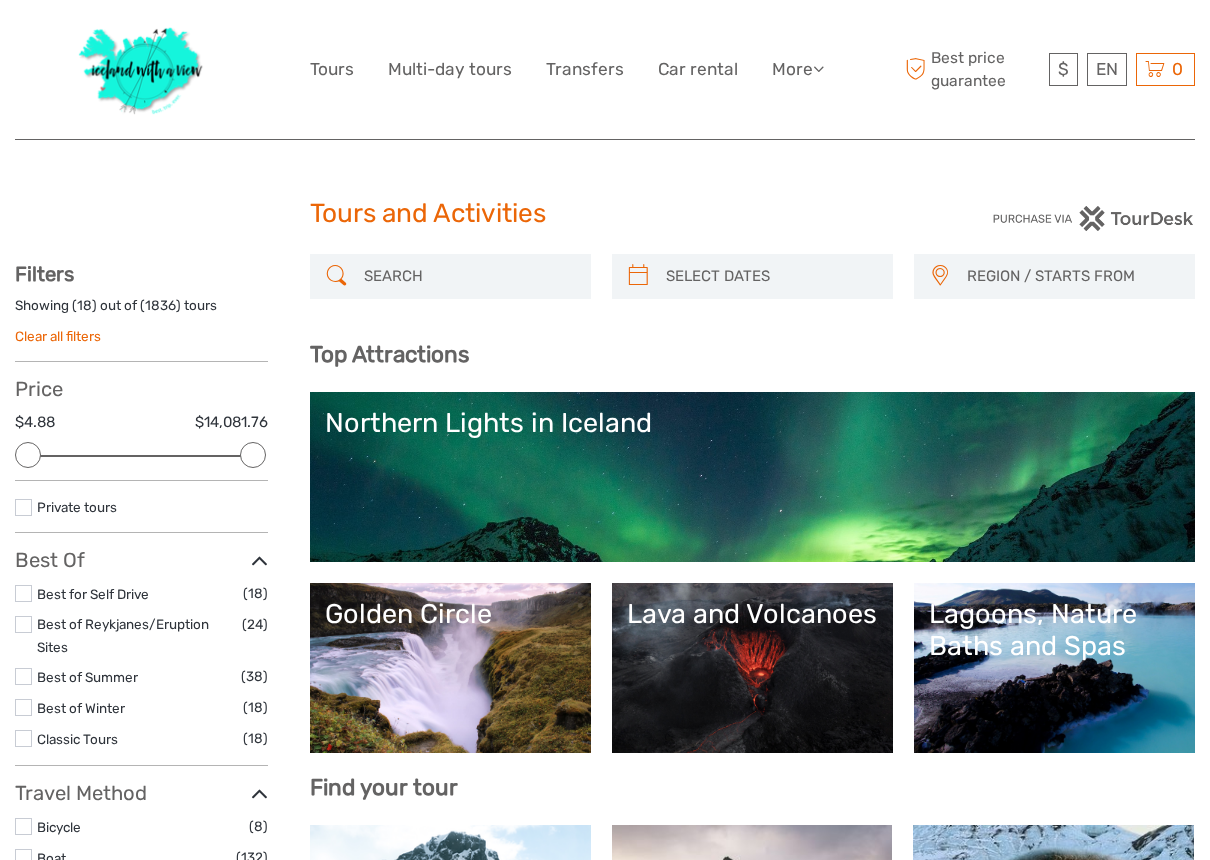 scroll, scrollTop: 0, scrollLeft: 0, axis: both 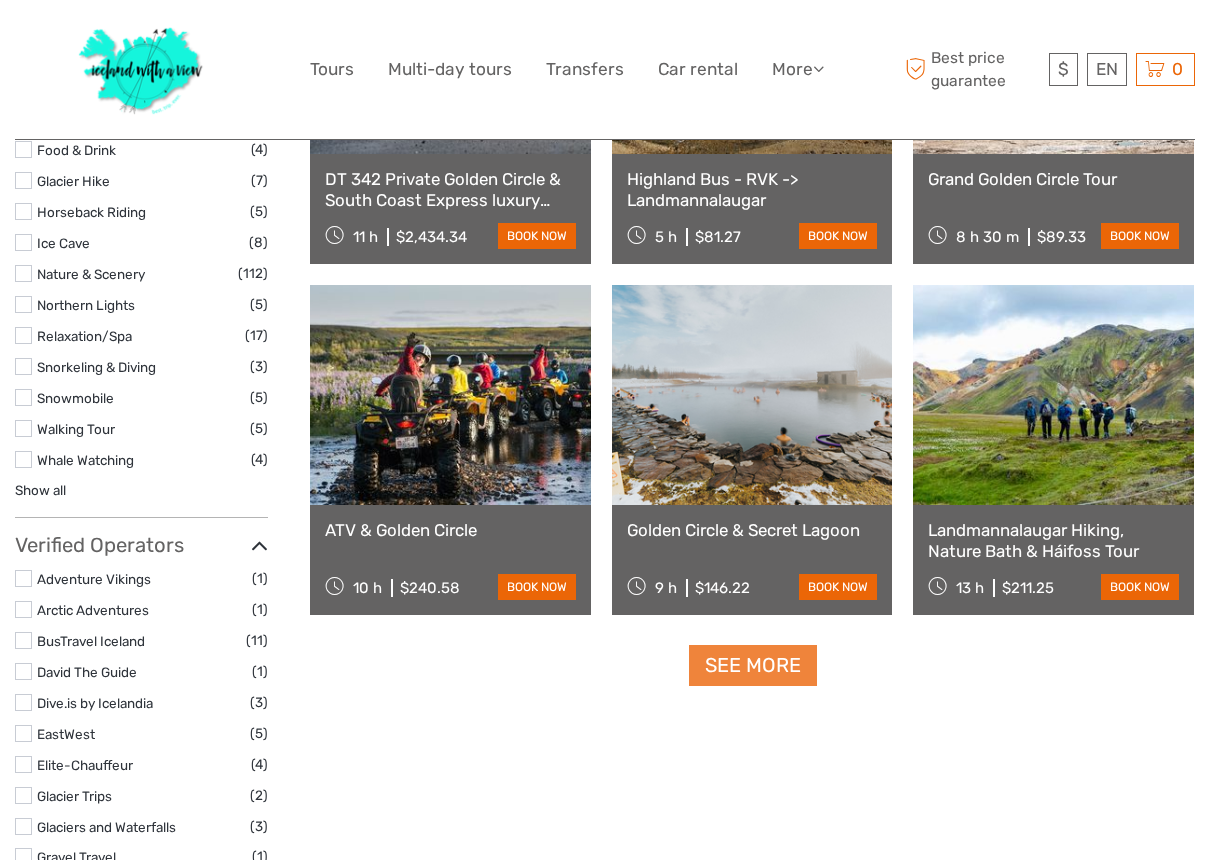 click on "See more" at bounding box center [753, 665] 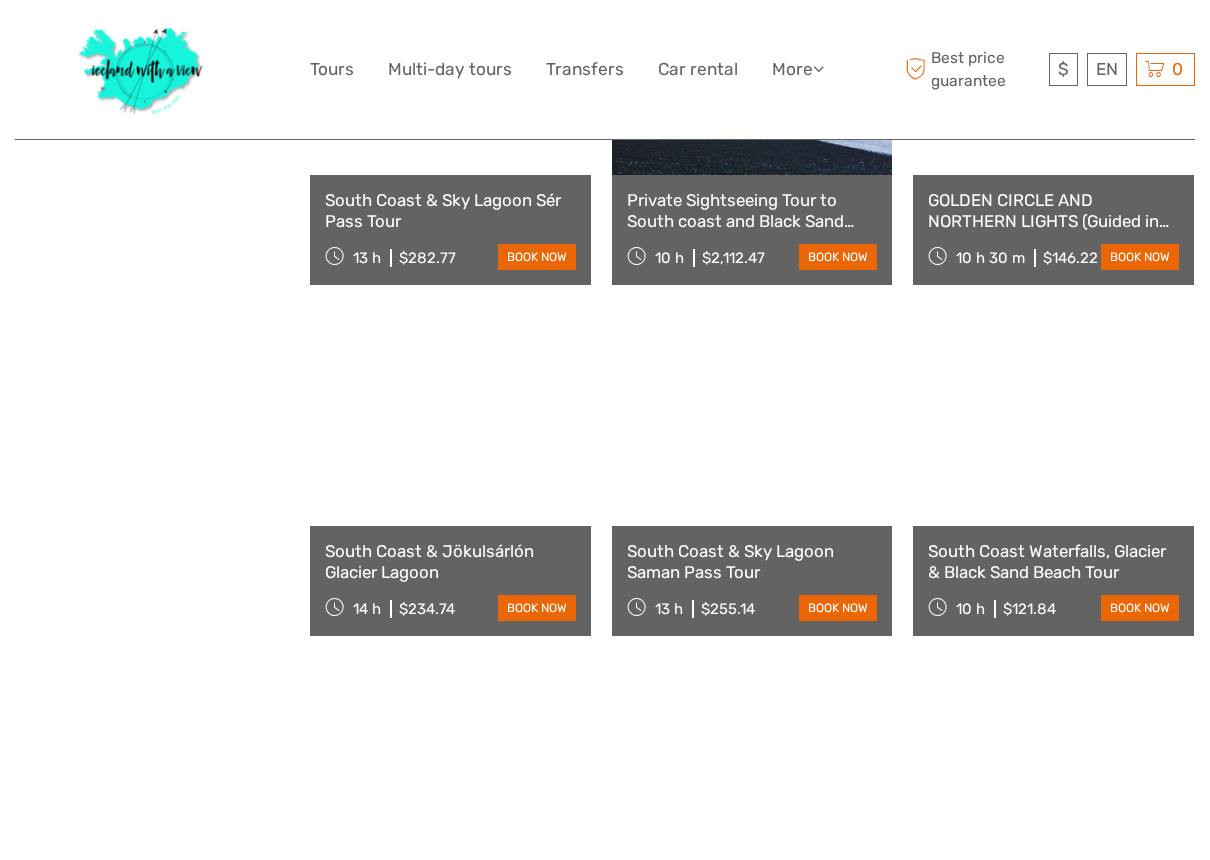 scroll, scrollTop: 3589, scrollLeft: 0, axis: vertical 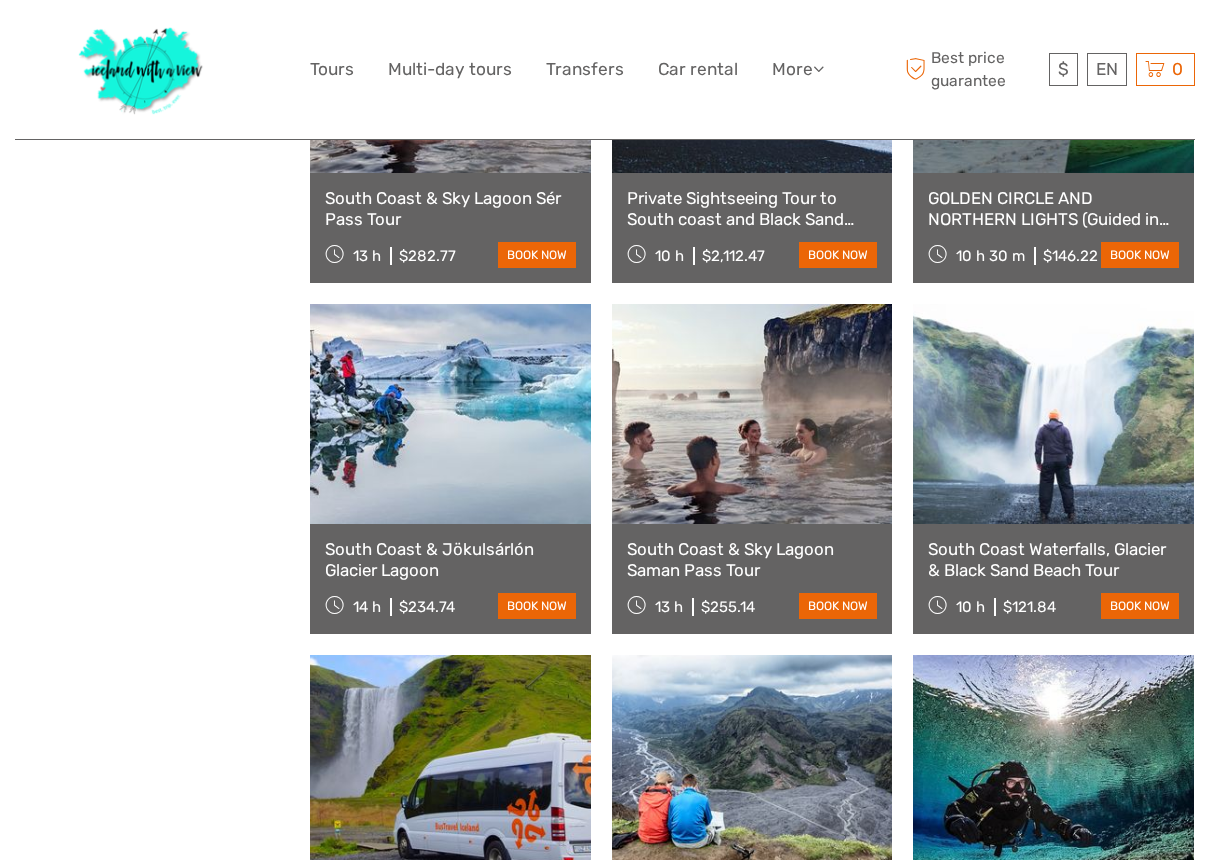 click on "South Coast & Jökulsárlón Glacier Lagoon" at bounding box center [450, 559] 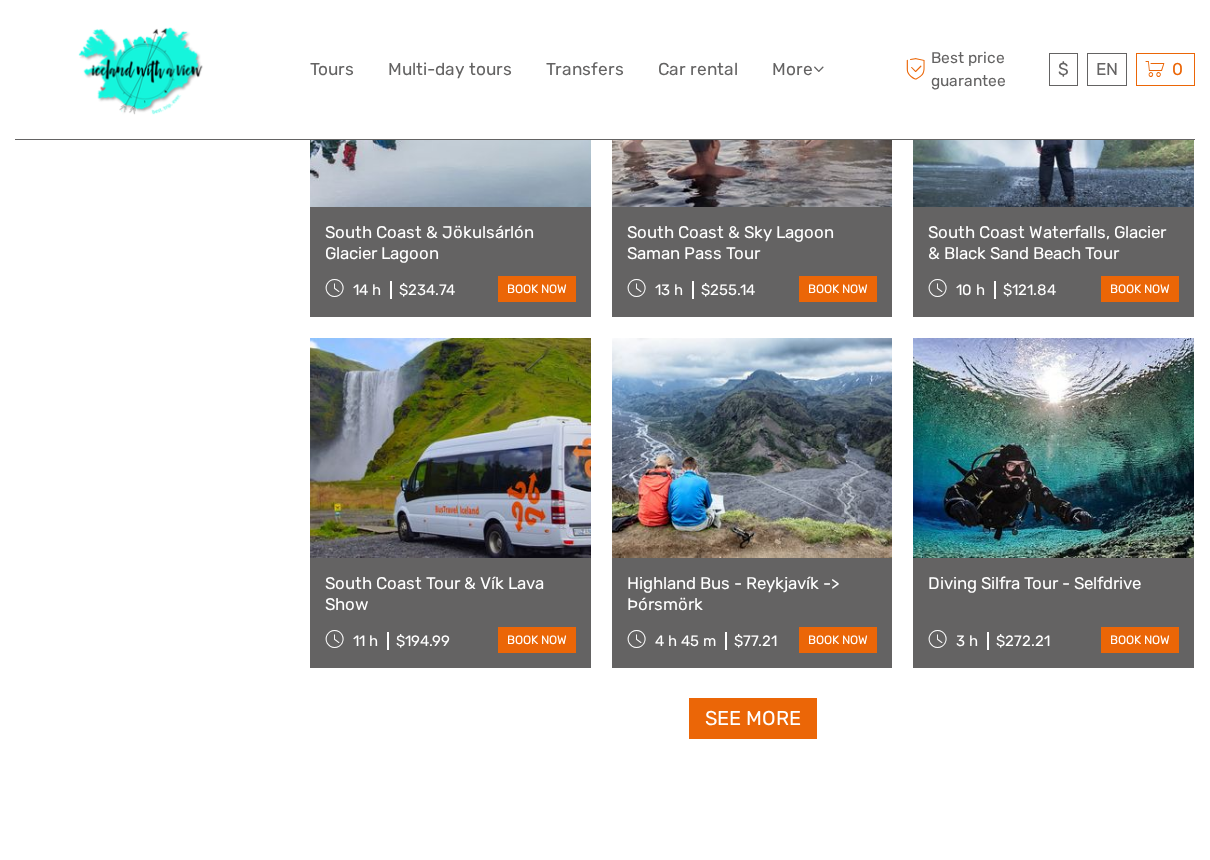 scroll, scrollTop: 3905, scrollLeft: 0, axis: vertical 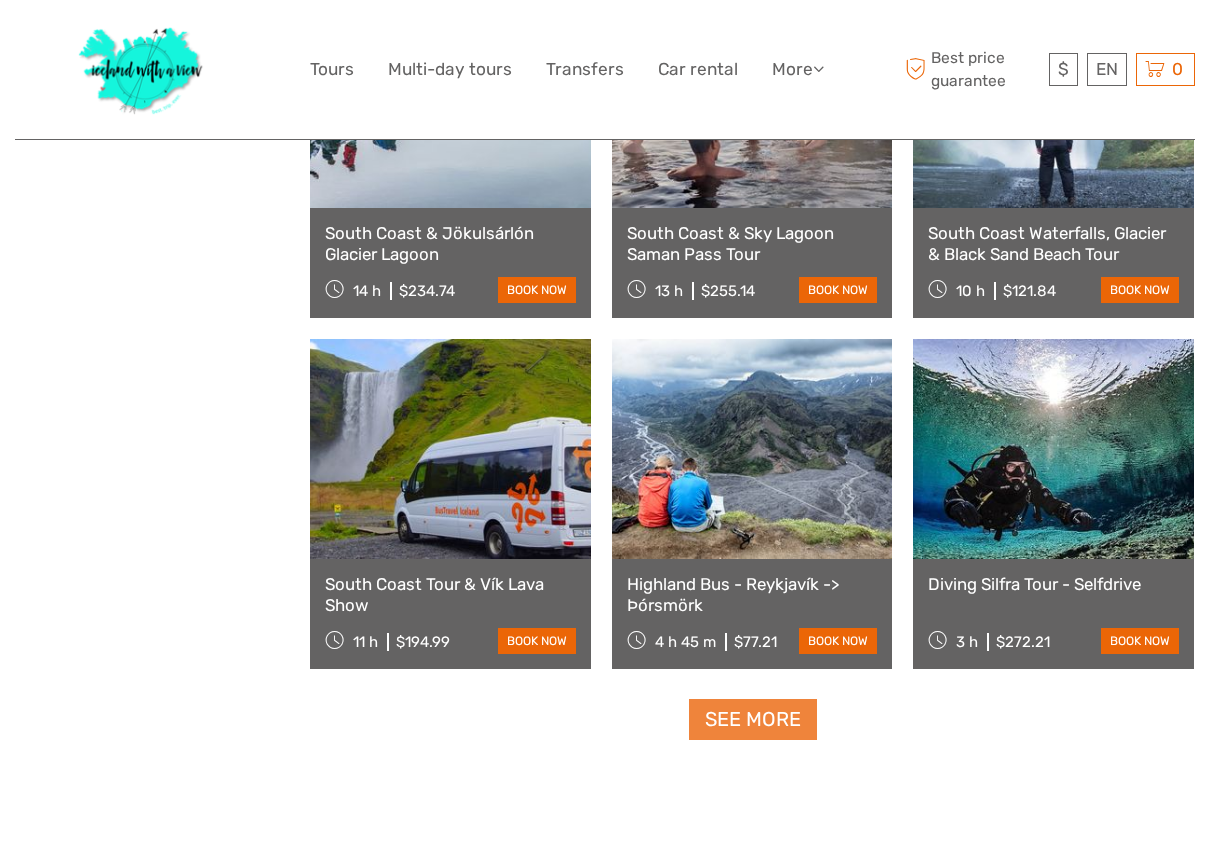 click on "See more" at bounding box center (753, 719) 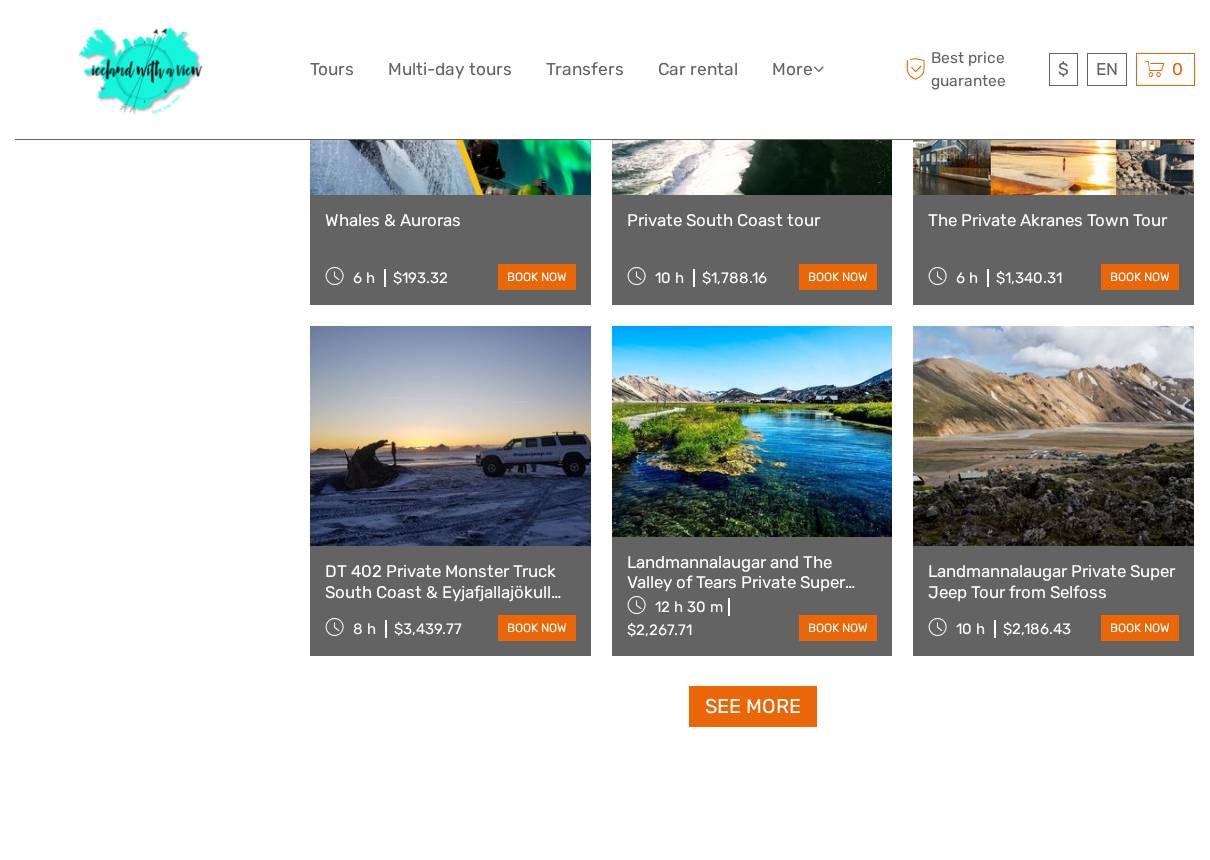 scroll, scrollTop: 6030, scrollLeft: 0, axis: vertical 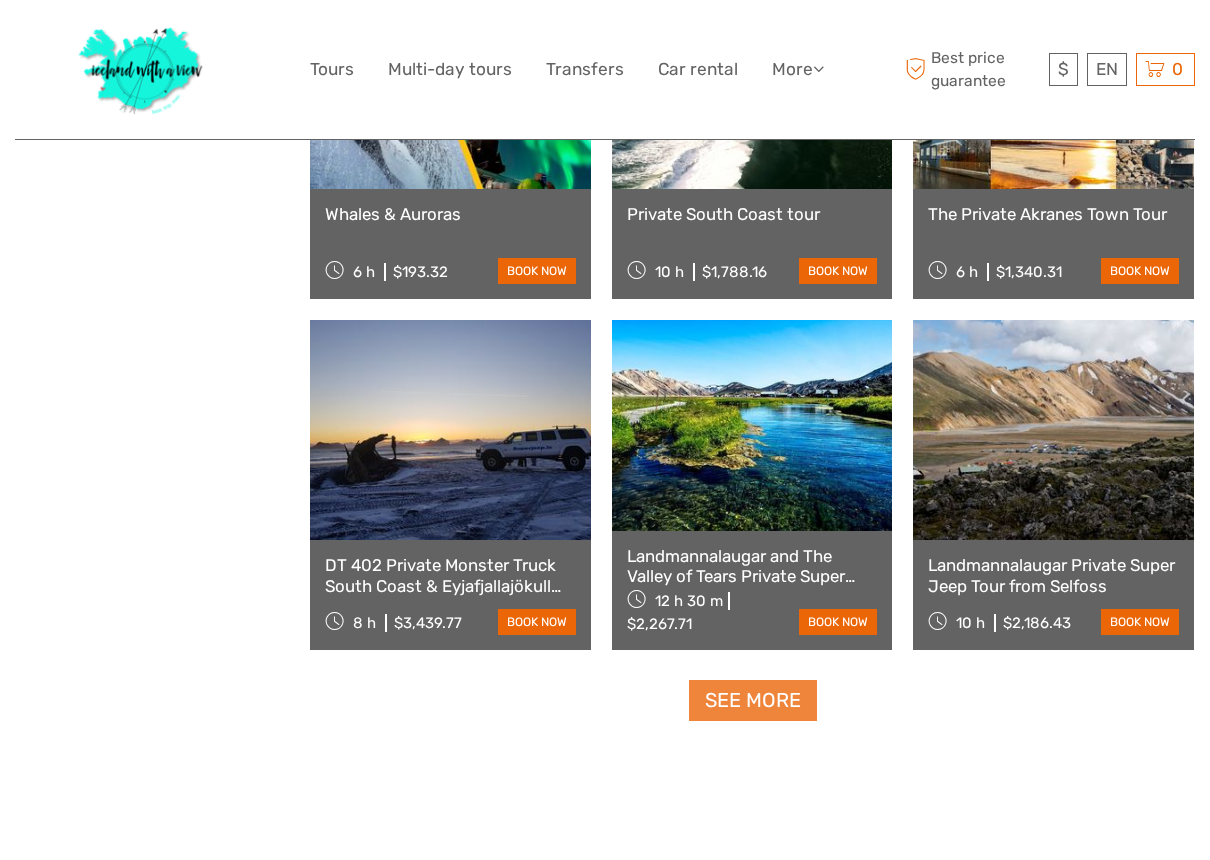 click on "See more" at bounding box center [753, 700] 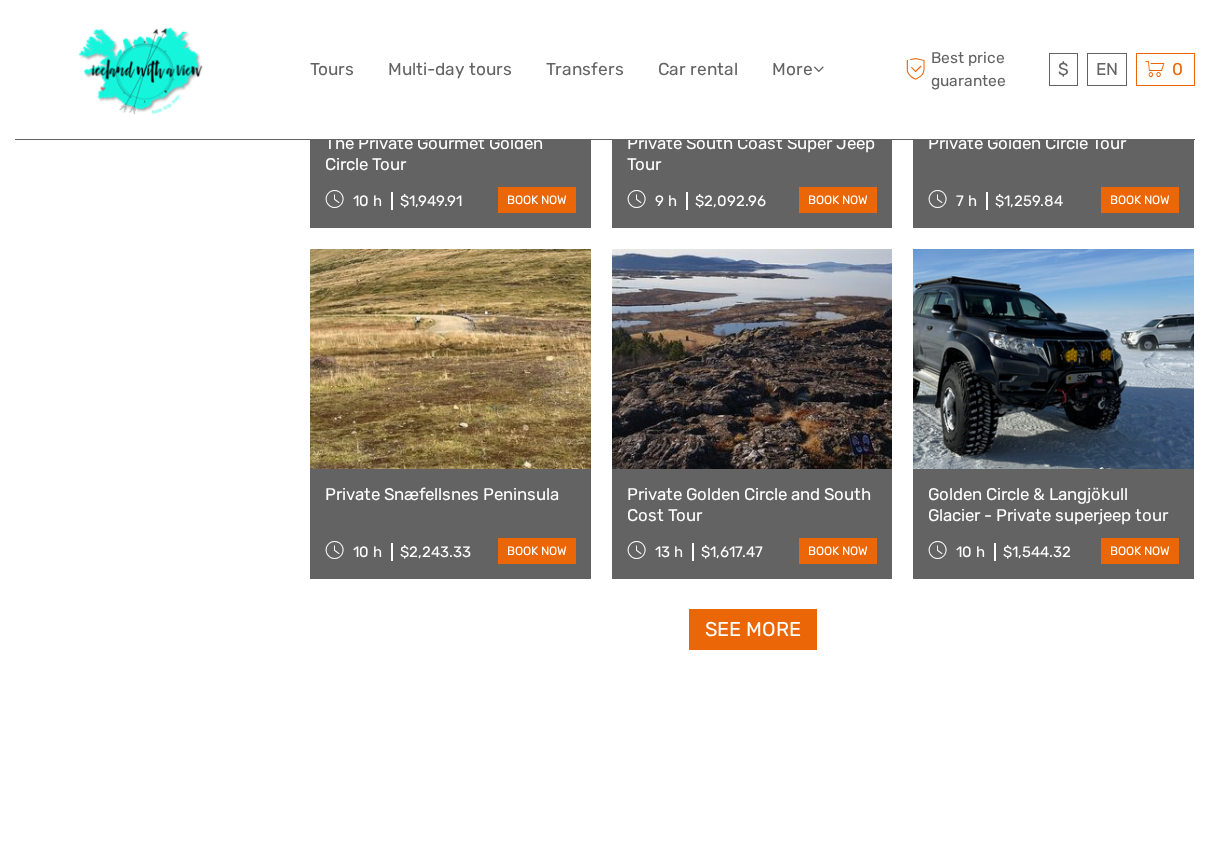 scroll, scrollTop: 8210, scrollLeft: 0, axis: vertical 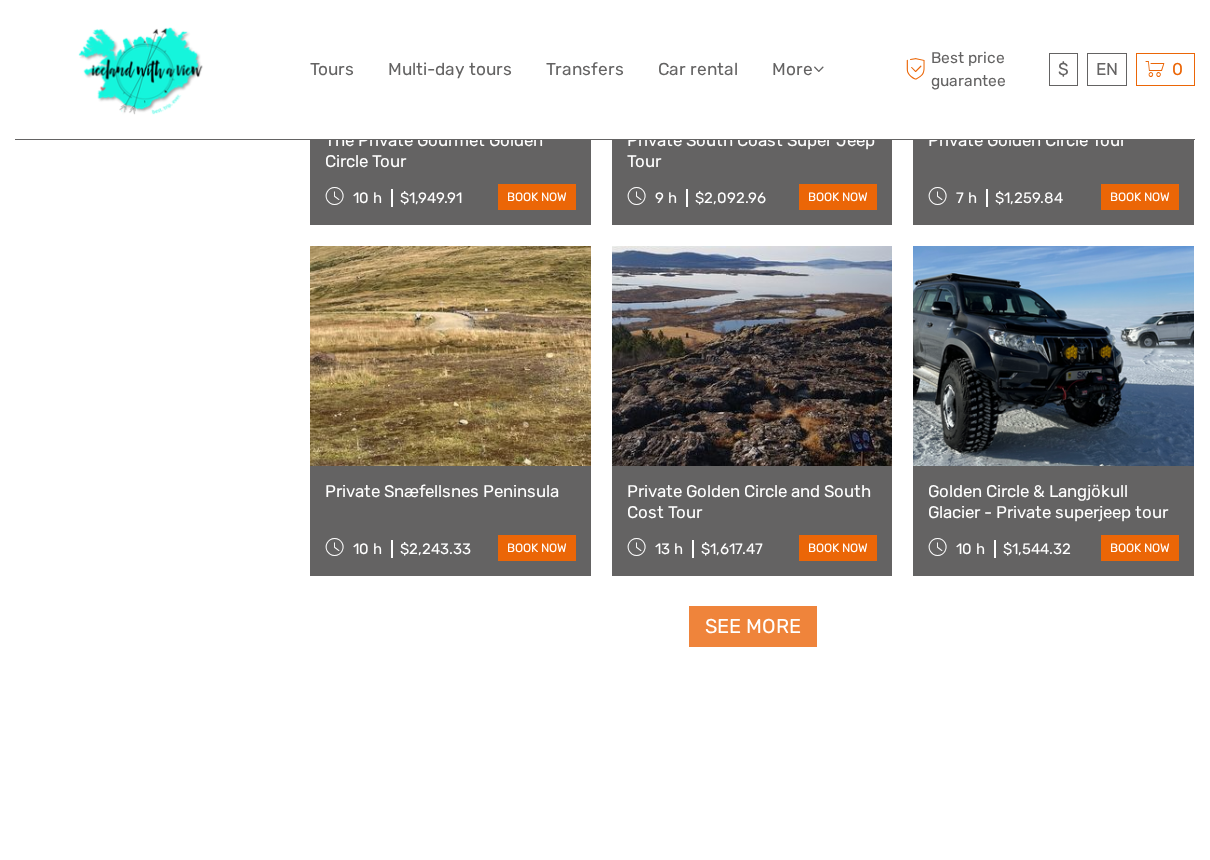 click on "See more" at bounding box center (753, 626) 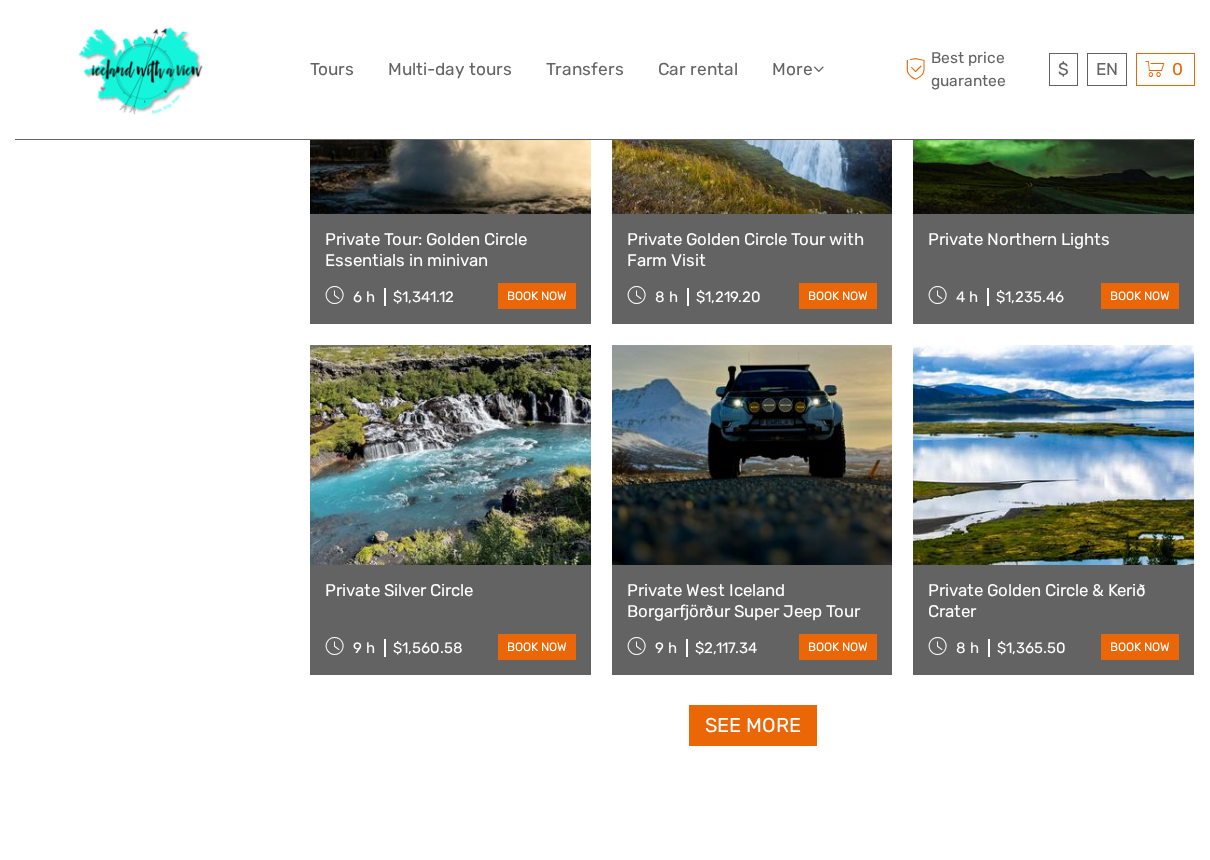 scroll, scrollTop: 10224, scrollLeft: 0, axis: vertical 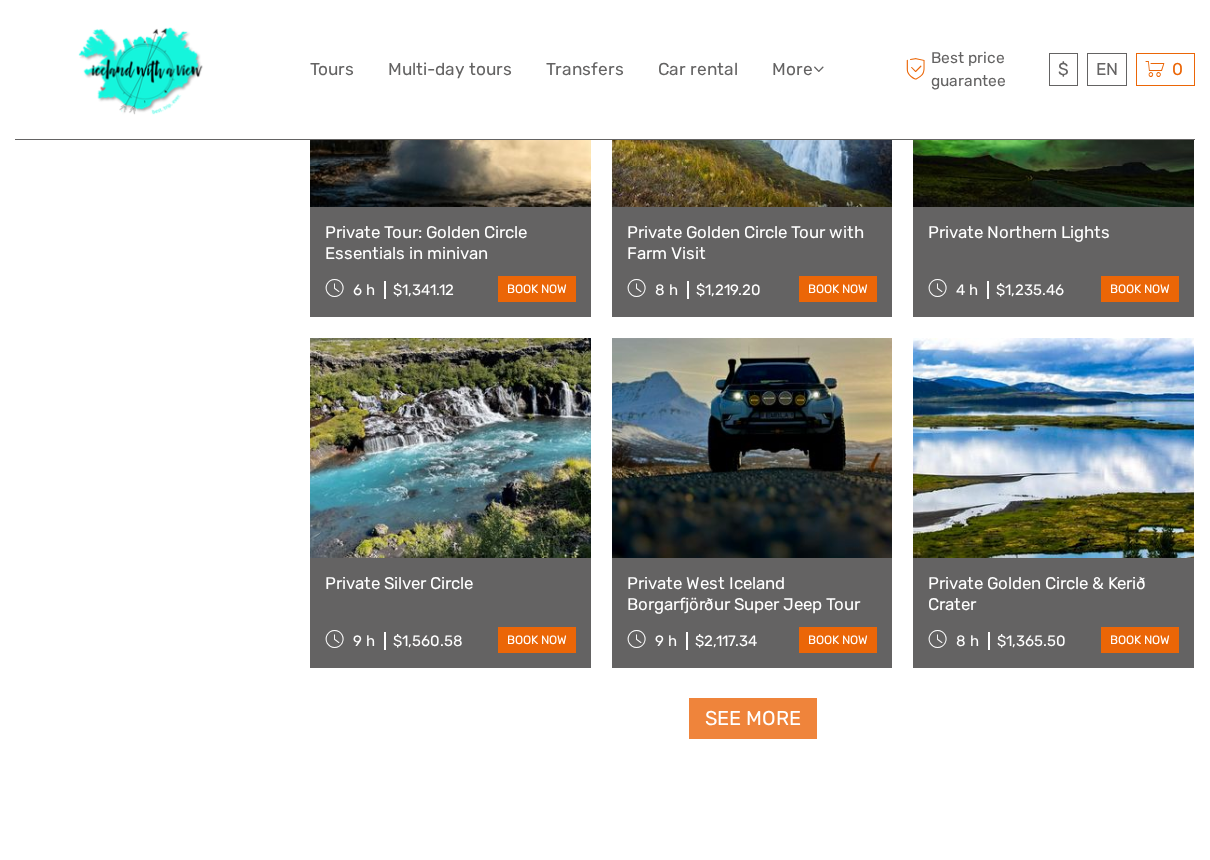 click on "See more" at bounding box center (753, 718) 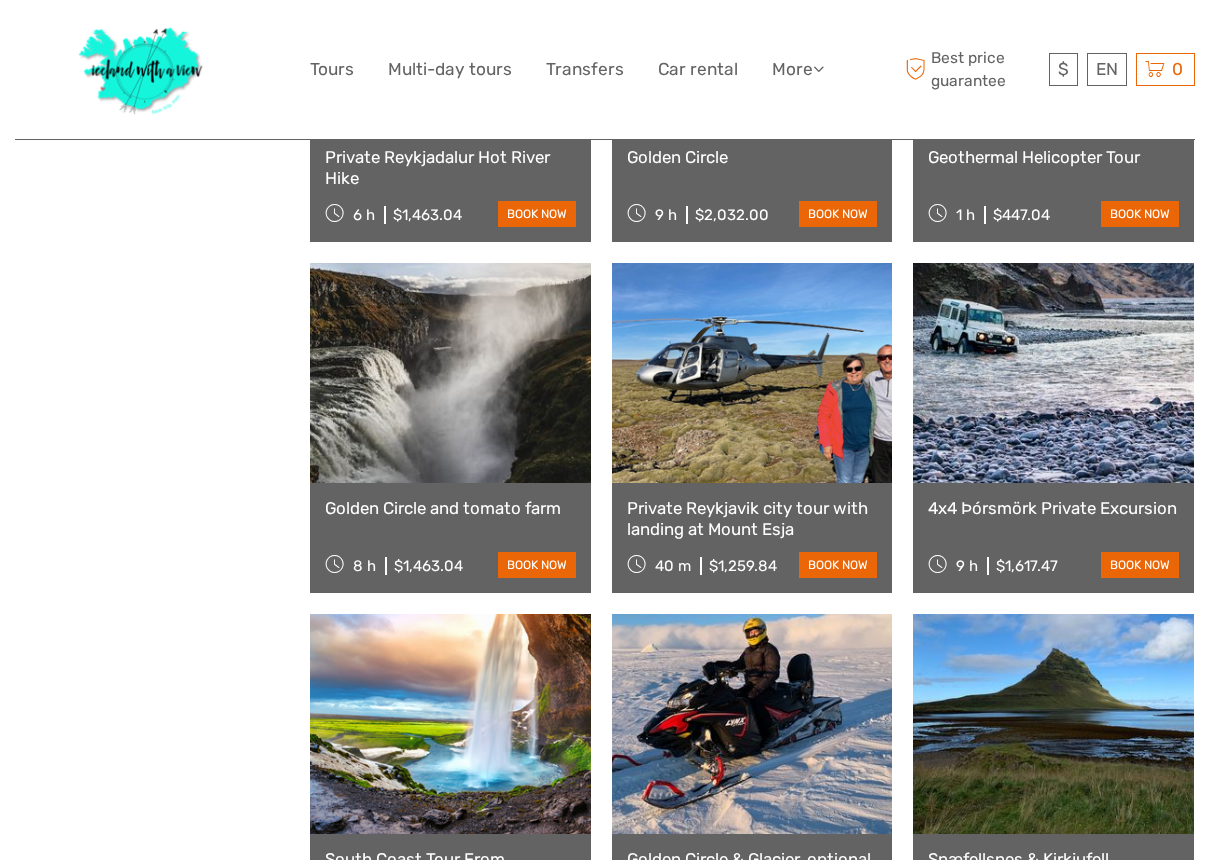 scroll, scrollTop: 11010, scrollLeft: 0, axis: vertical 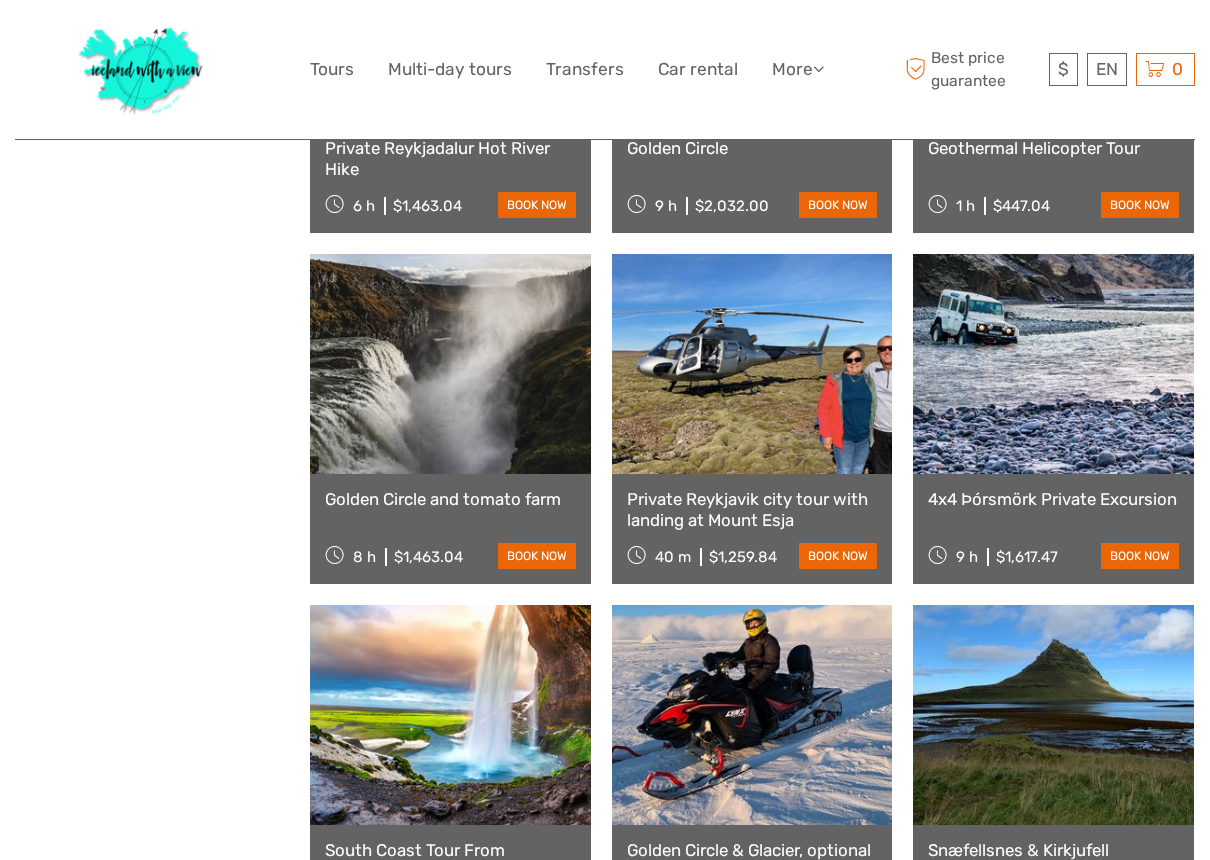 click on "Golden Circle and tomato farm" at bounding box center [450, 499] 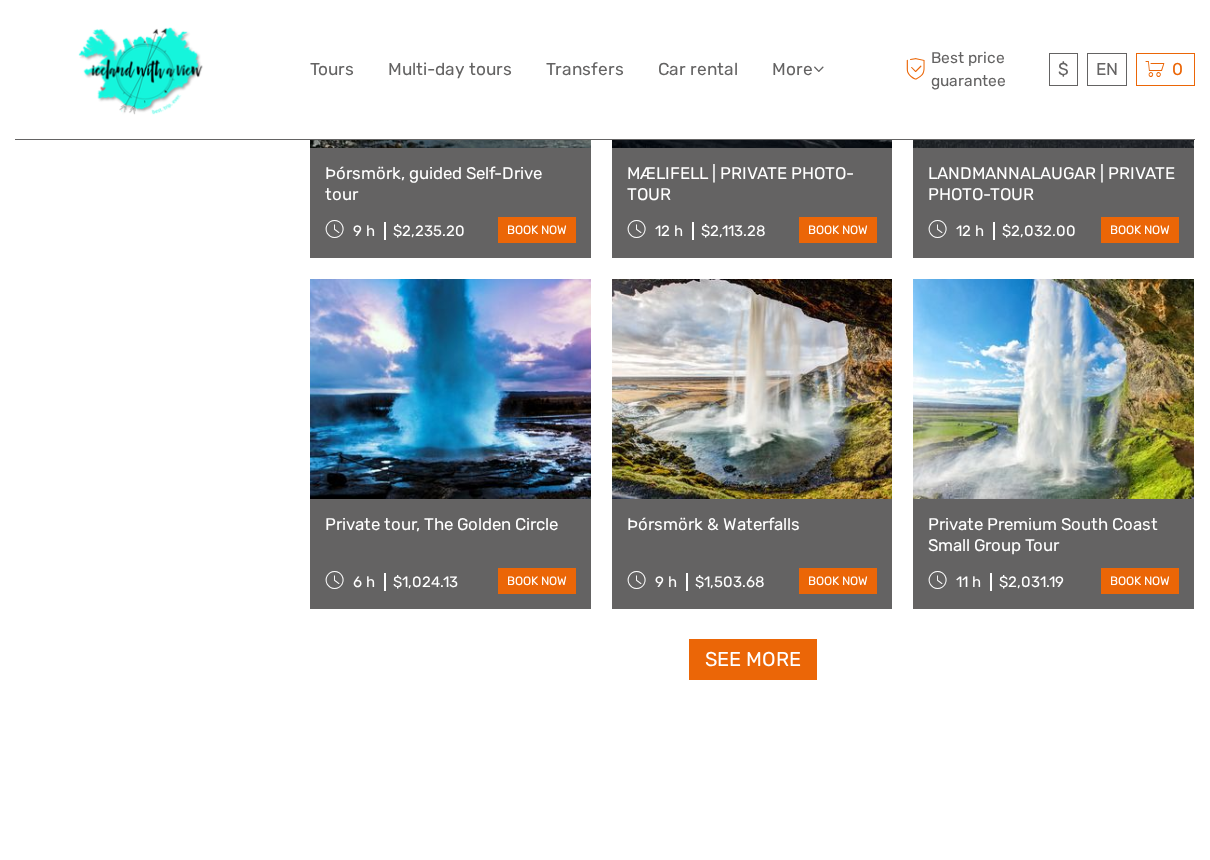 scroll, scrollTop: 12391, scrollLeft: 0, axis: vertical 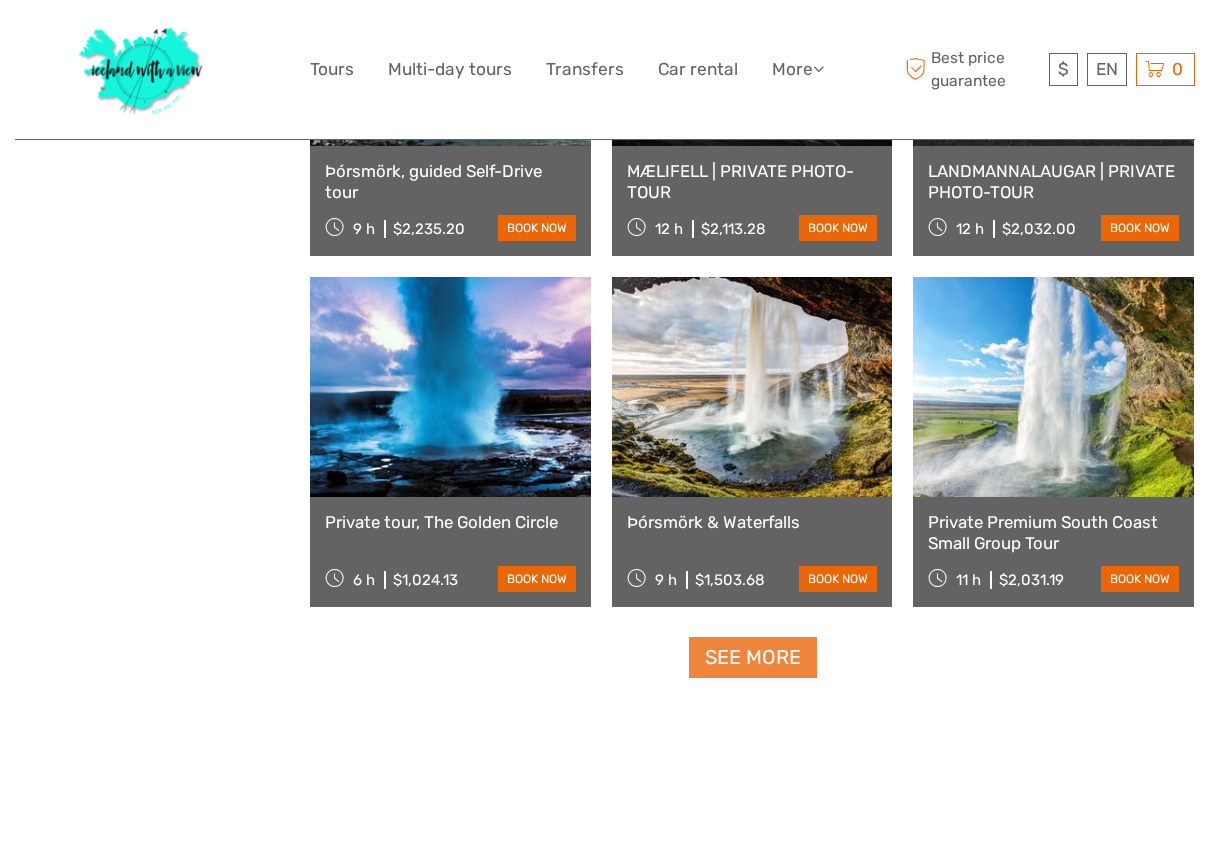 click on "See more" at bounding box center [753, 657] 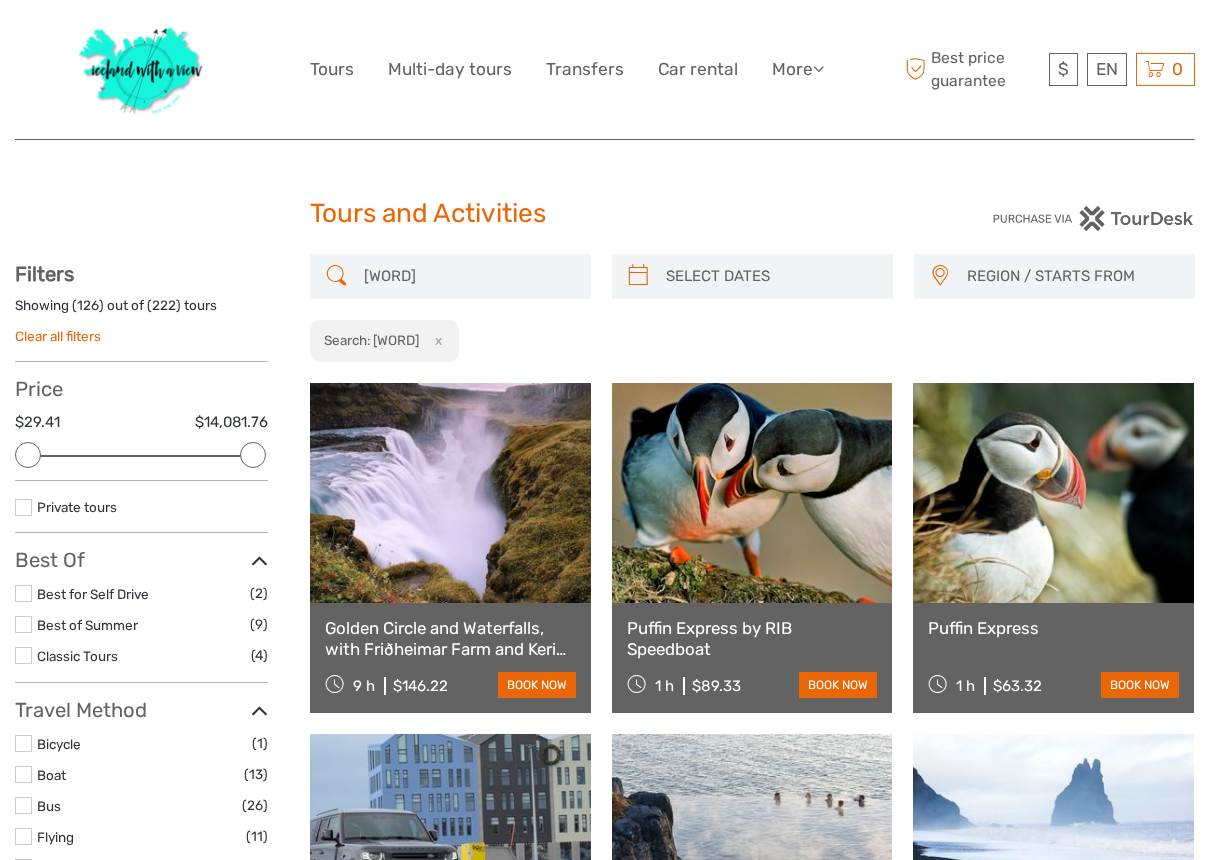 scroll, scrollTop: 0, scrollLeft: 0, axis: both 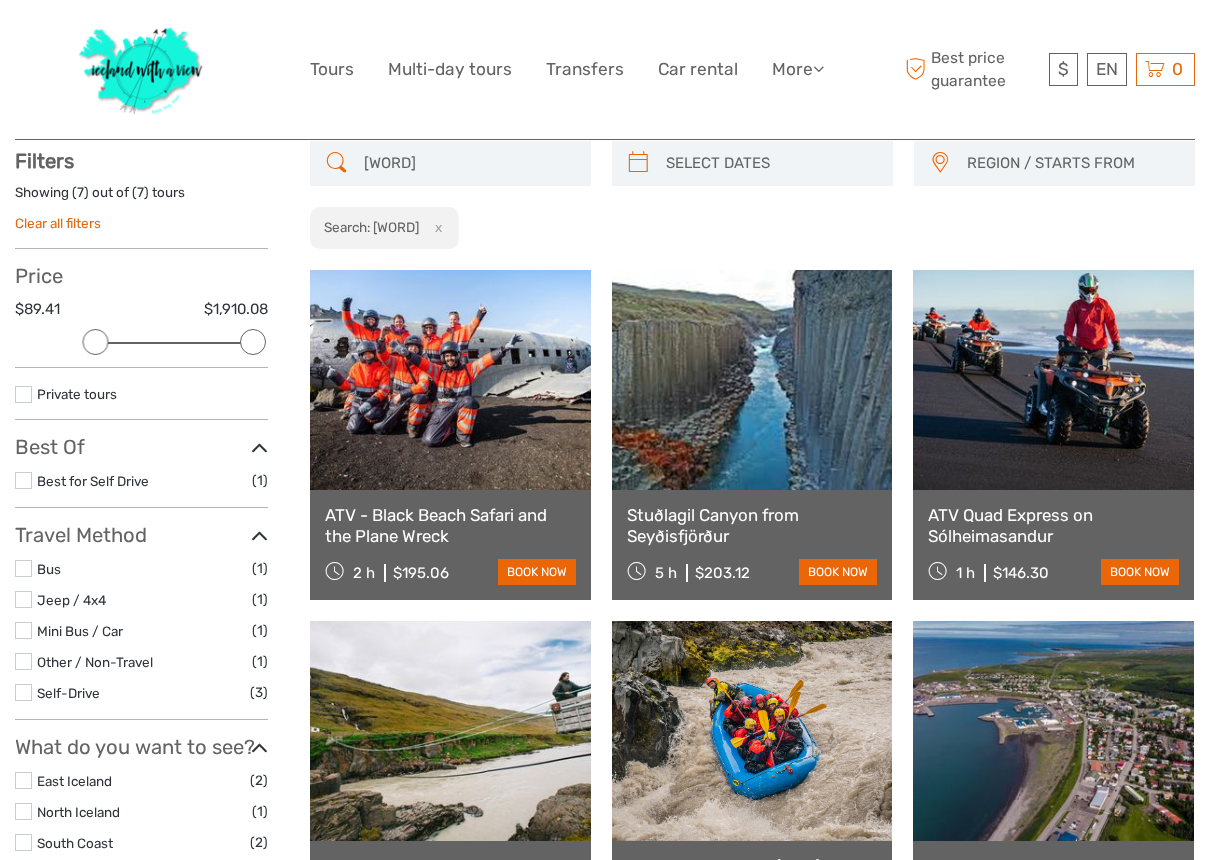 click on "Stuðlagil Canyon from Seyðisfjörður" at bounding box center [752, 525] 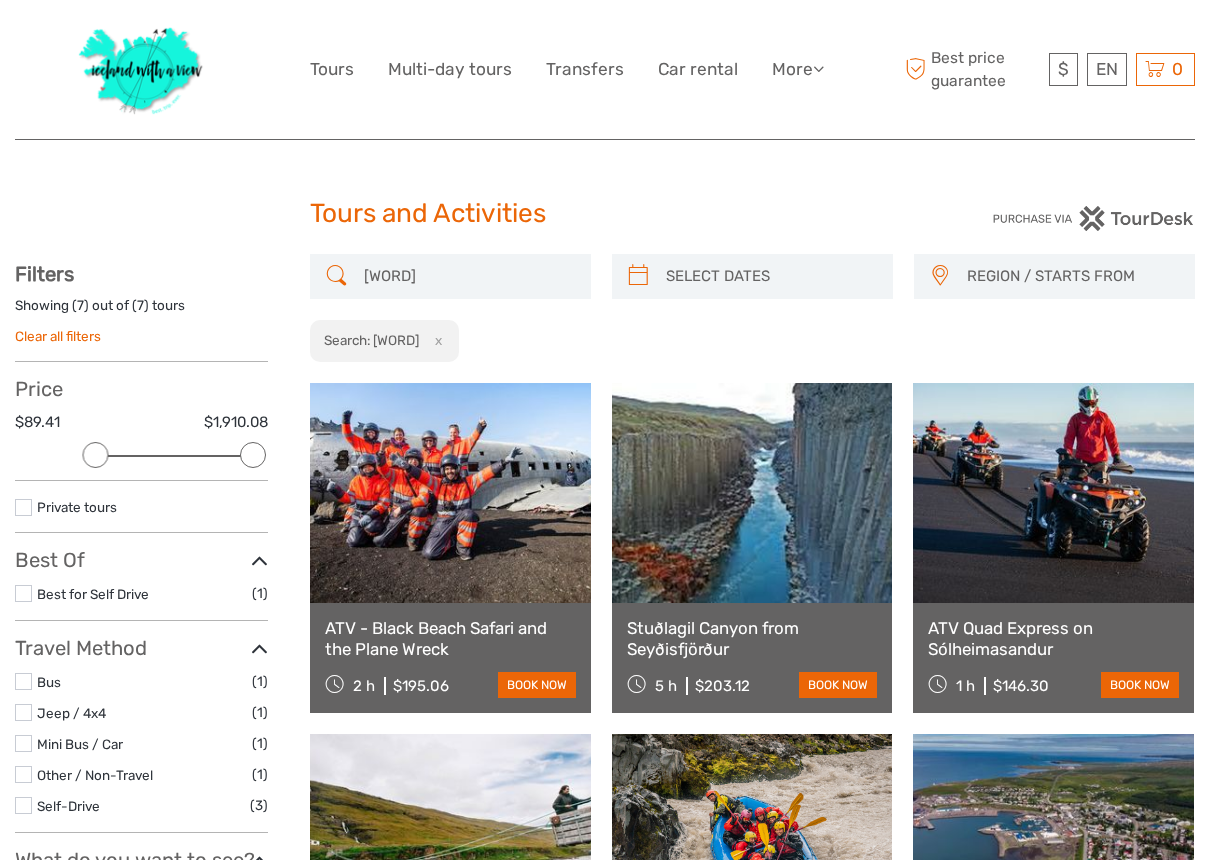 scroll, scrollTop: 0, scrollLeft: 0, axis: both 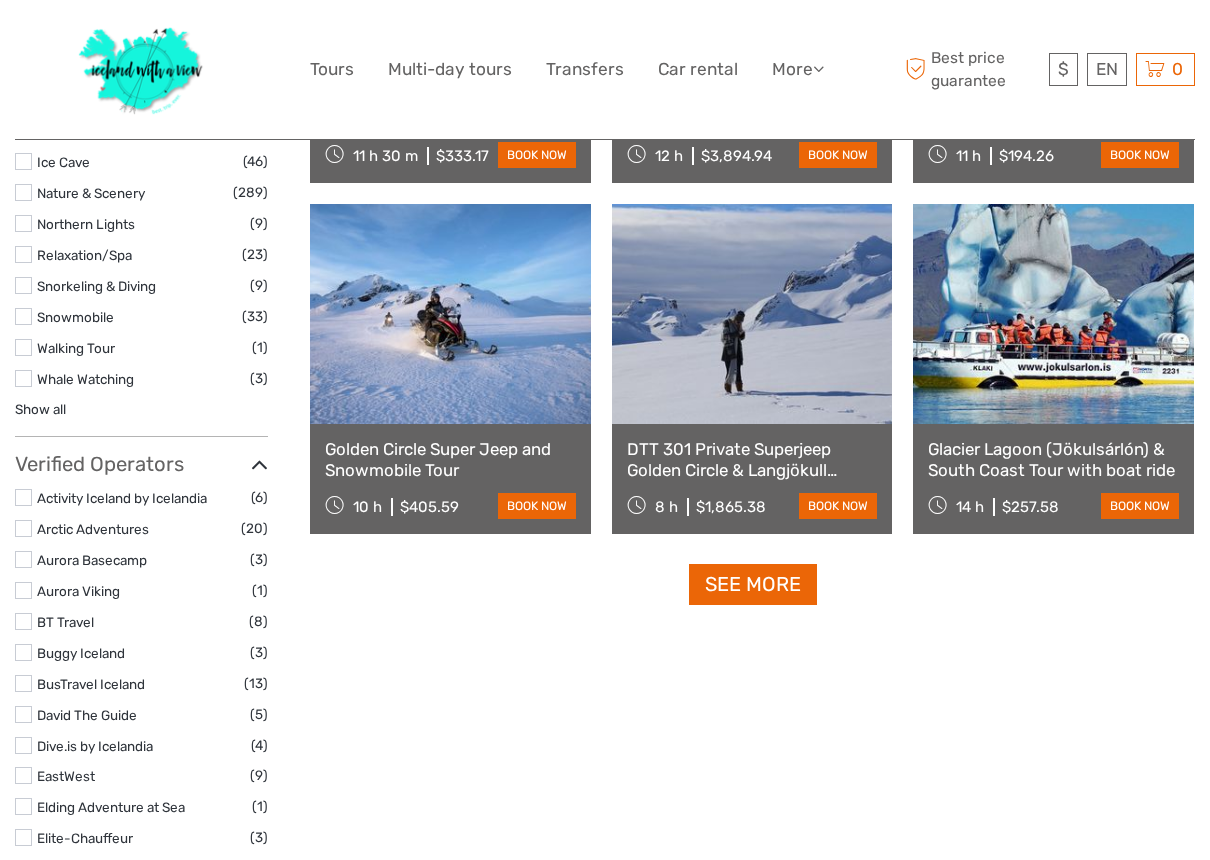 type on "glacier" 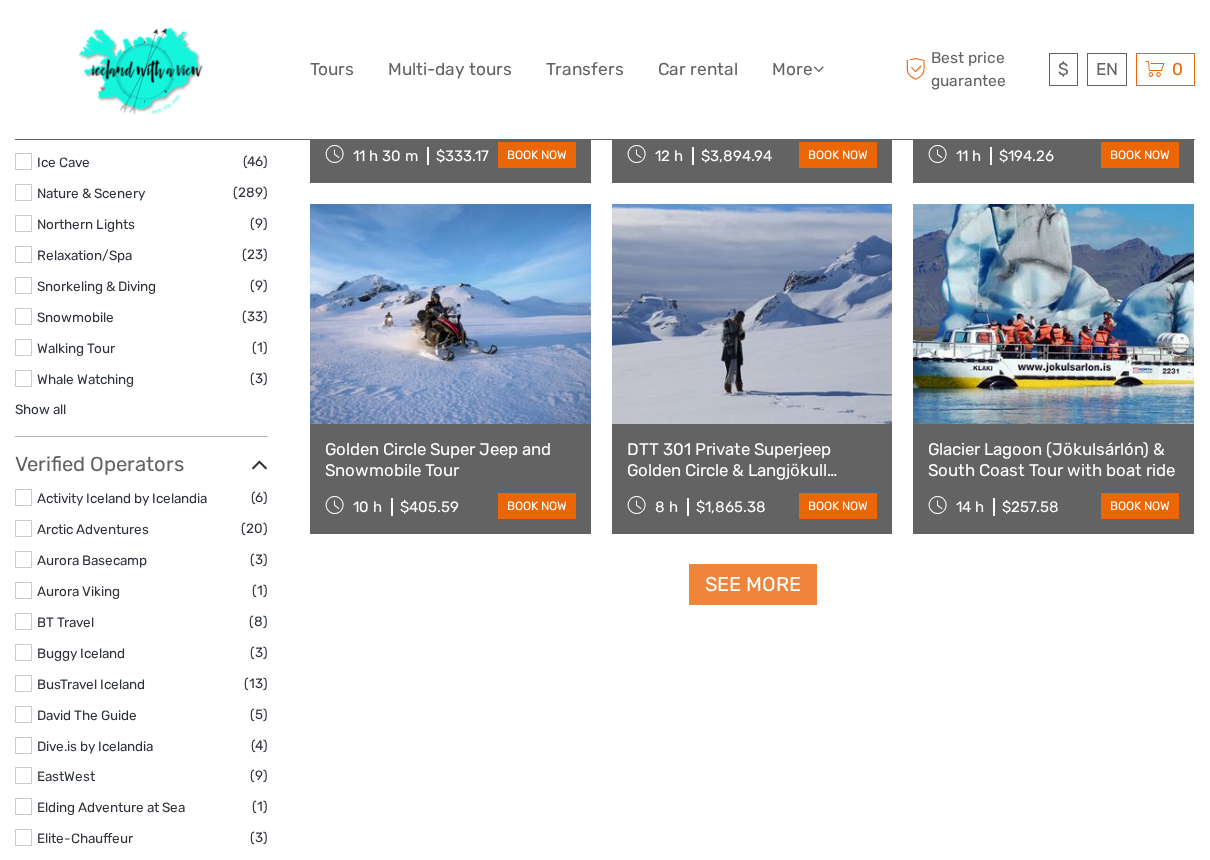 click on "See more" at bounding box center [753, 584] 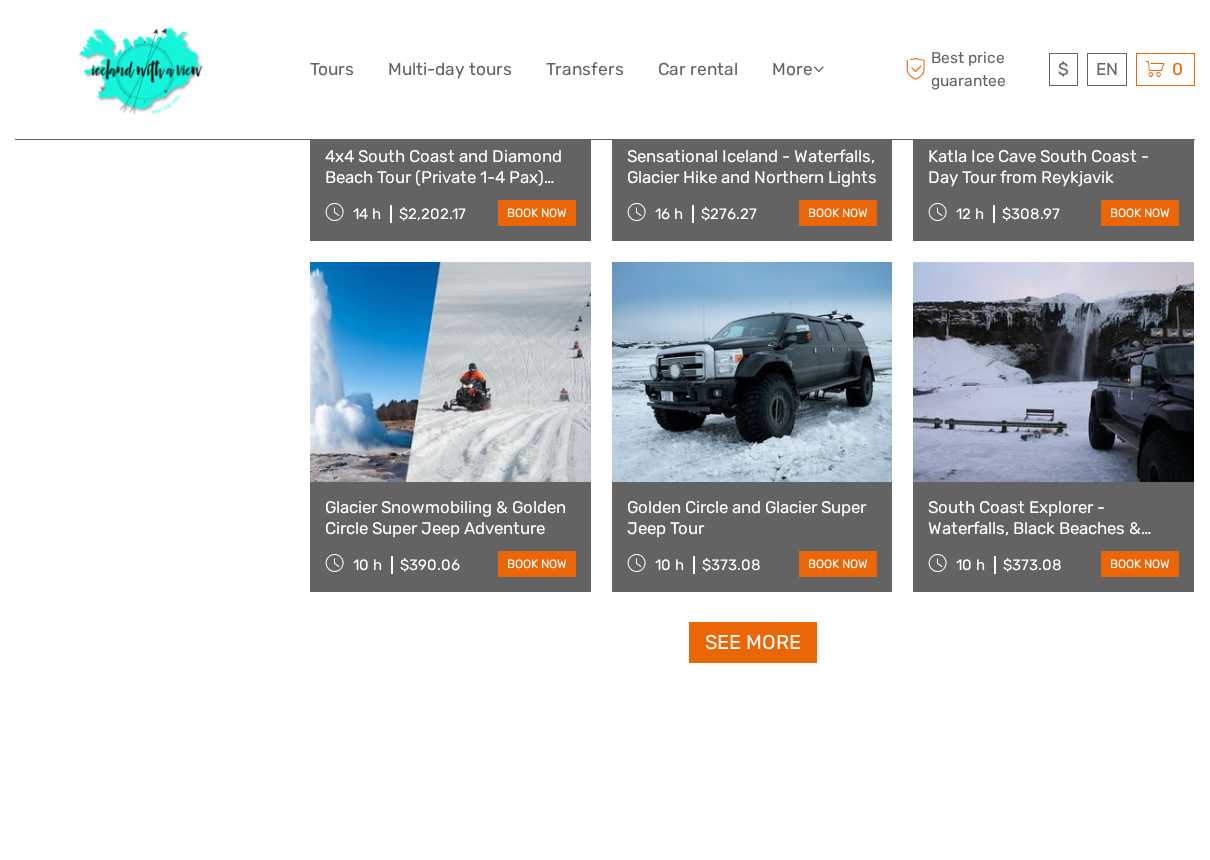 scroll, scrollTop: 3986, scrollLeft: 0, axis: vertical 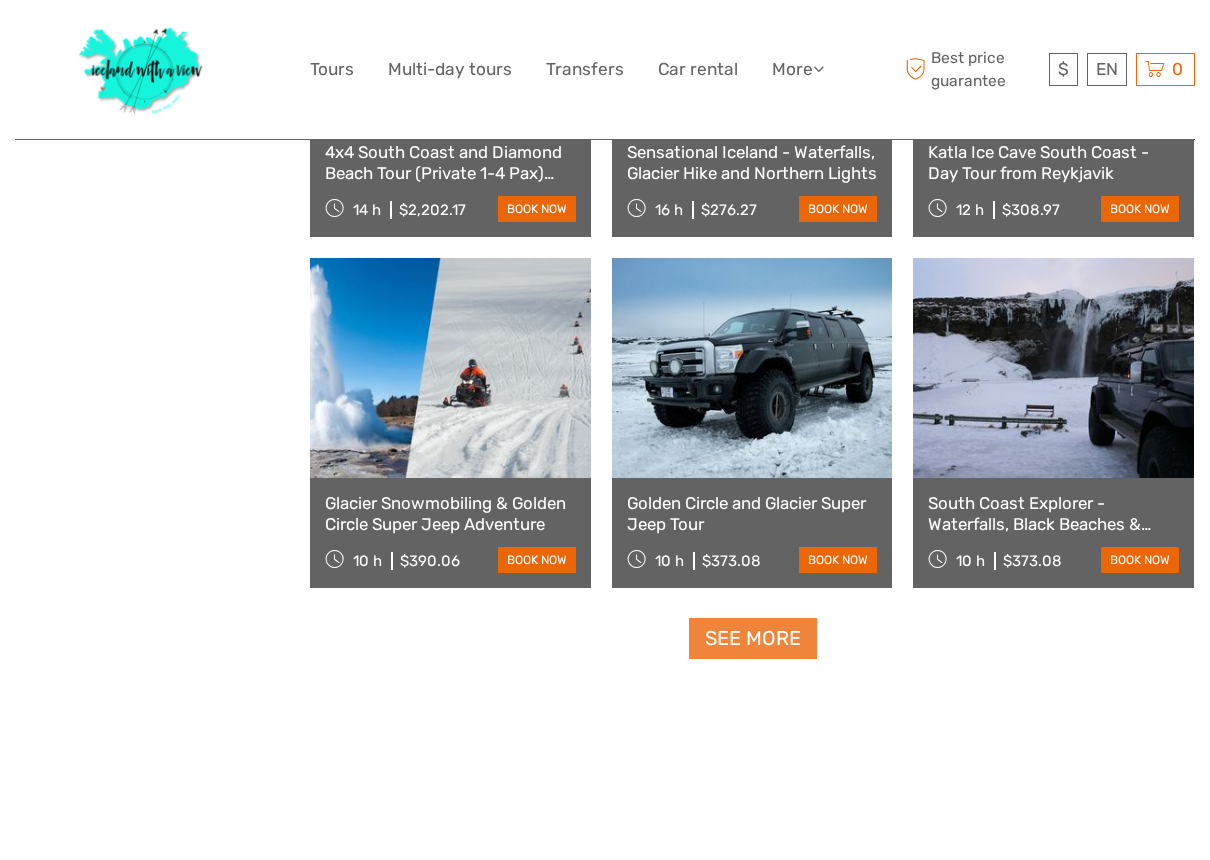 click on "See more" at bounding box center [753, 638] 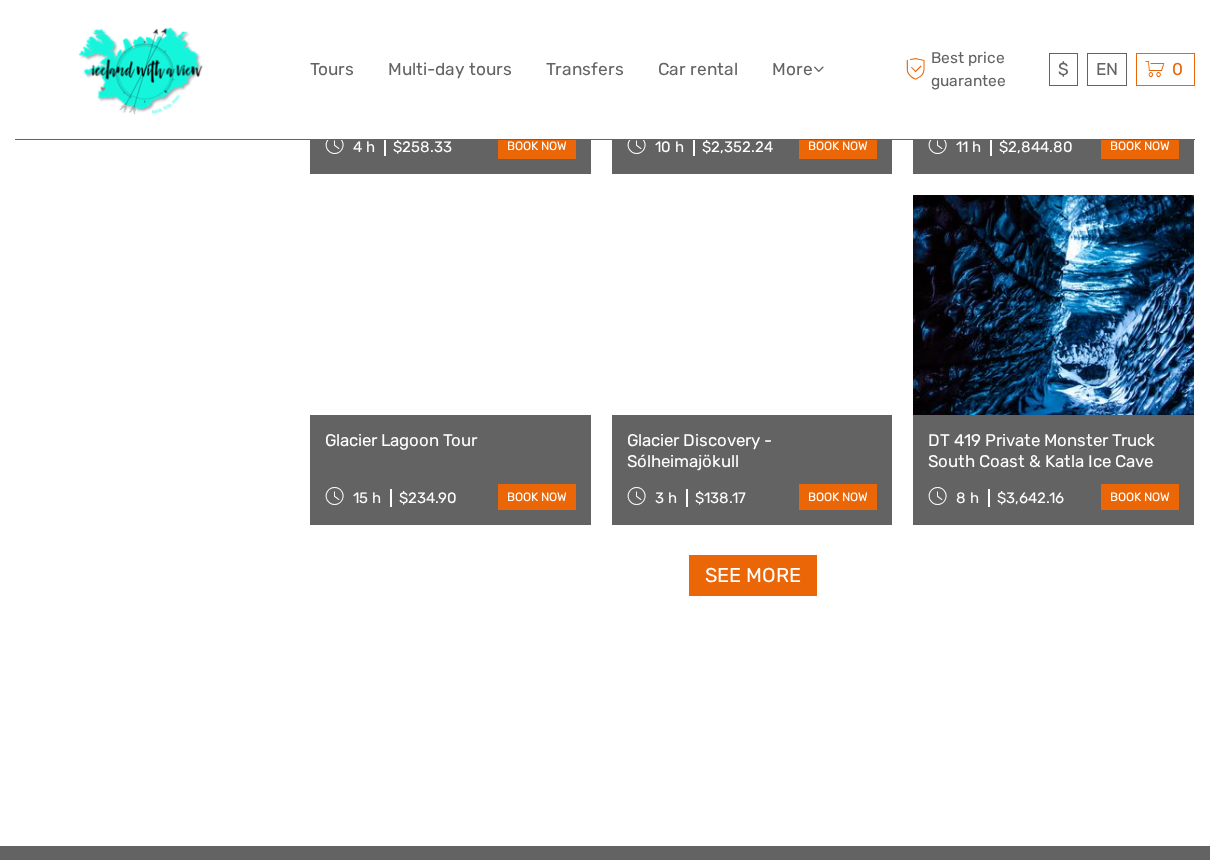 scroll, scrollTop: 6157, scrollLeft: 0, axis: vertical 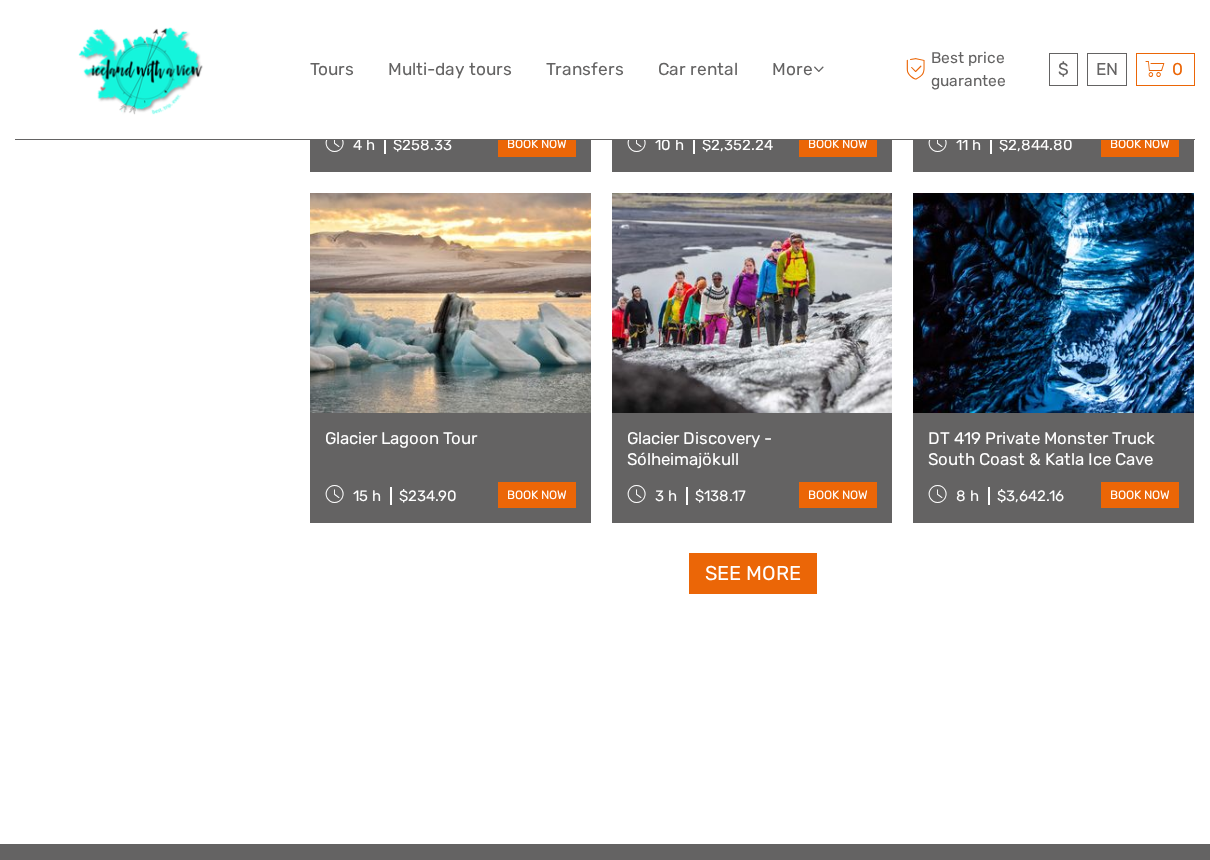 click on "Glacier Lagoon Tour" at bounding box center [450, 438] 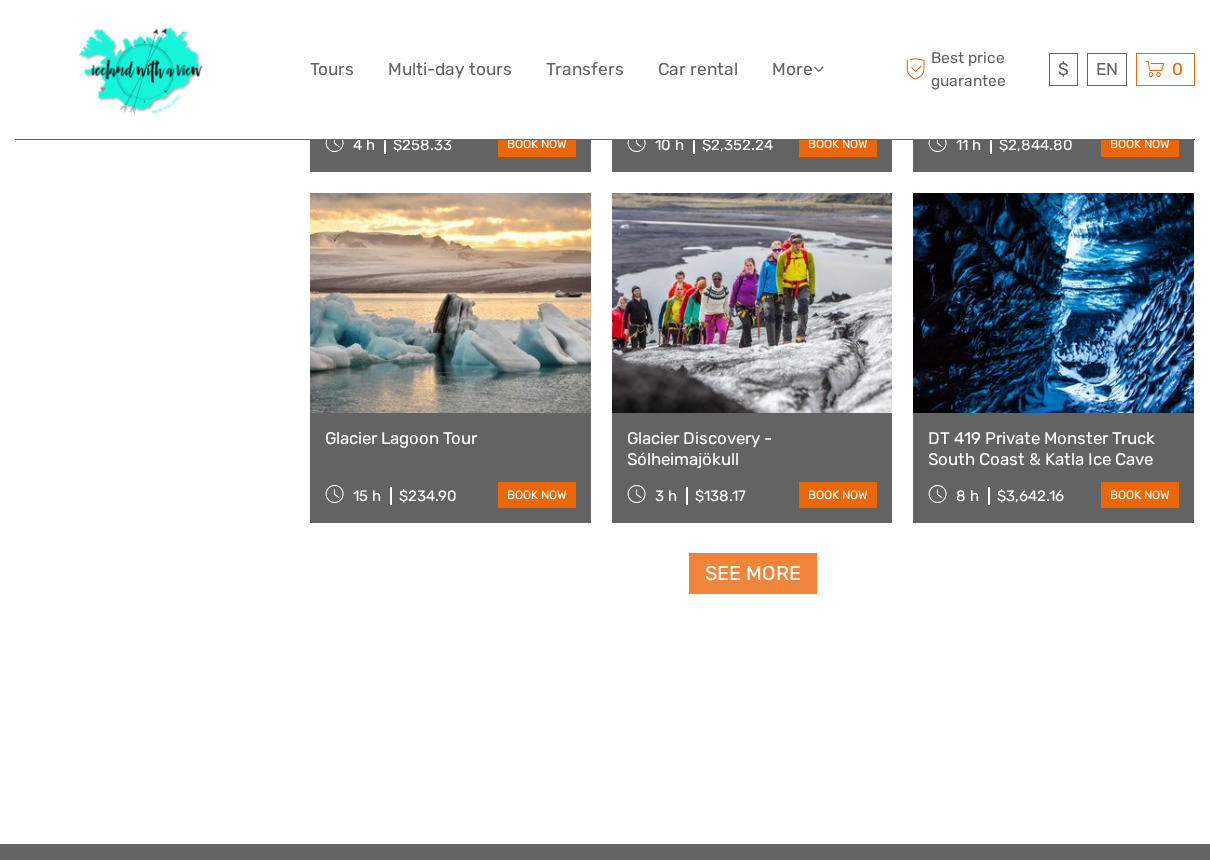 click on "See more" at bounding box center [753, 573] 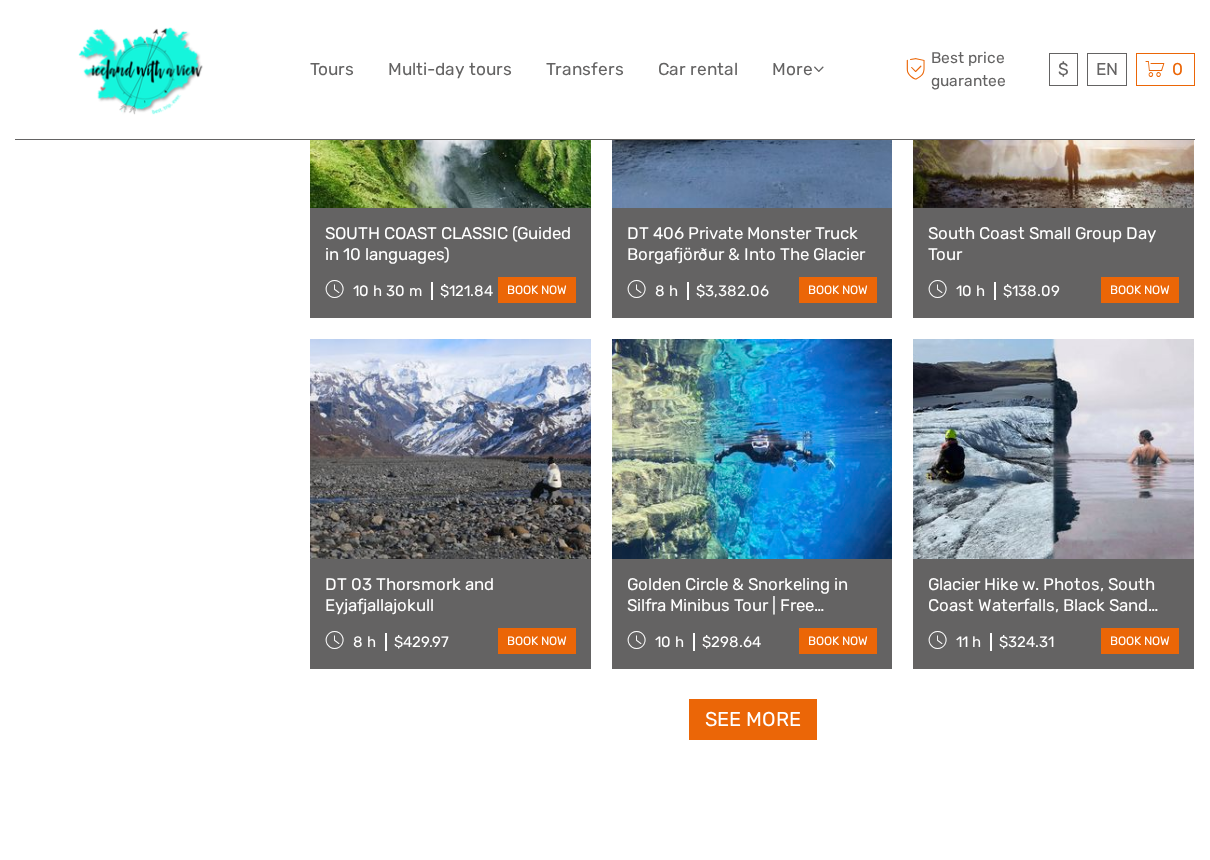 scroll, scrollTop: 8143, scrollLeft: 0, axis: vertical 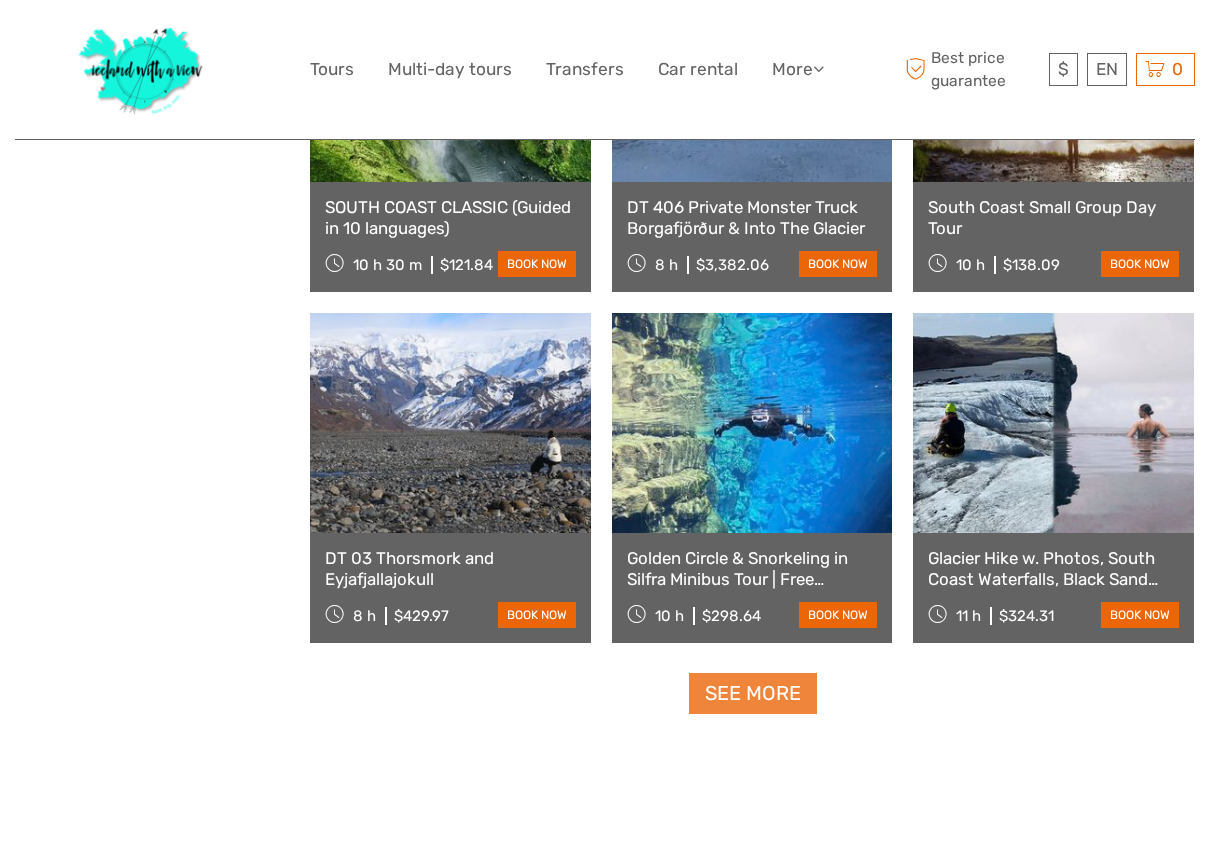 click on "See more" at bounding box center [753, 693] 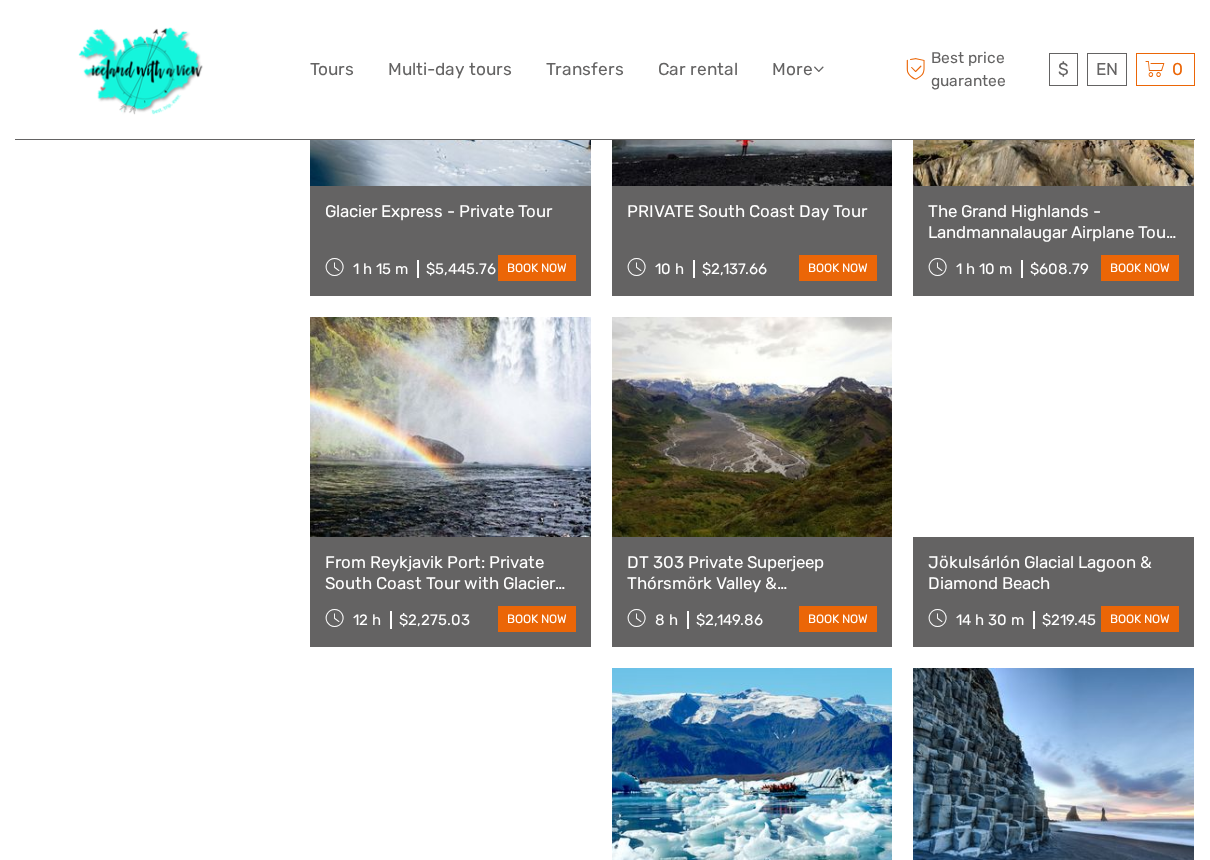 scroll, scrollTop: 9278, scrollLeft: 0, axis: vertical 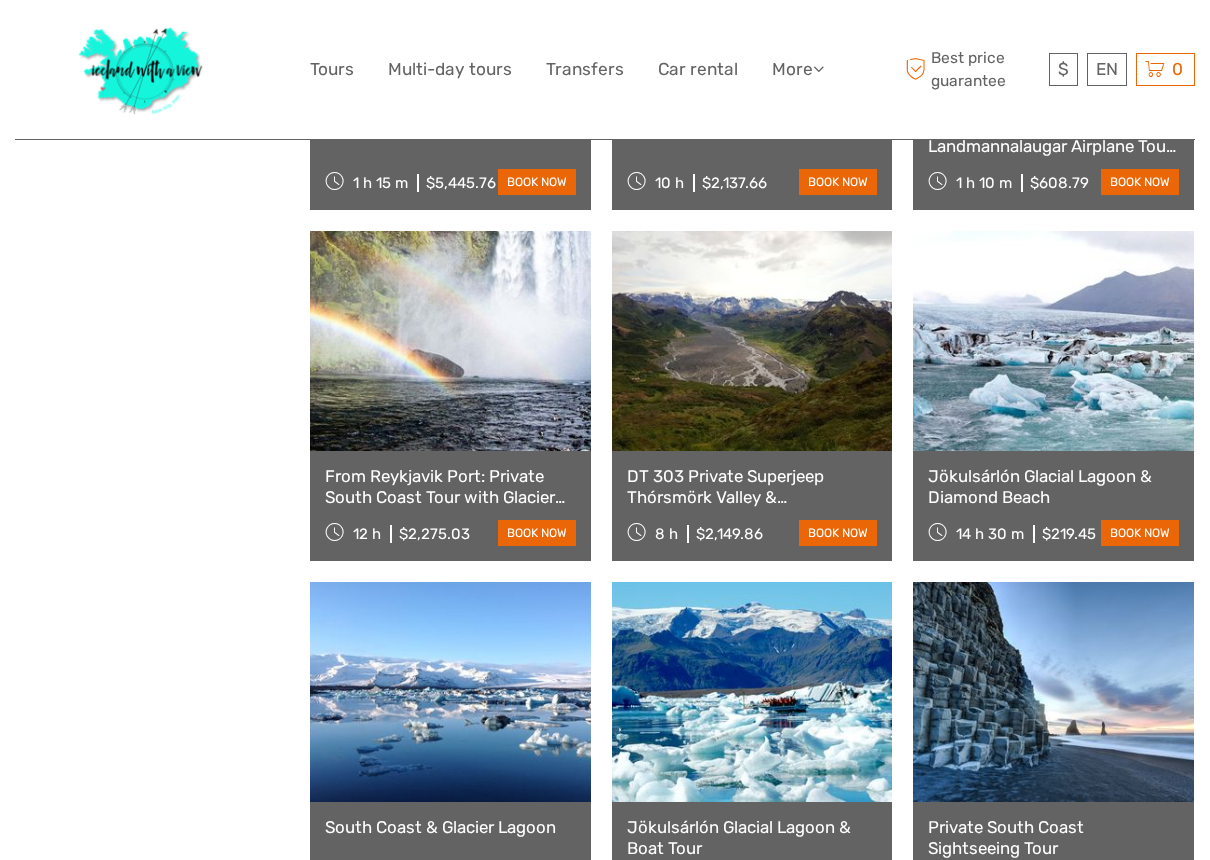 click on "Jökulsárlón Glacial Lagoon & Diamond Beach" at bounding box center (1053, 486) 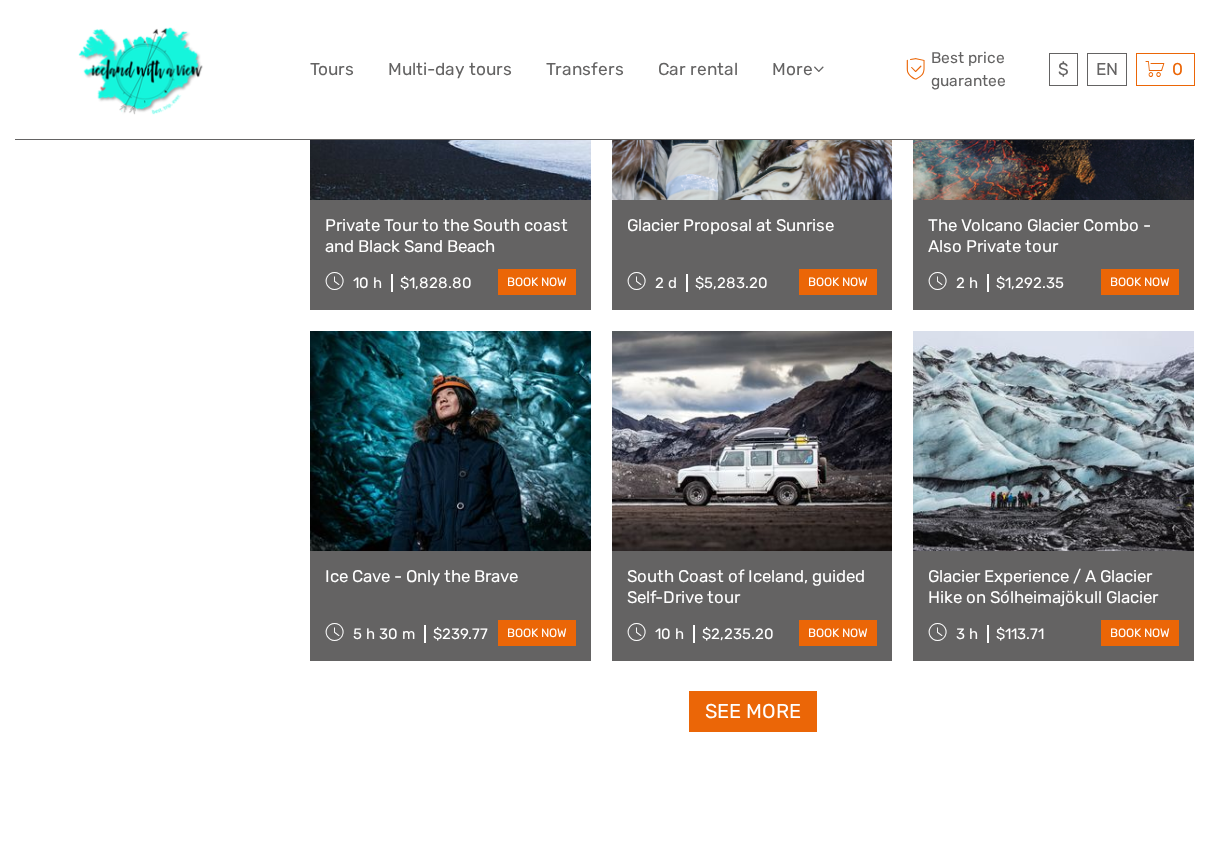 scroll, scrollTop: 10235, scrollLeft: 0, axis: vertical 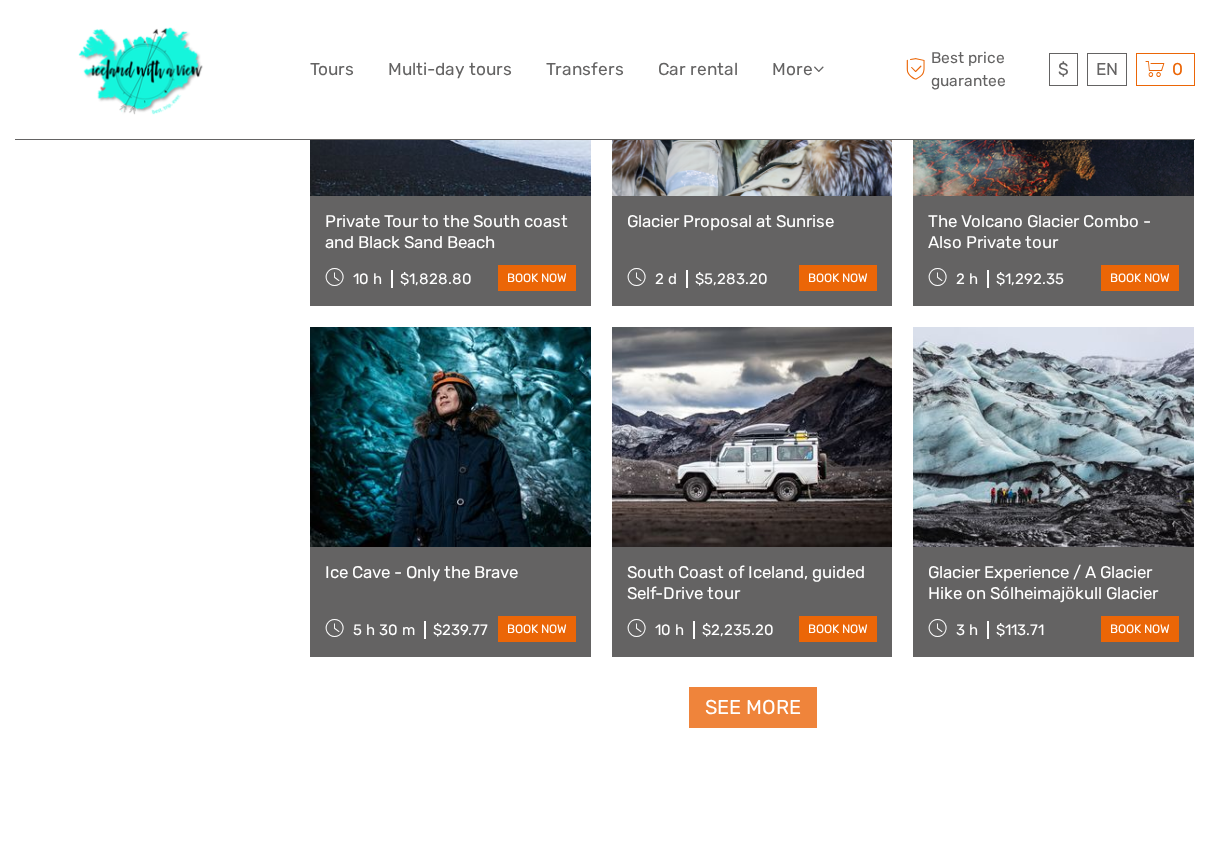 click on "See more" at bounding box center [753, 707] 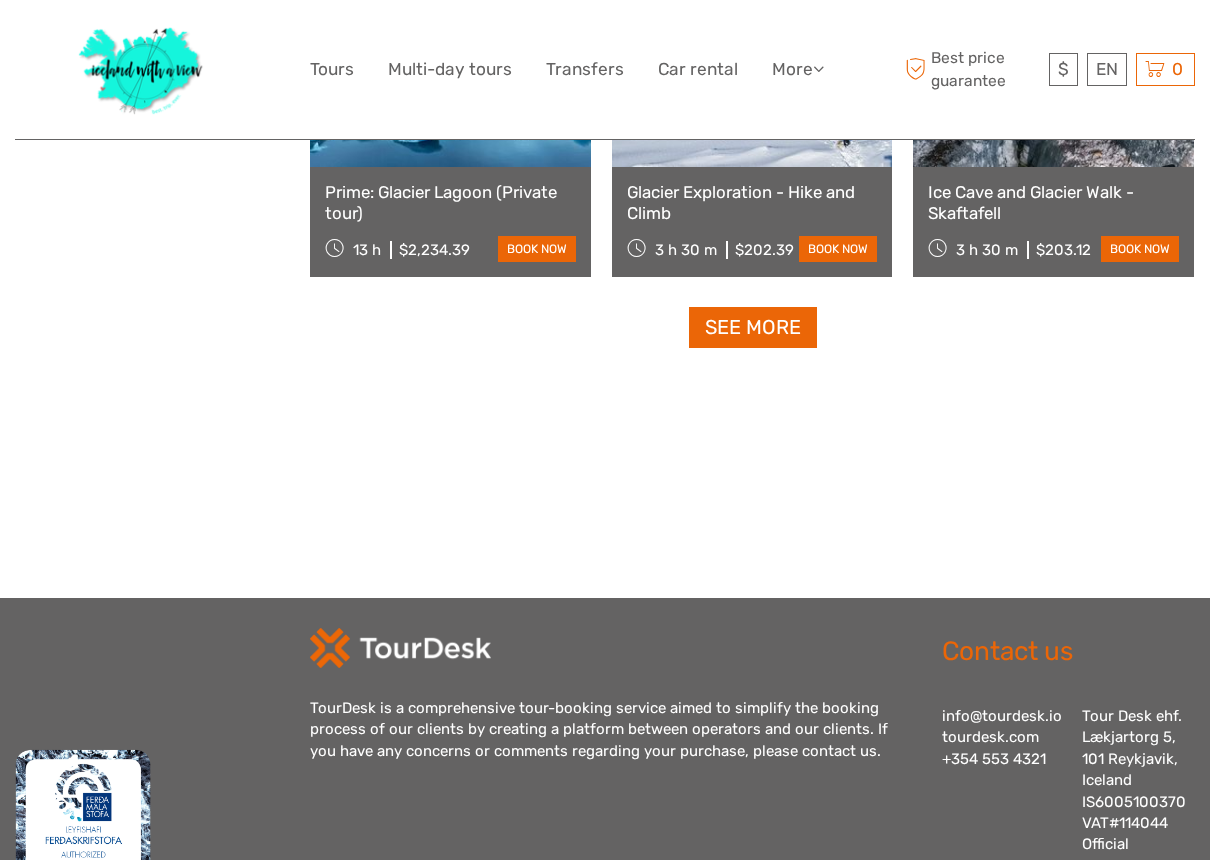 scroll, scrollTop: 12741, scrollLeft: 0, axis: vertical 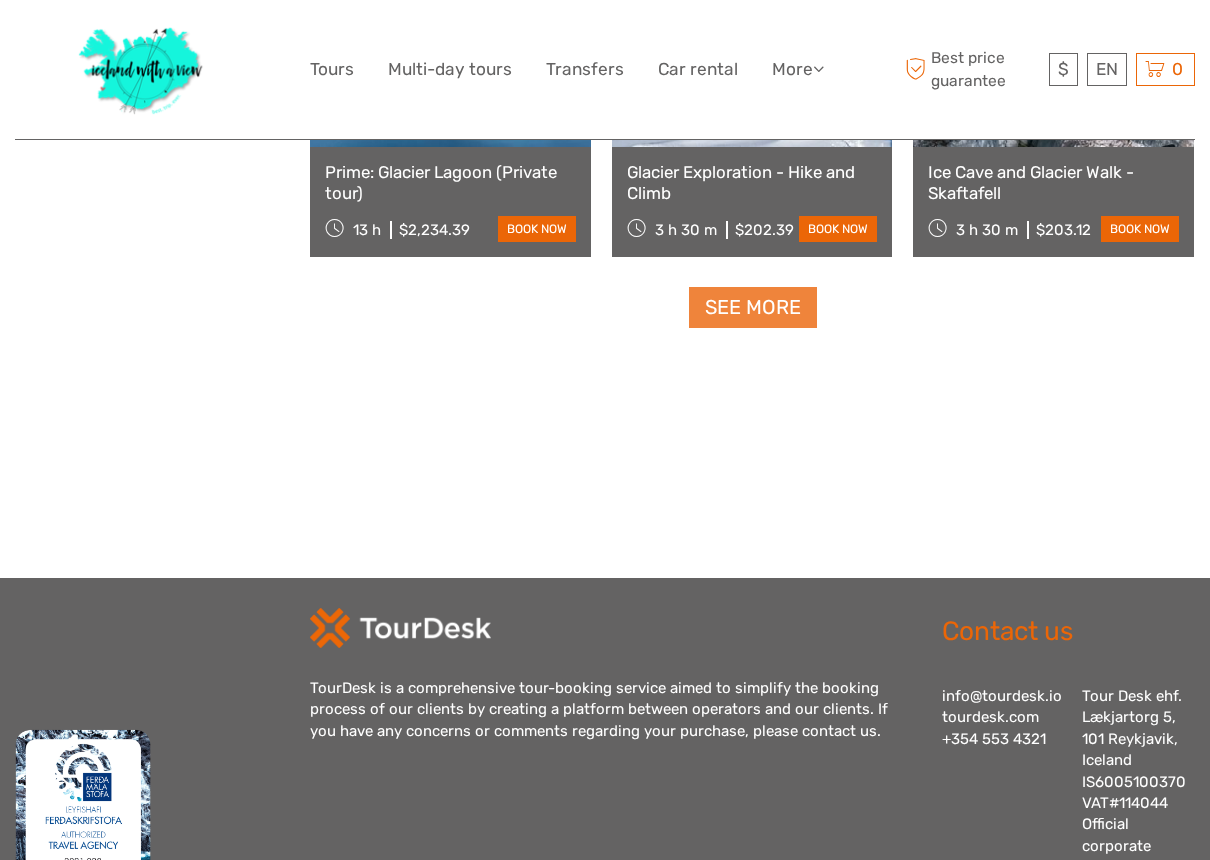 click on "See more" at bounding box center [753, 307] 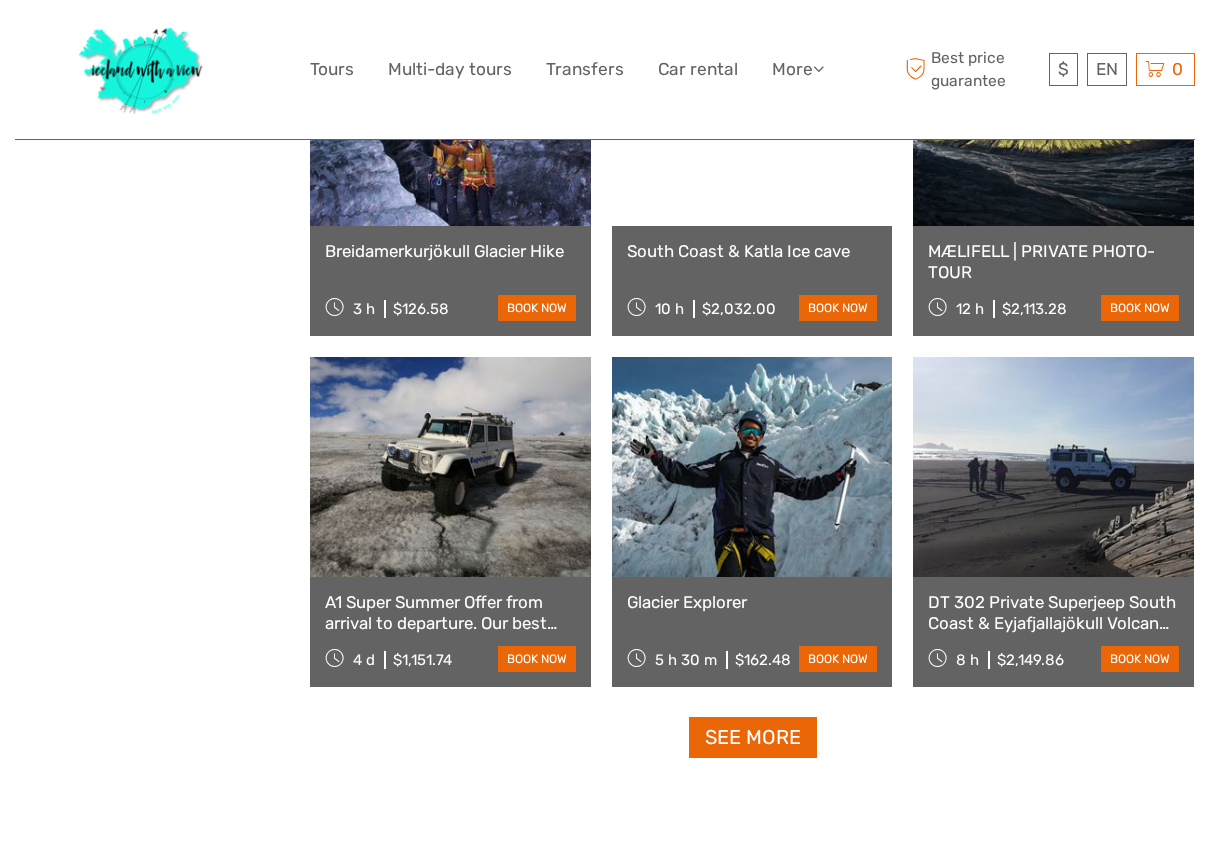 scroll, scrollTop: 14438, scrollLeft: 0, axis: vertical 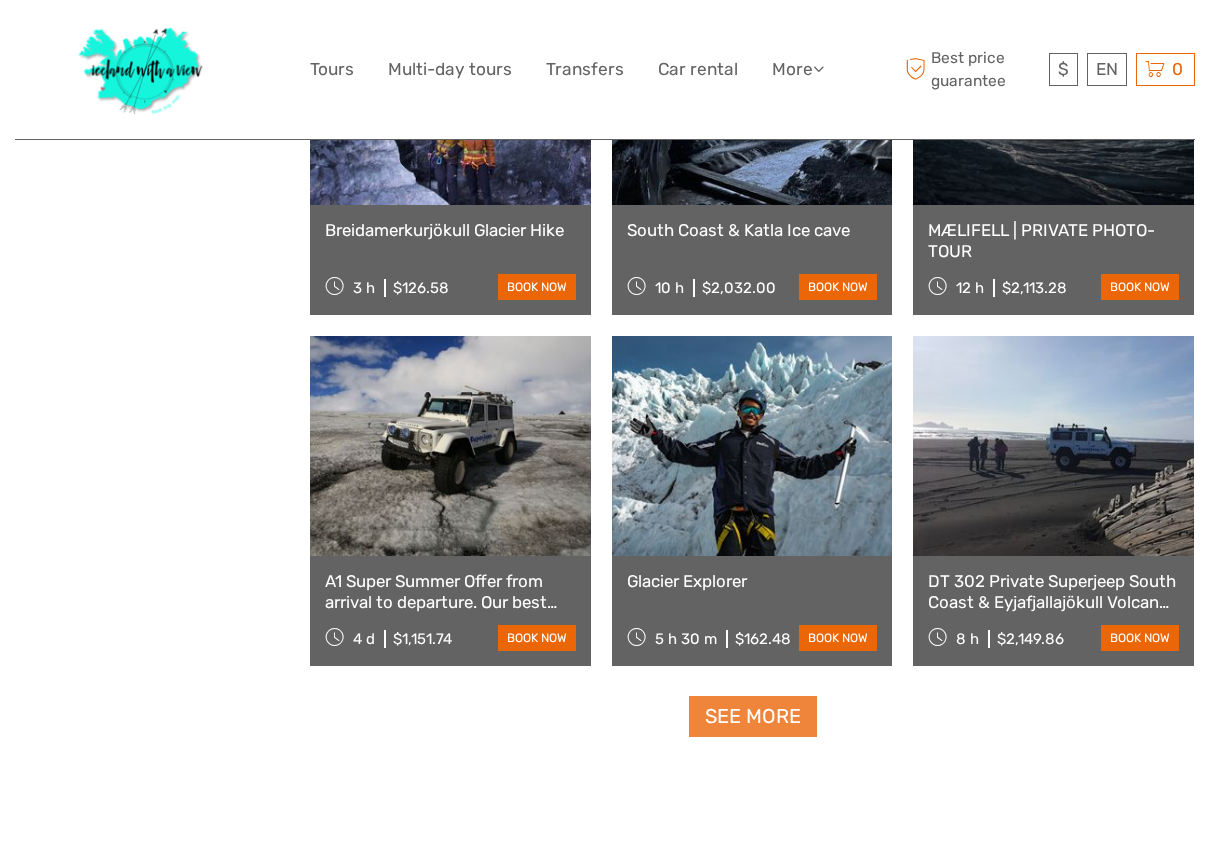 click on "See more" at bounding box center [753, 716] 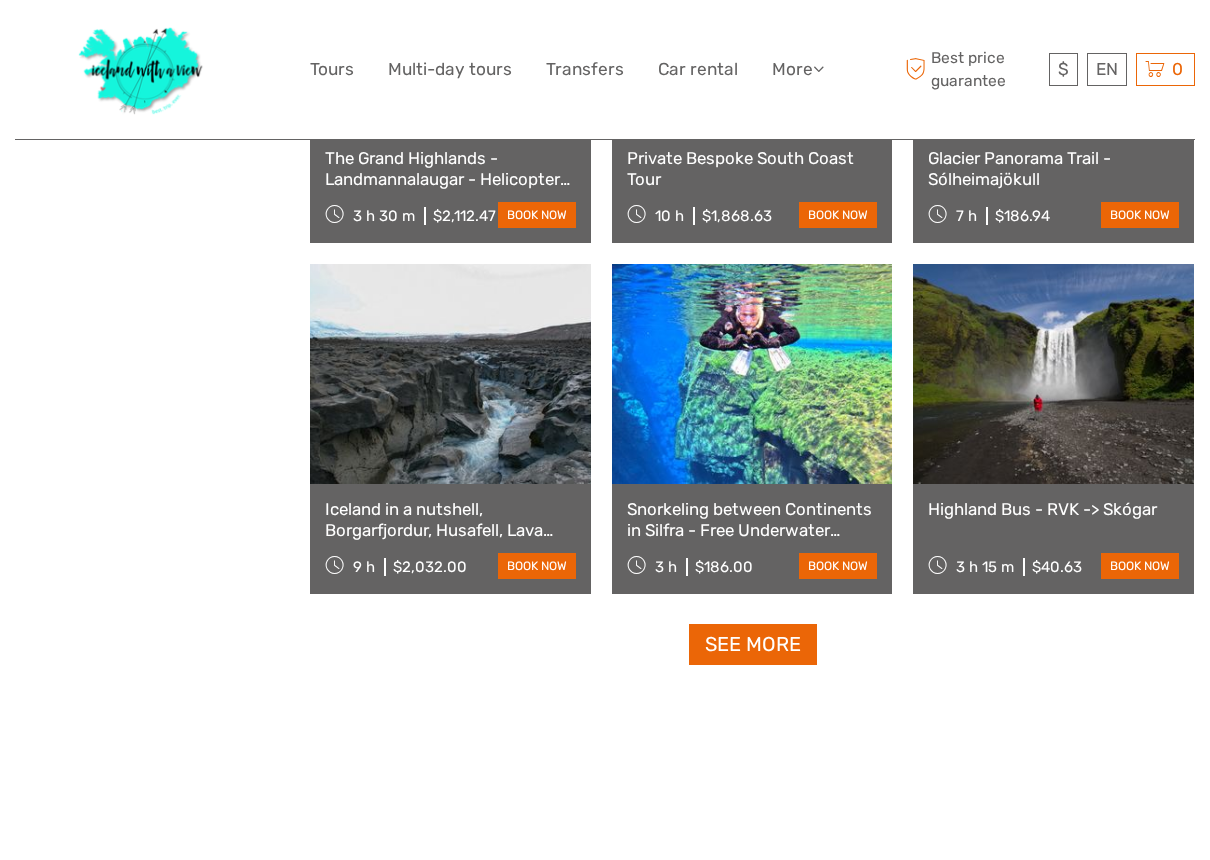 scroll, scrollTop: 16617, scrollLeft: 0, axis: vertical 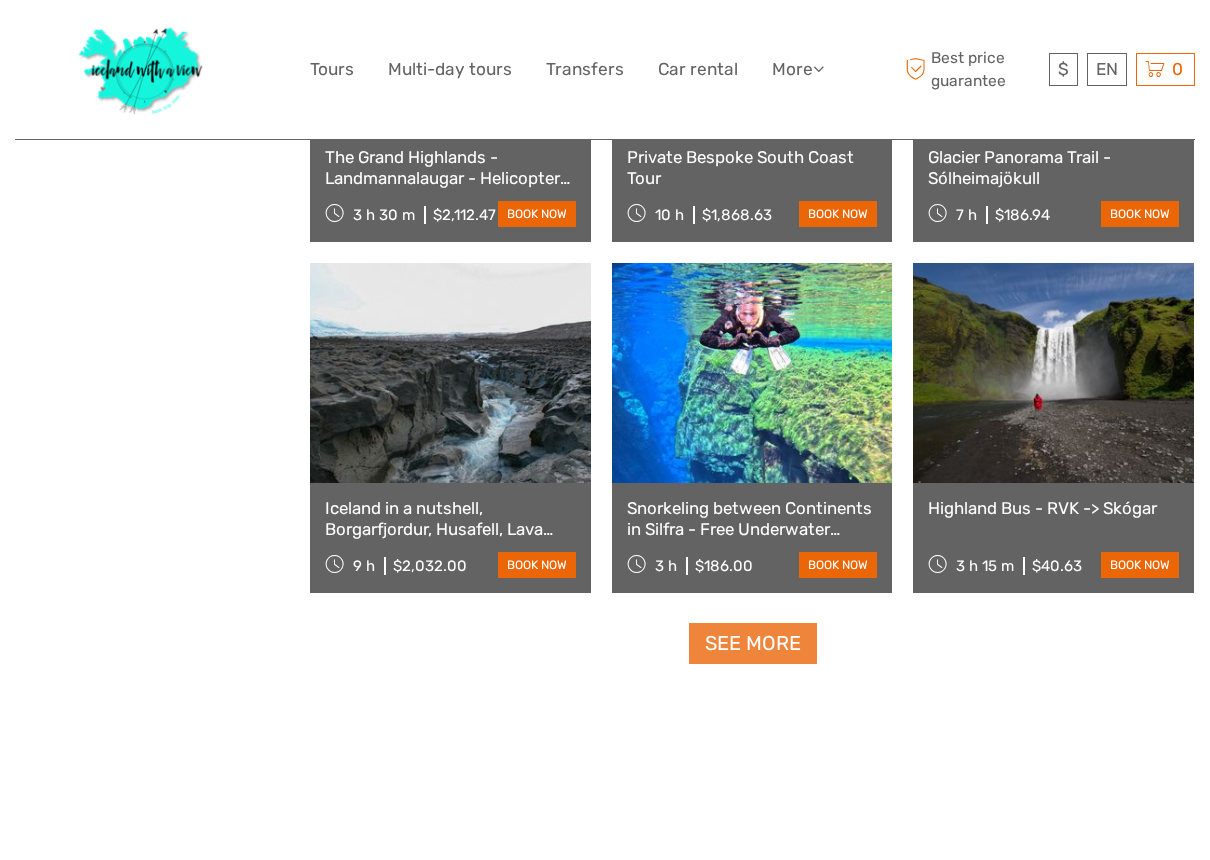 click on "See more" at bounding box center [753, 643] 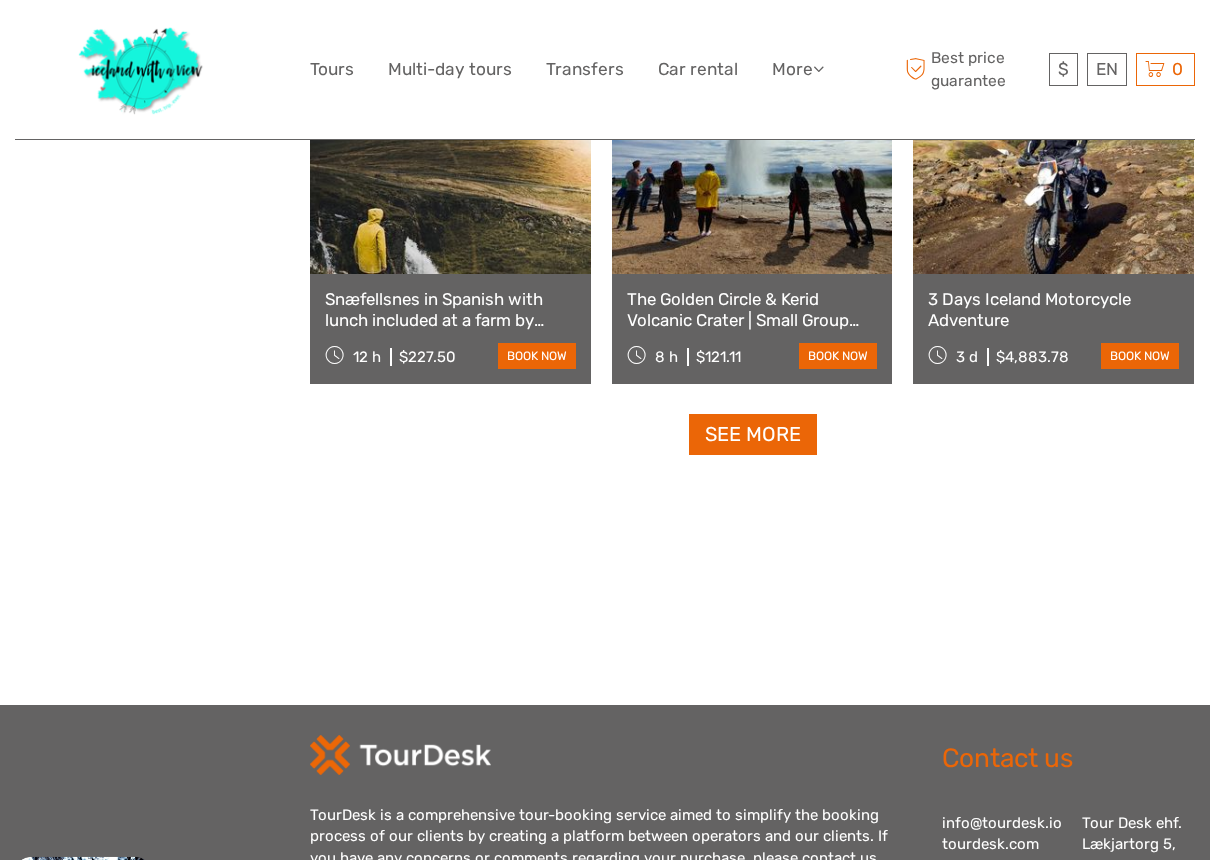 scroll, scrollTop: 18960, scrollLeft: 0, axis: vertical 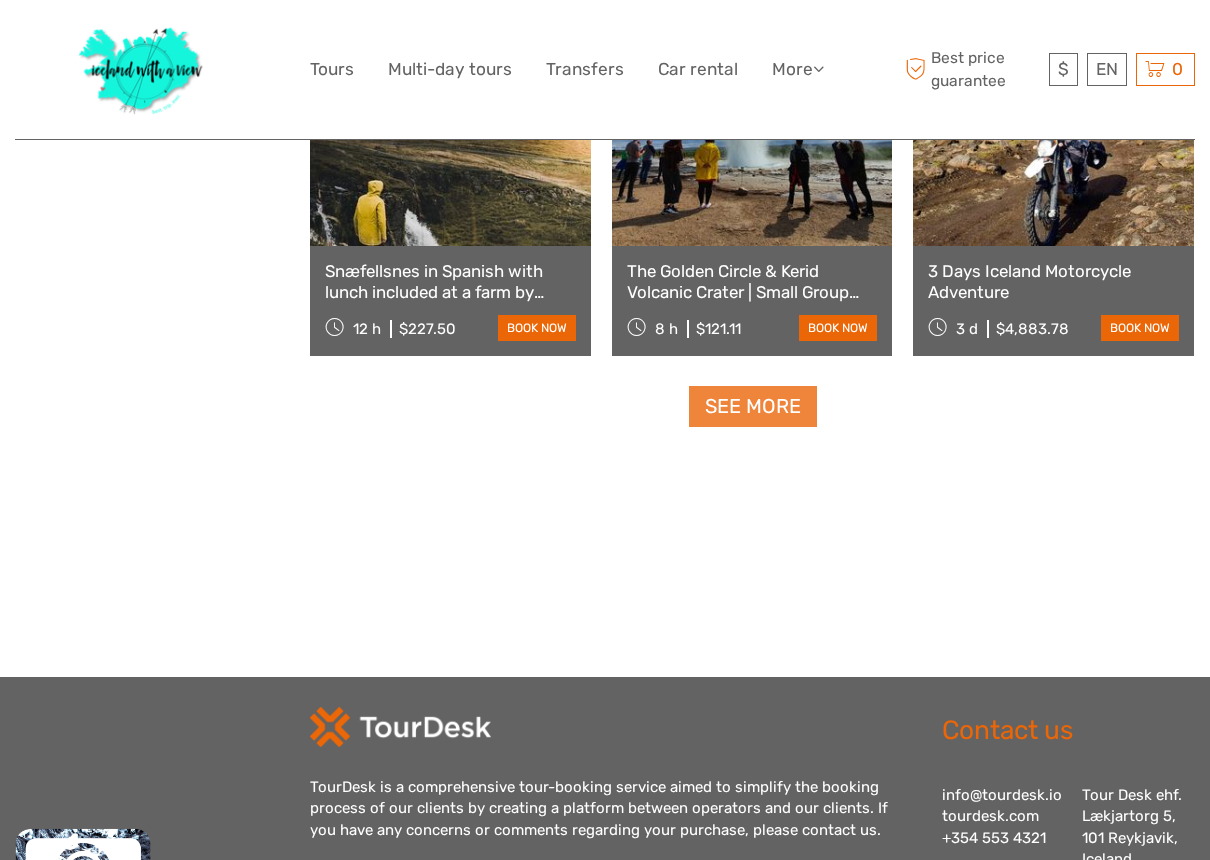 click on "See more" at bounding box center (753, 406) 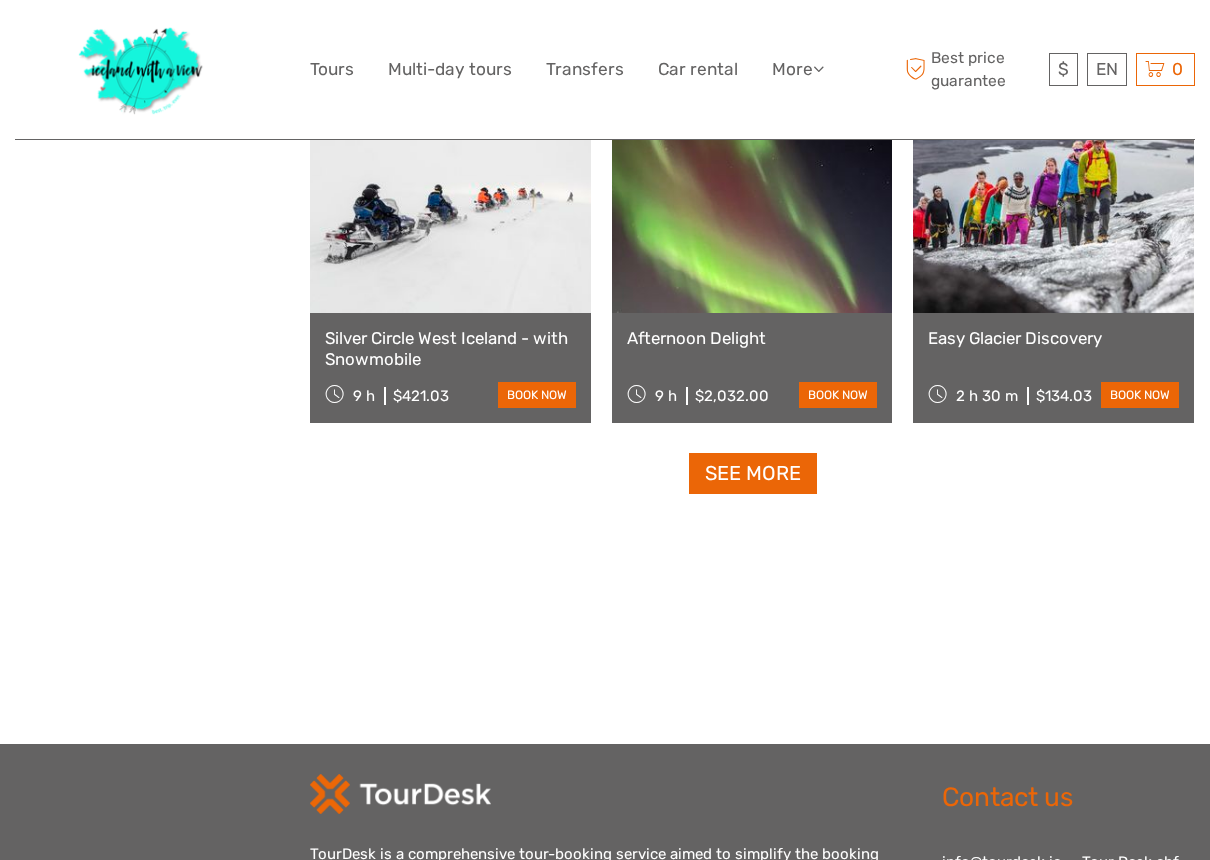 scroll, scrollTop: 21003, scrollLeft: 0, axis: vertical 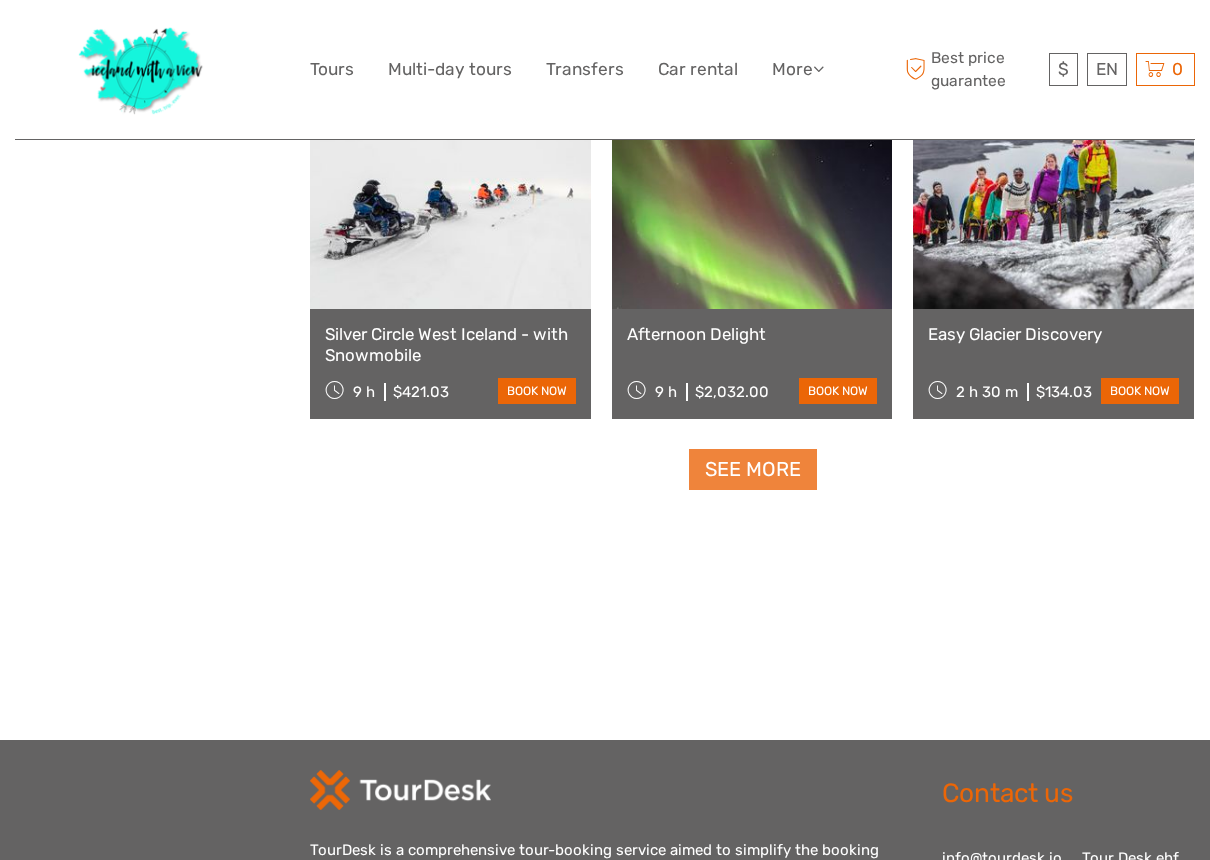 click on "See more" at bounding box center (753, 469) 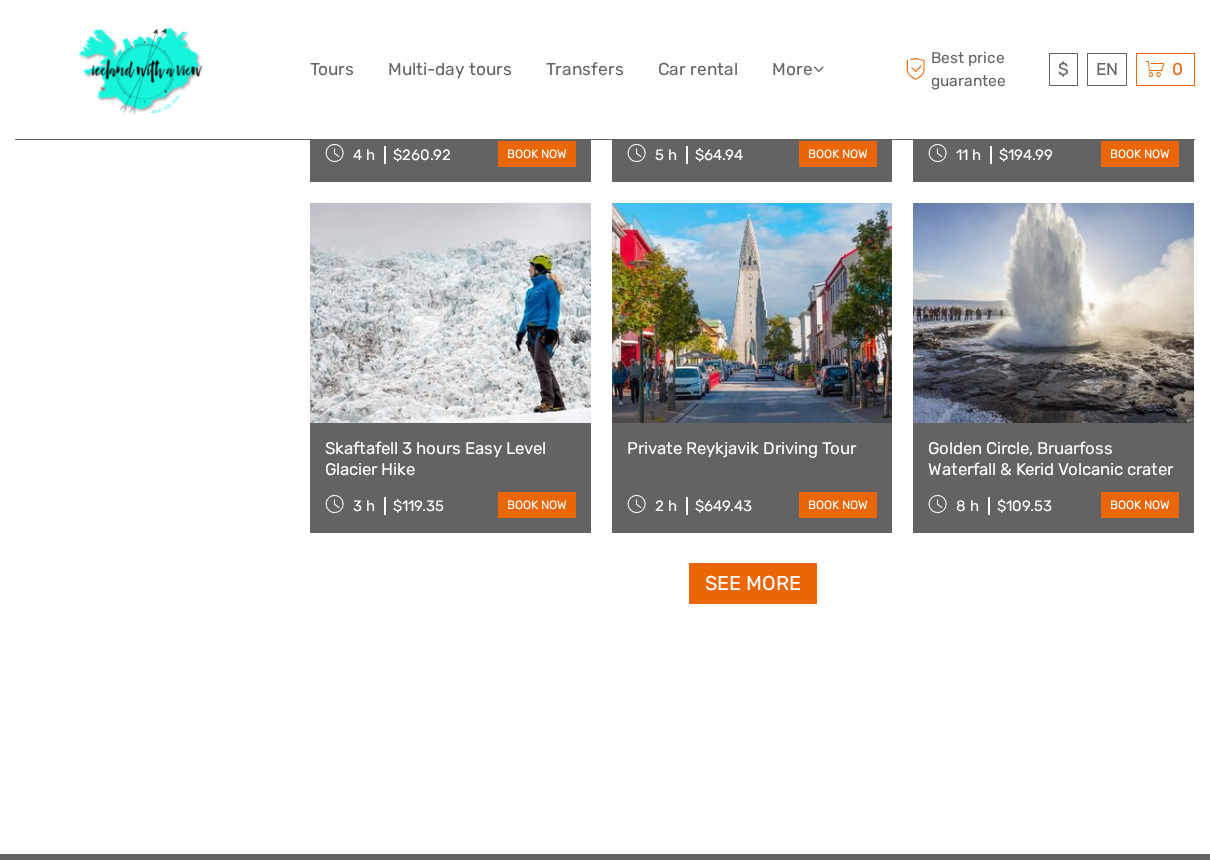 scroll, scrollTop: 23012, scrollLeft: 0, axis: vertical 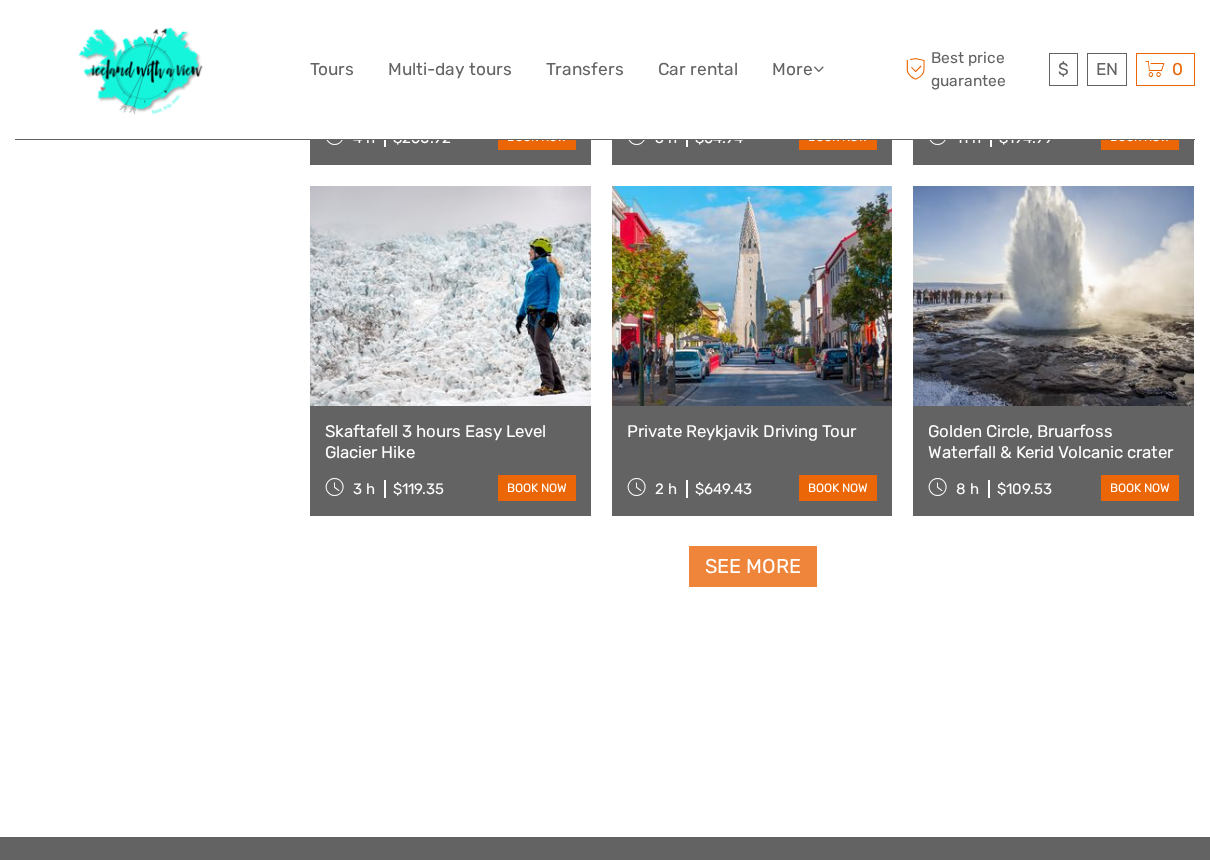 click on "See more" at bounding box center [753, 566] 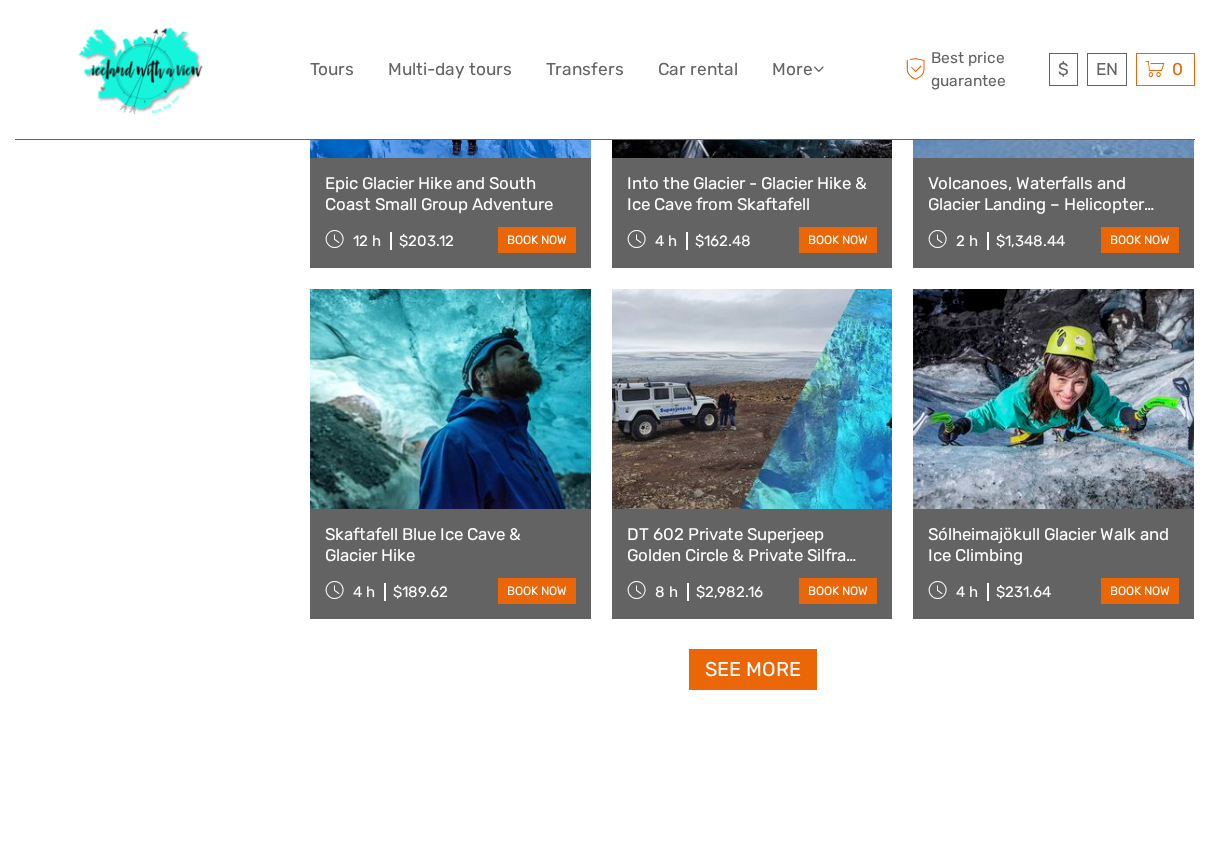 scroll, scrollTop: 25028, scrollLeft: 0, axis: vertical 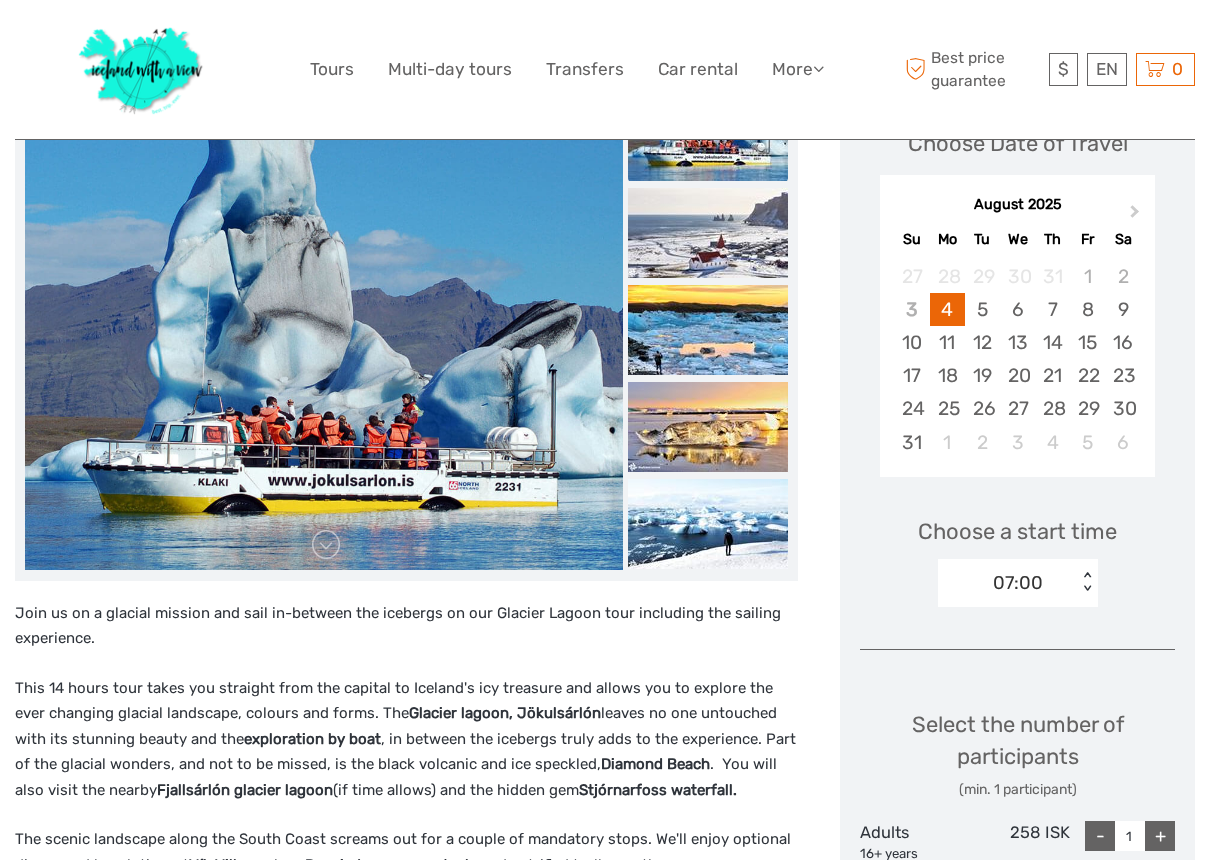 click on "Best price guarantee
$
ISK
€
$
£
EN
English
Español
Deutsch
0
Items
Total
0 ISK
Checkout
The shopping cart is empty." at bounding box center (1047, 69) 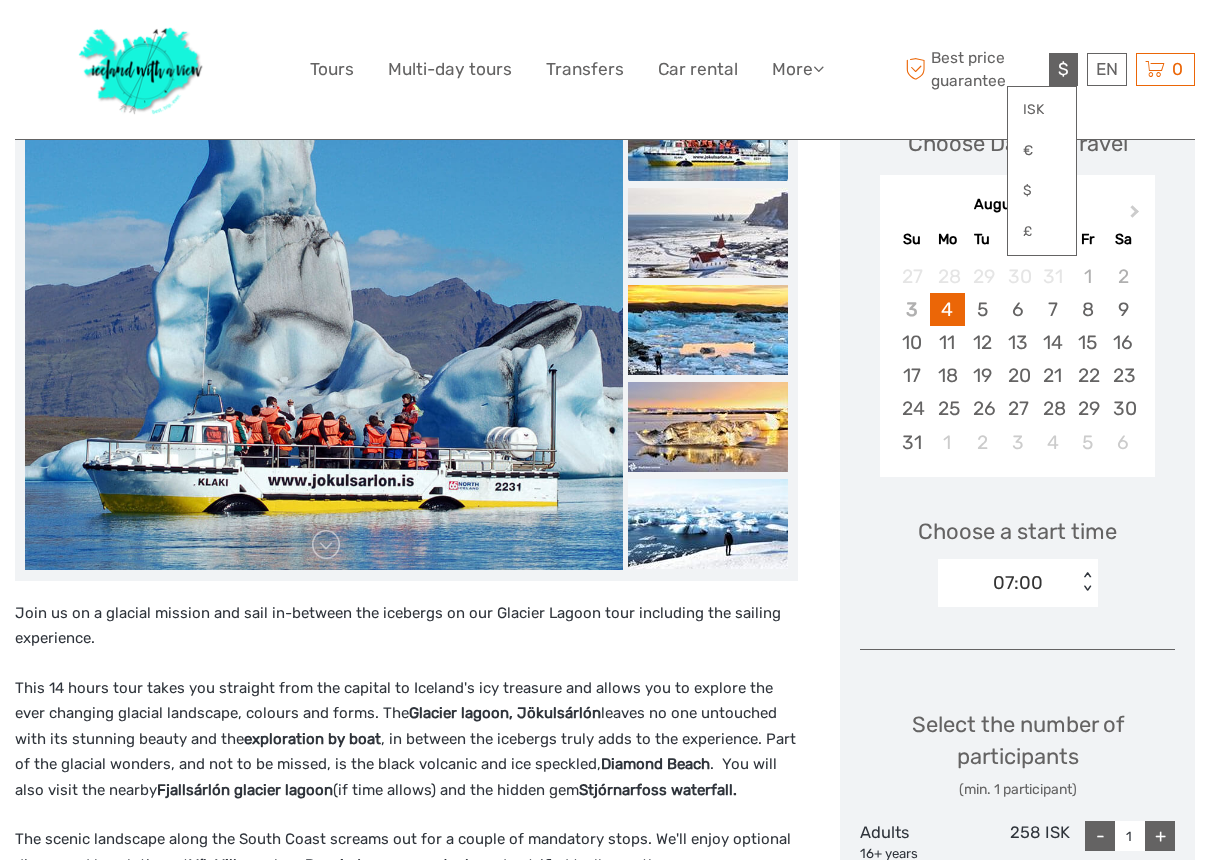 click on "$" at bounding box center [1063, 69] 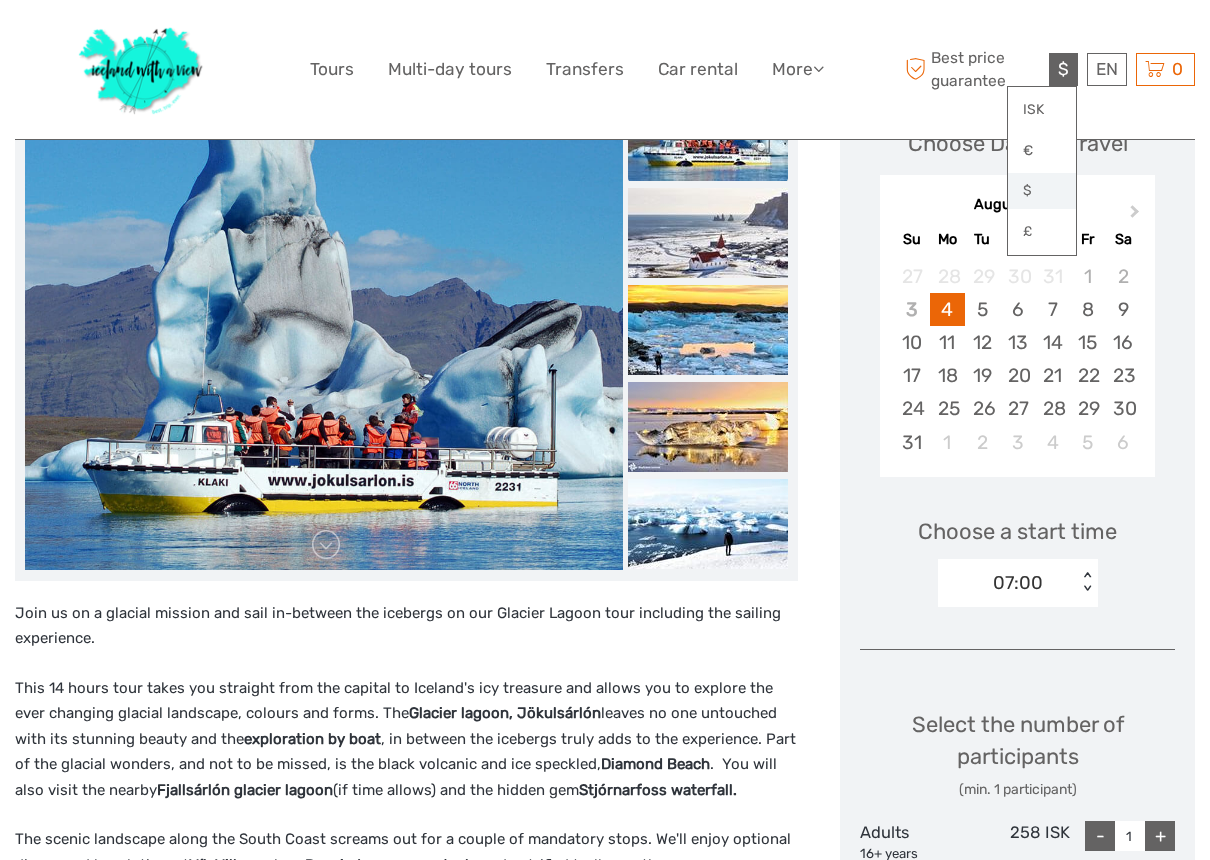 click on "$" at bounding box center [1042, 191] 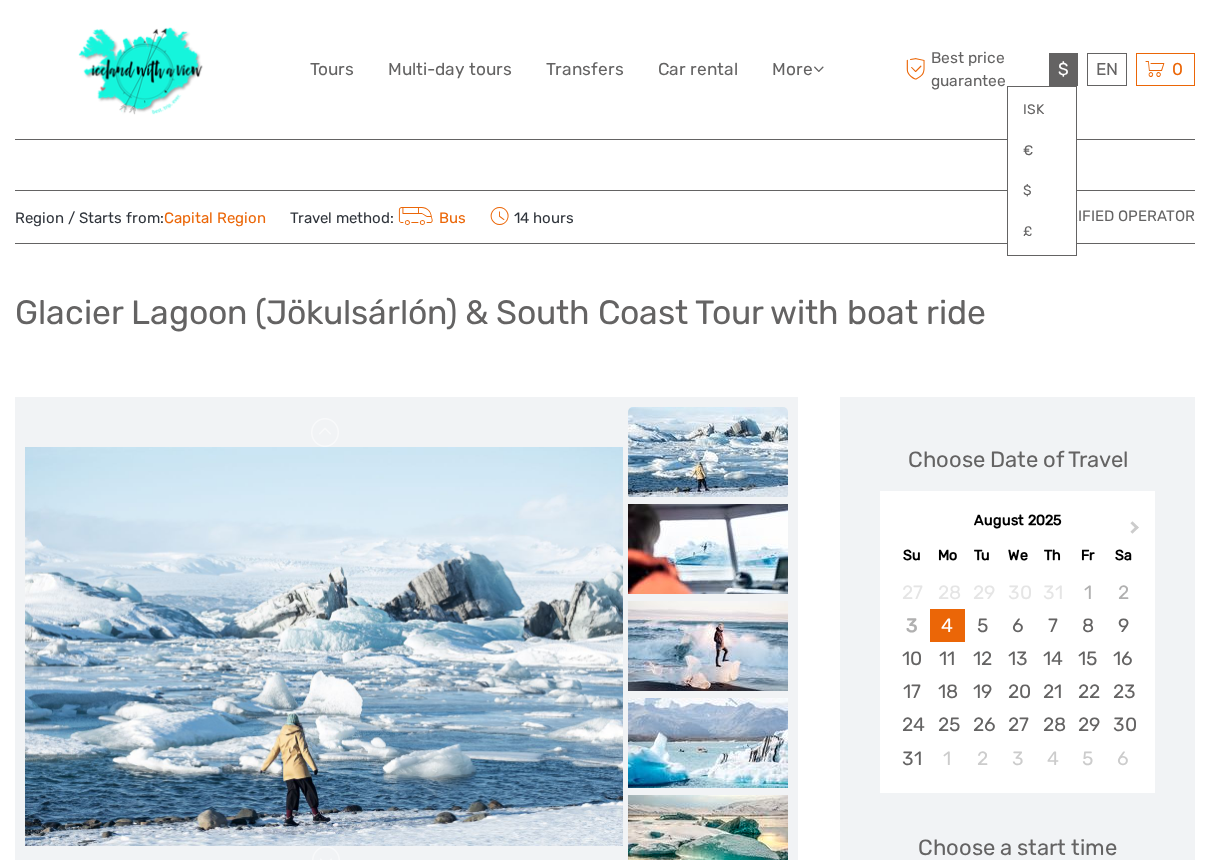 scroll, scrollTop: 0, scrollLeft: 0, axis: both 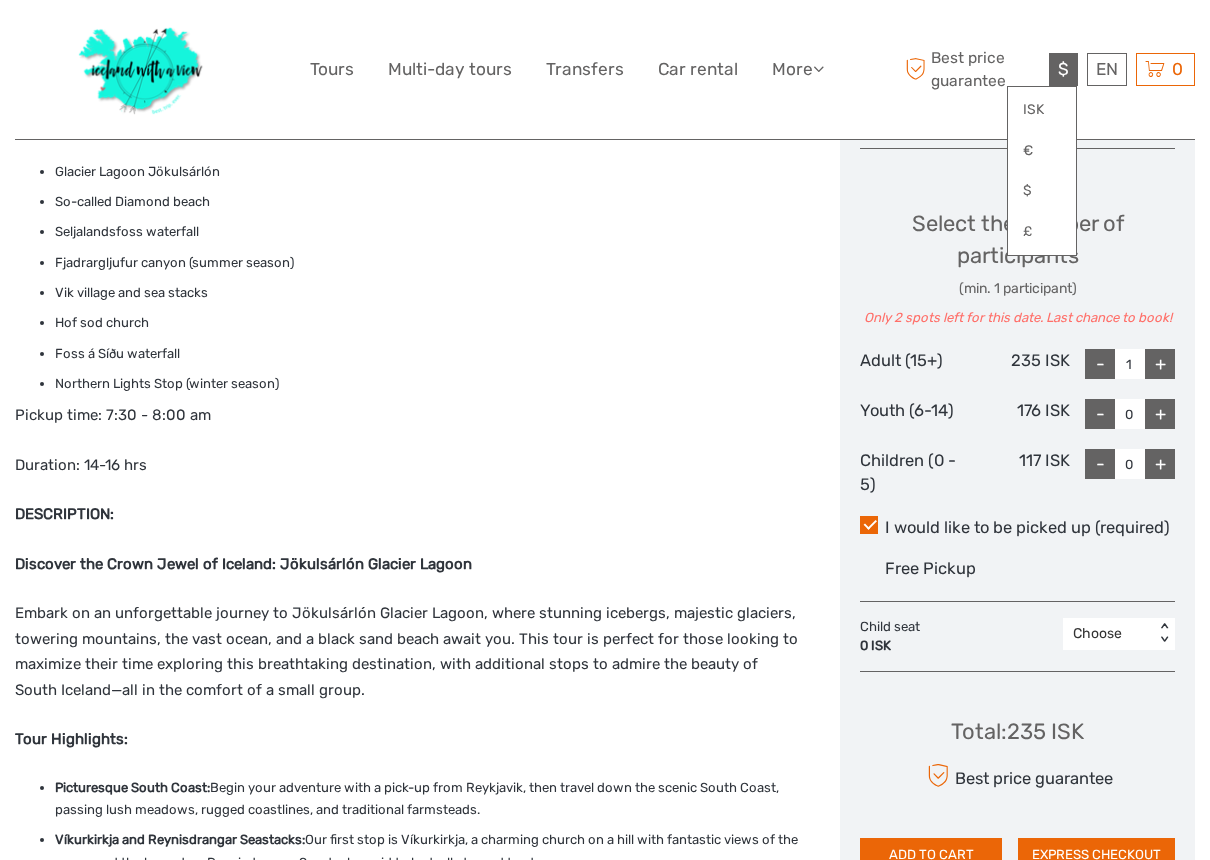 click on "$" at bounding box center (1063, 69) 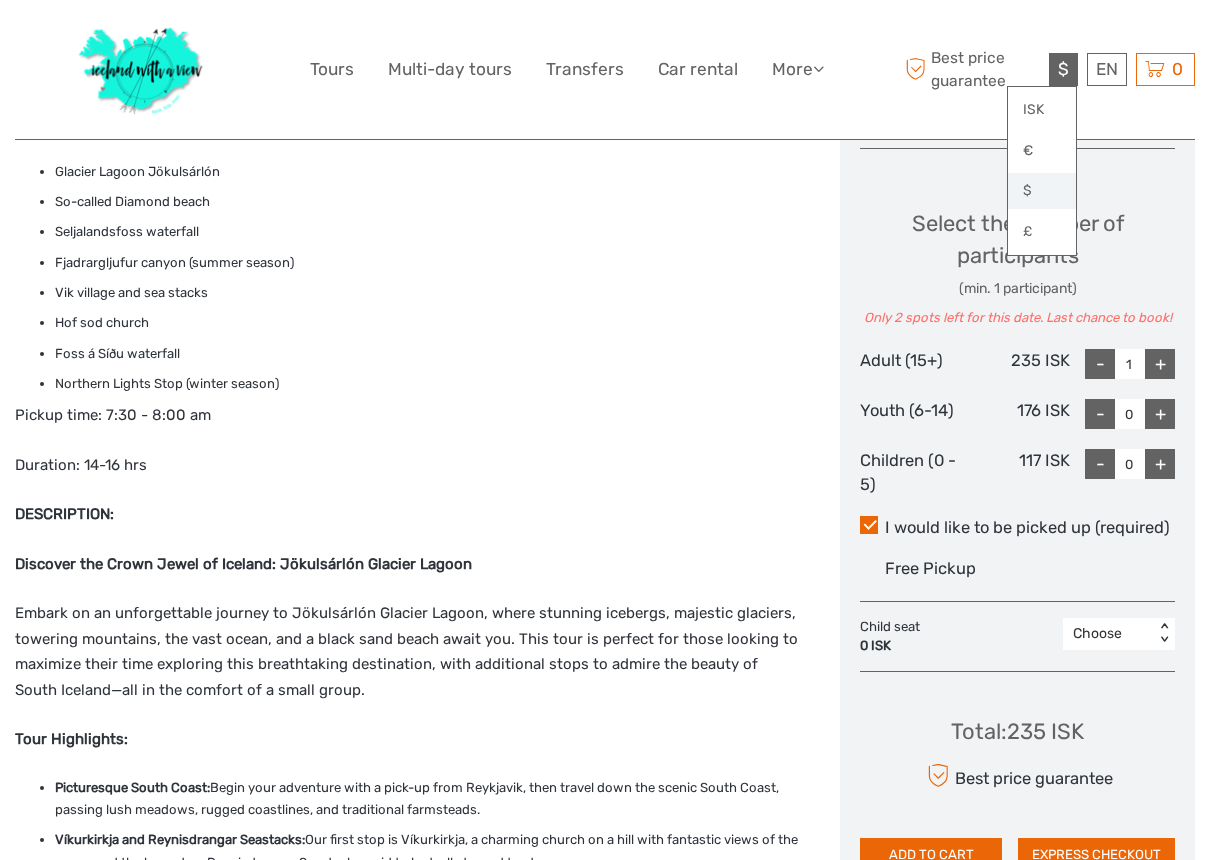 click on "$" at bounding box center [1042, 191] 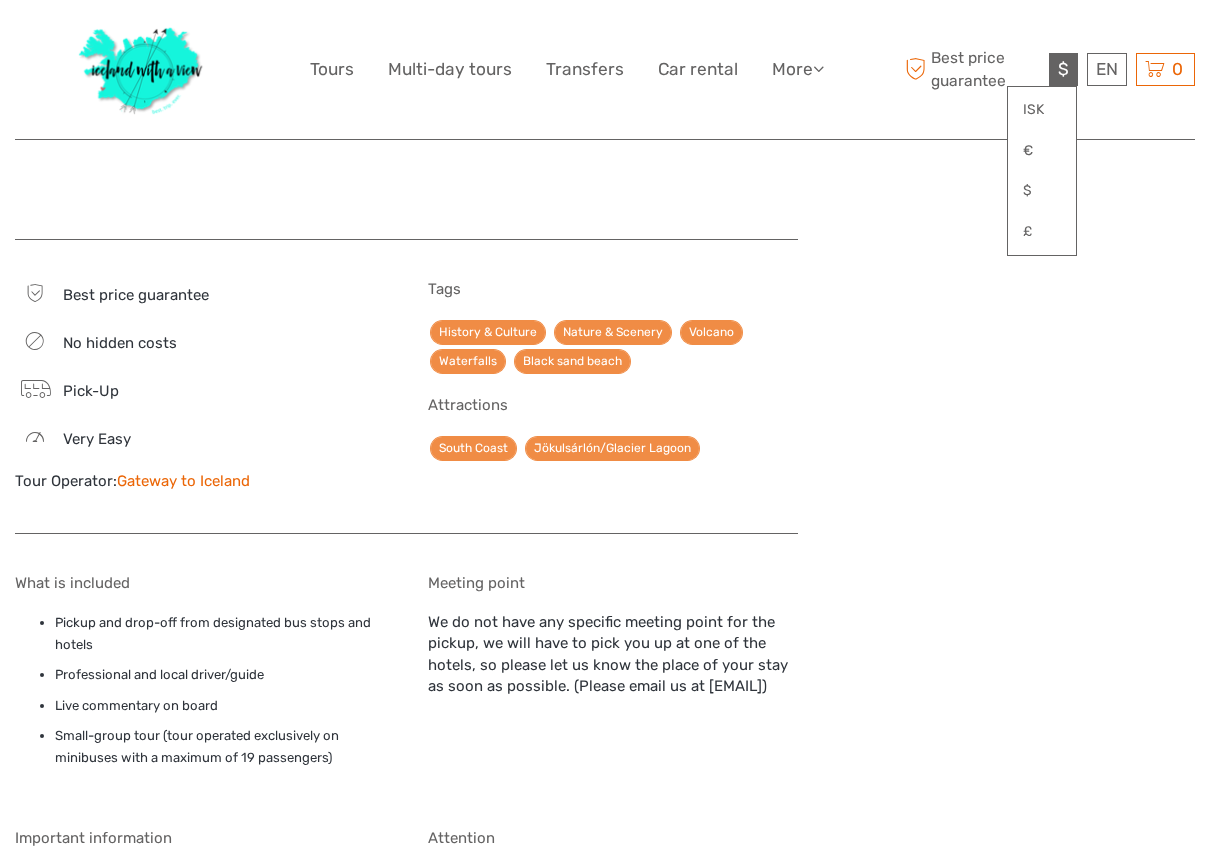 scroll, scrollTop: 2126, scrollLeft: 0, axis: vertical 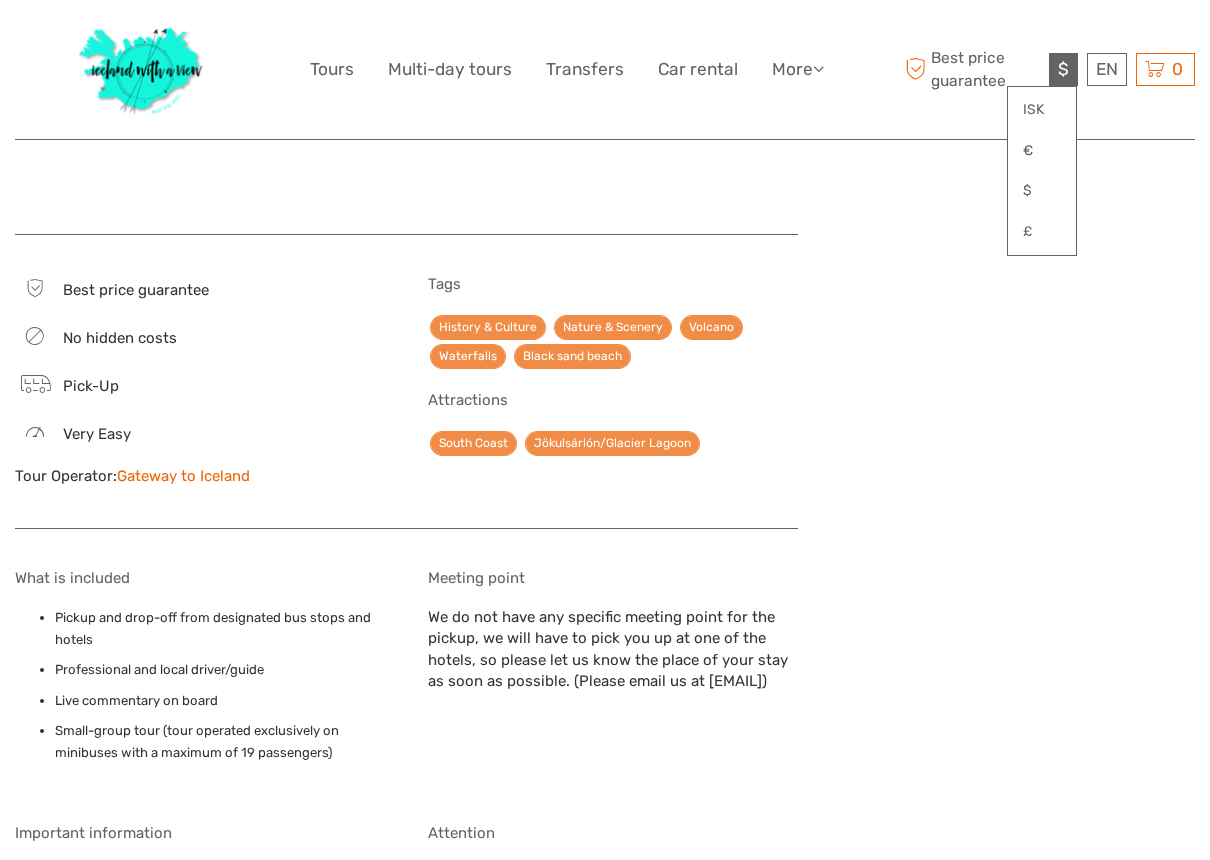 click on "Meeting point
We do not have any specific meeting point for the pickup, we will have to pick you up at one of the hotels, so please let us know the place of your stay as soon as possible. (Please email us at [EMAIL])" at bounding box center [613, 681] 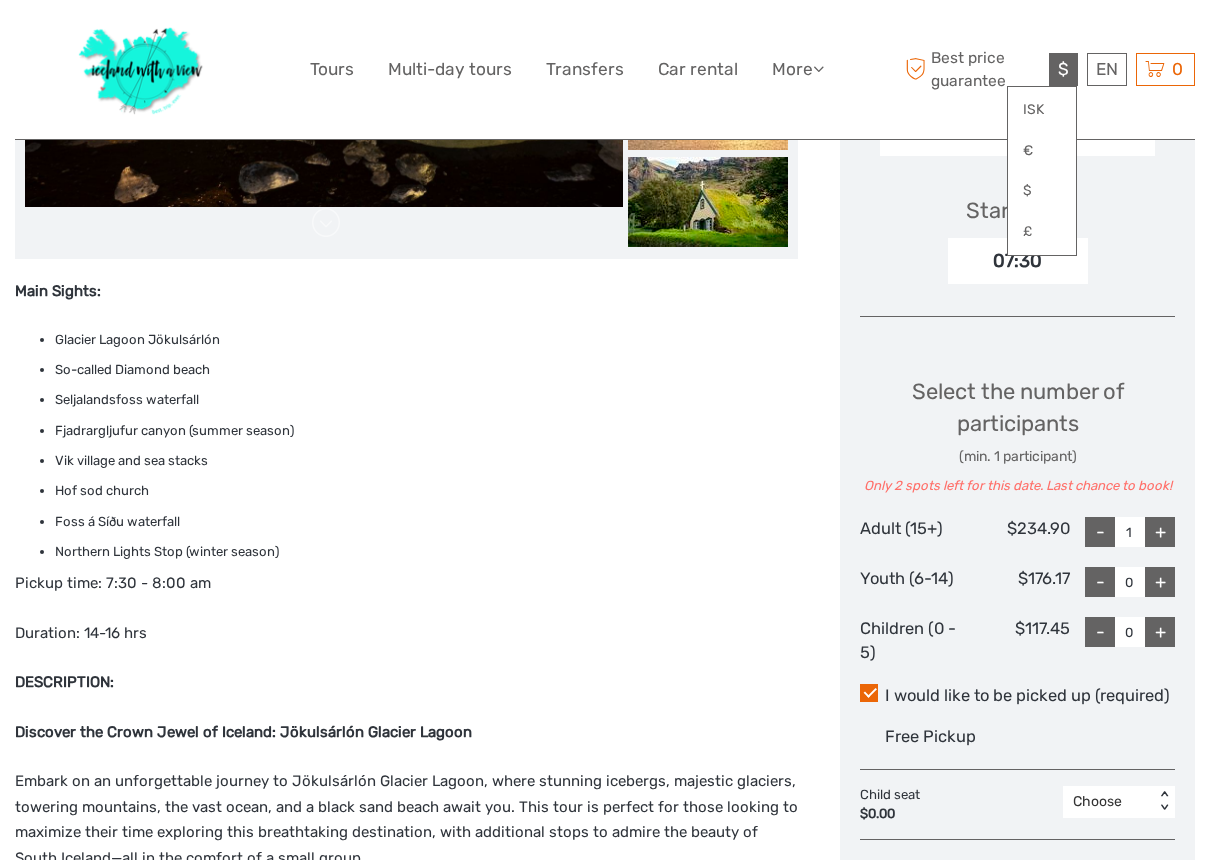 scroll, scrollTop: 624, scrollLeft: 0, axis: vertical 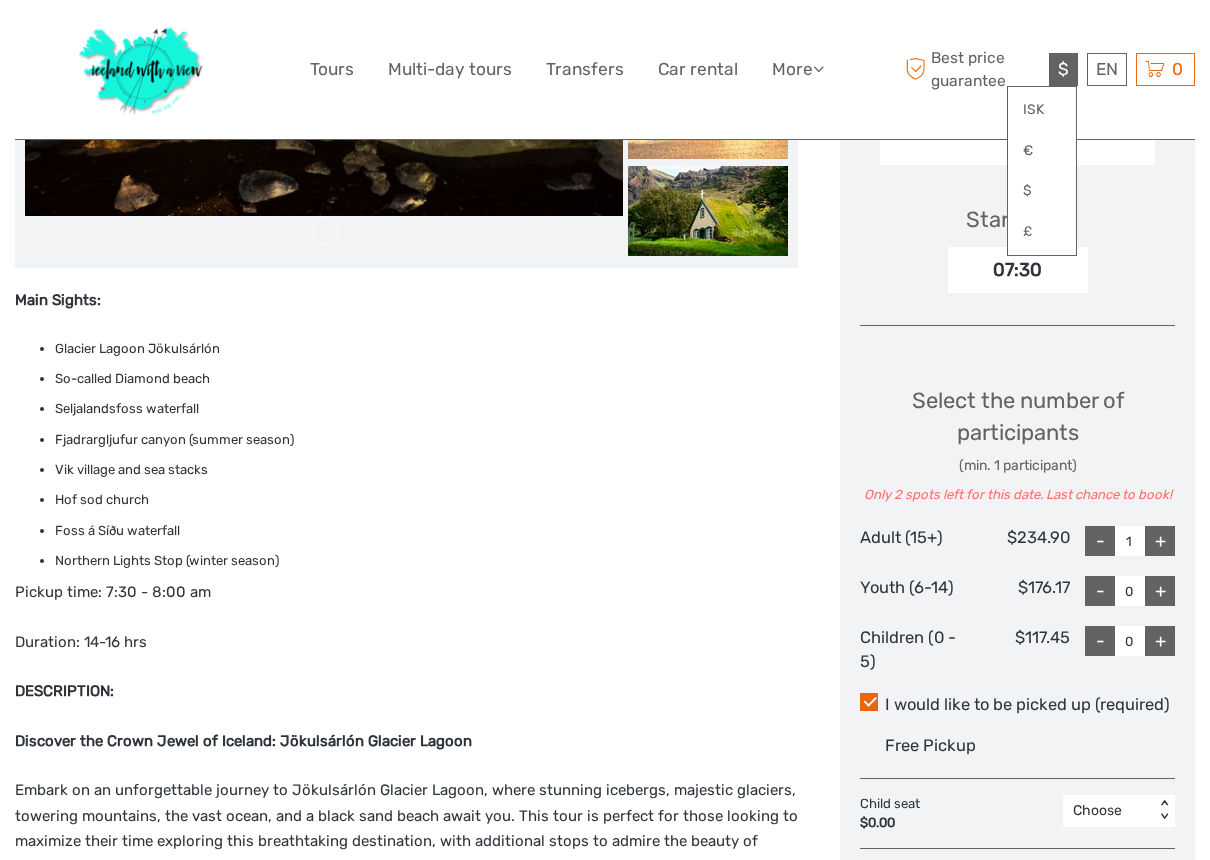 click on "Discover the Crown Jewel of Iceland: Jökulsárlón Glacier Lagoon" at bounding box center (406, 742) 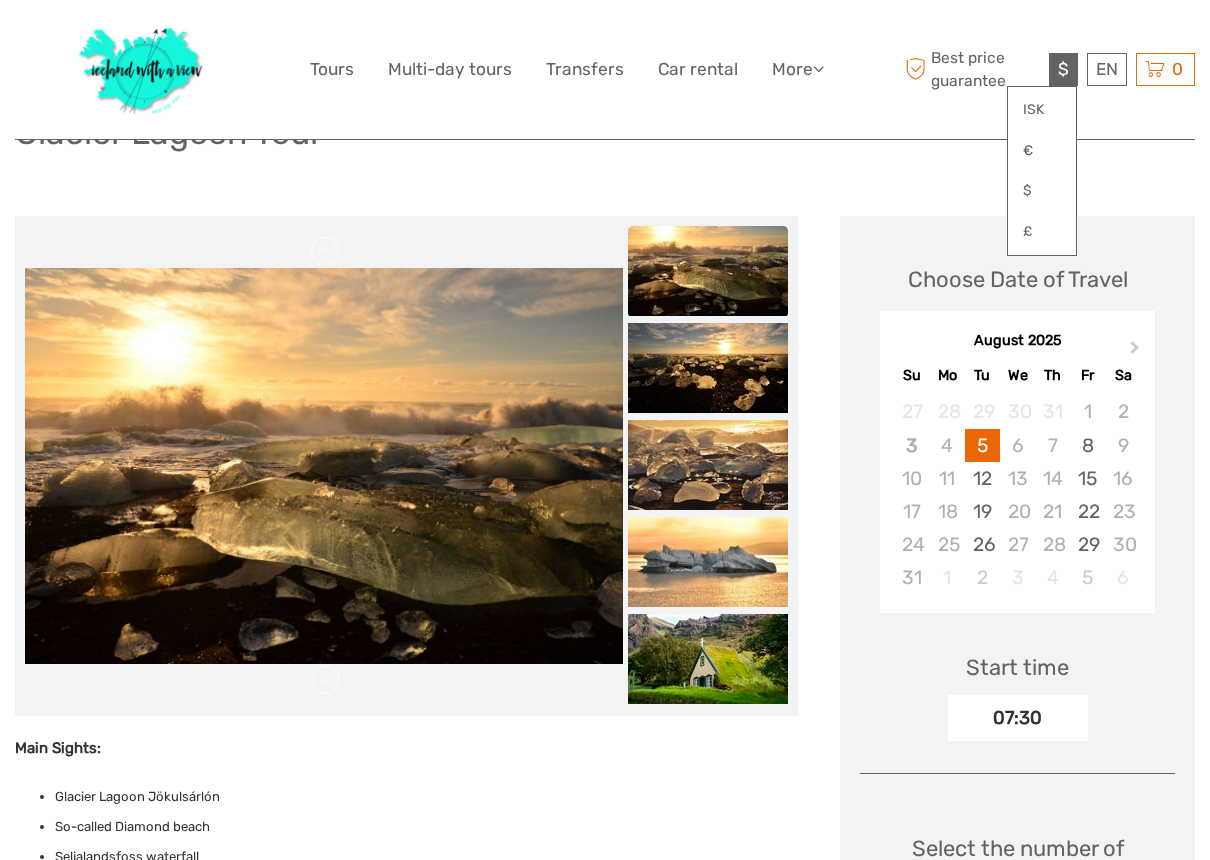 scroll, scrollTop: 144, scrollLeft: 0, axis: vertical 